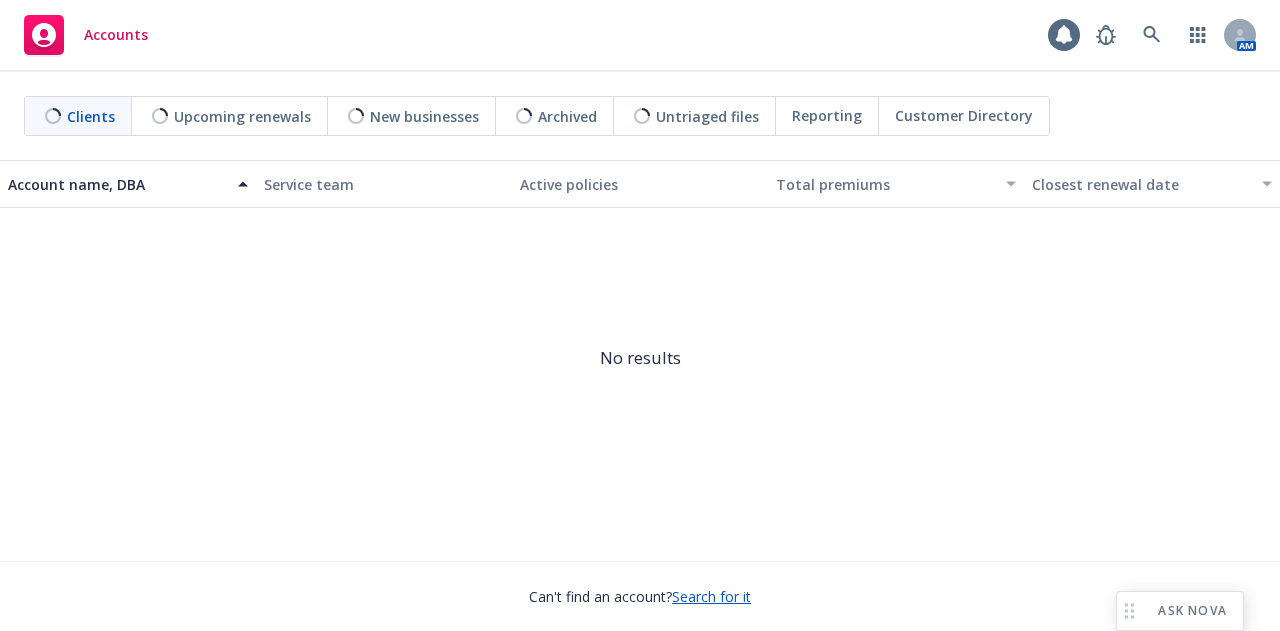 scroll, scrollTop: 0, scrollLeft: 0, axis: both 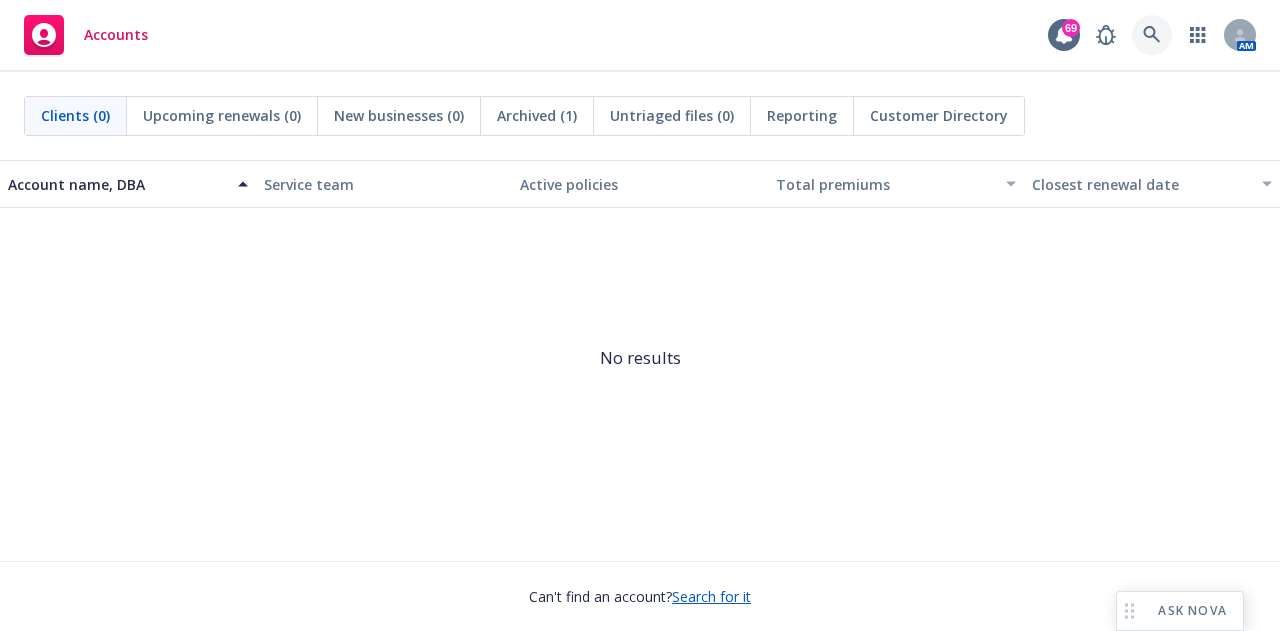 click 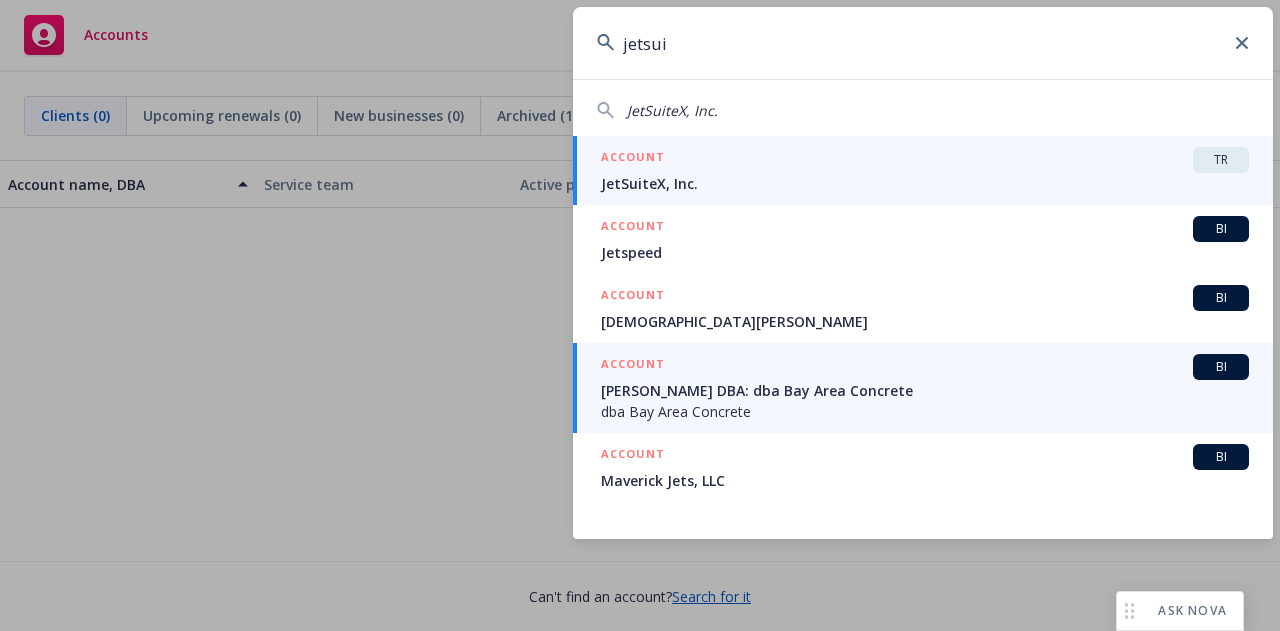 type on "jetsui" 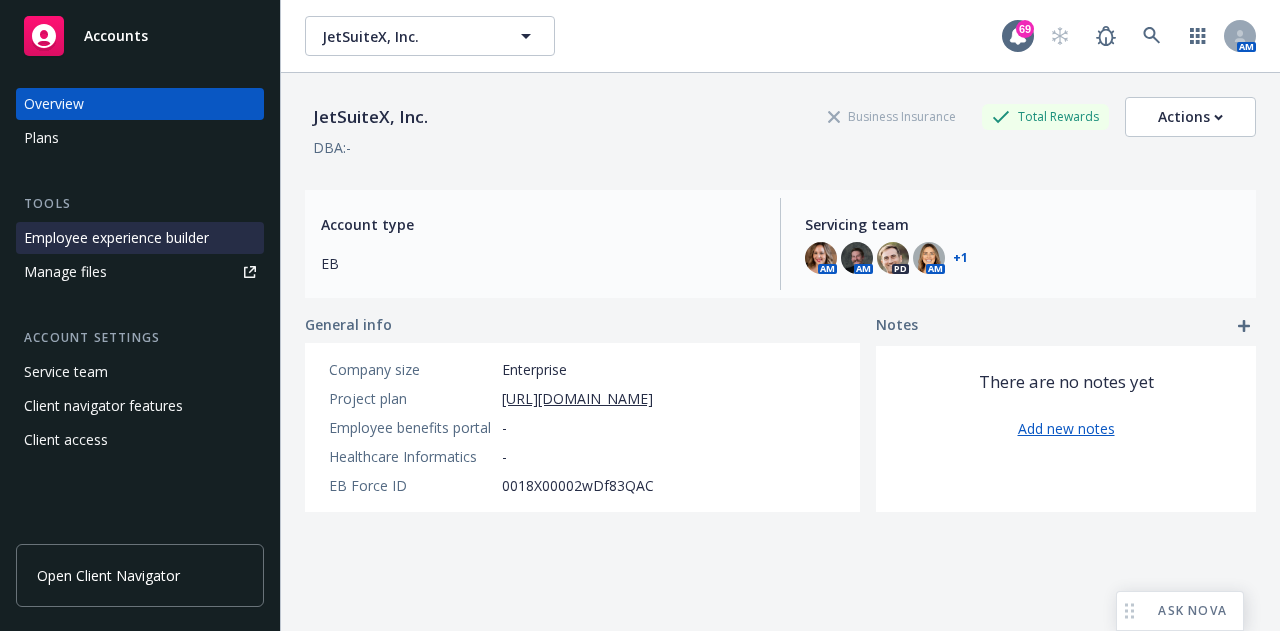 click on "Employee experience builder" at bounding box center [116, 238] 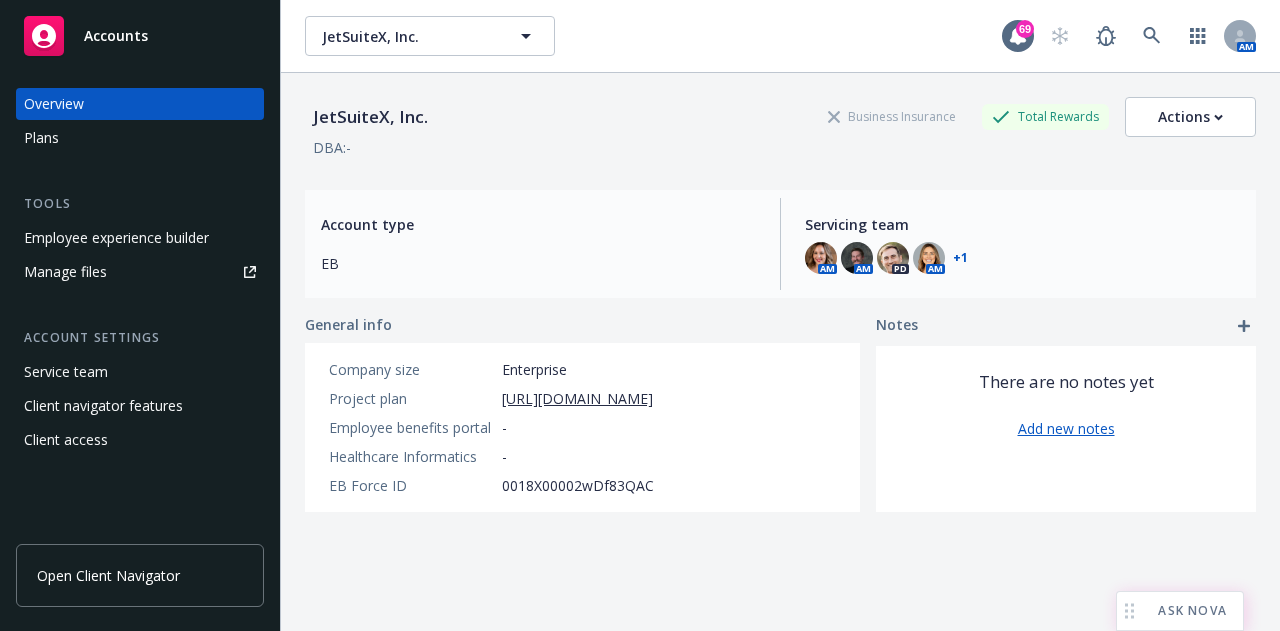 click on "ASK NOVA" at bounding box center (1192, 611) 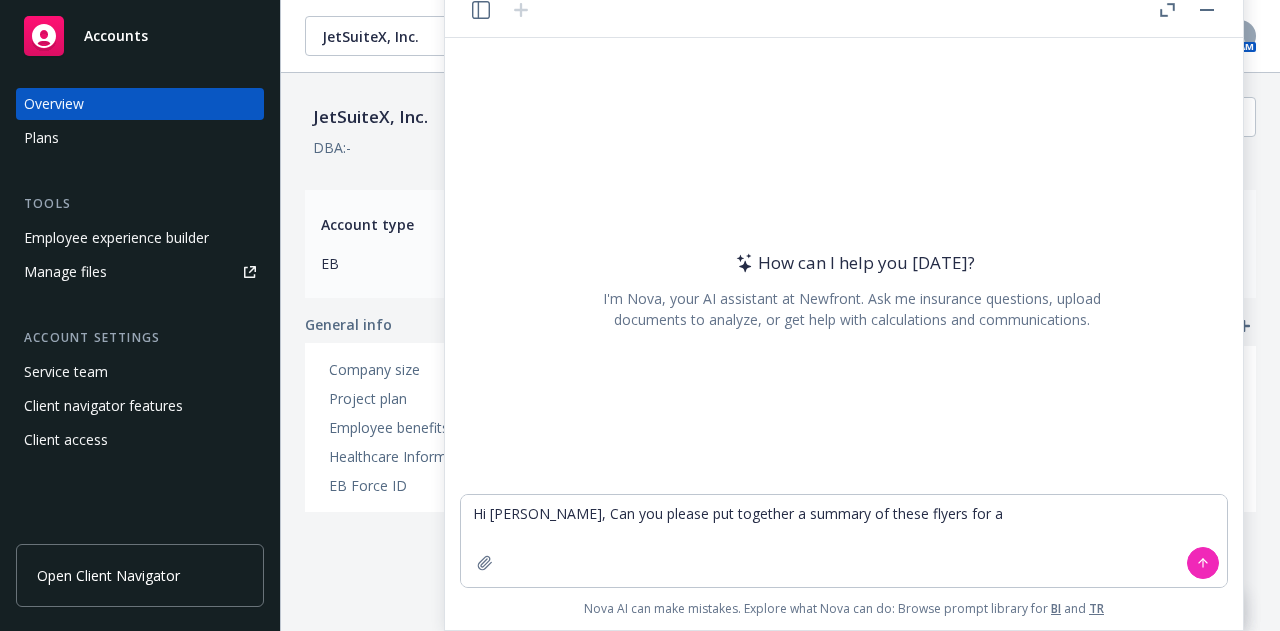 click on "Hi [PERSON_NAME], Can you please put together a summary of these flyers for a" at bounding box center [844, 541] 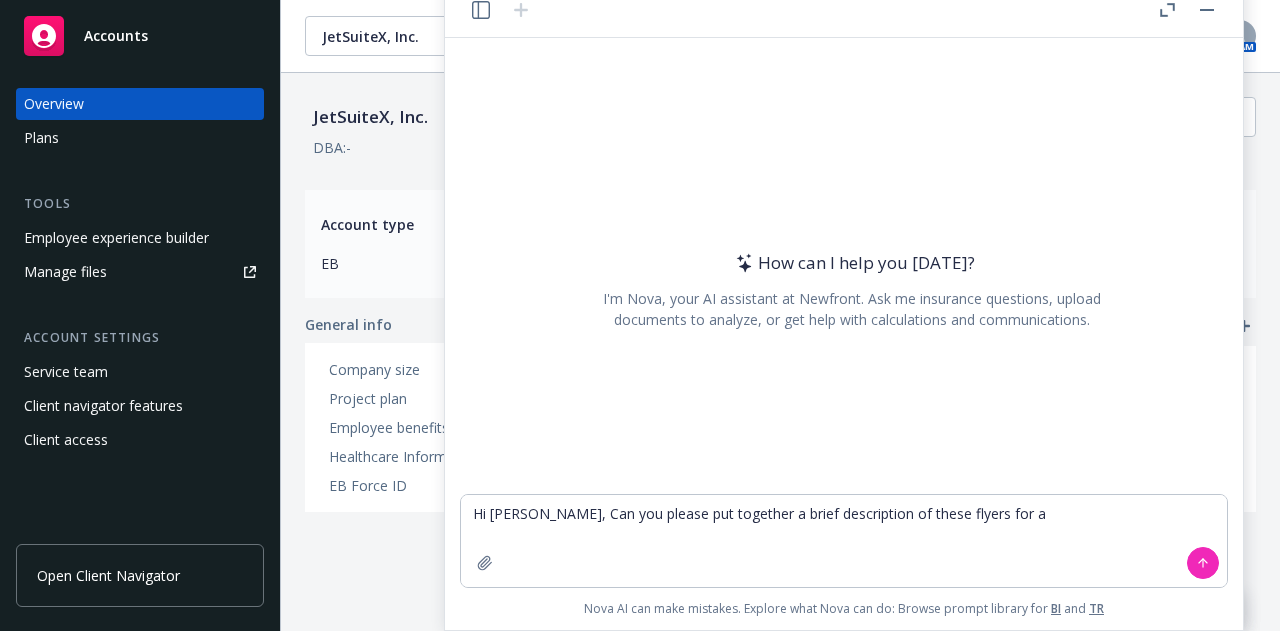 click on "Hi Nova, Can you please put together a brief description of these flyers for a" at bounding box center [844, 541] 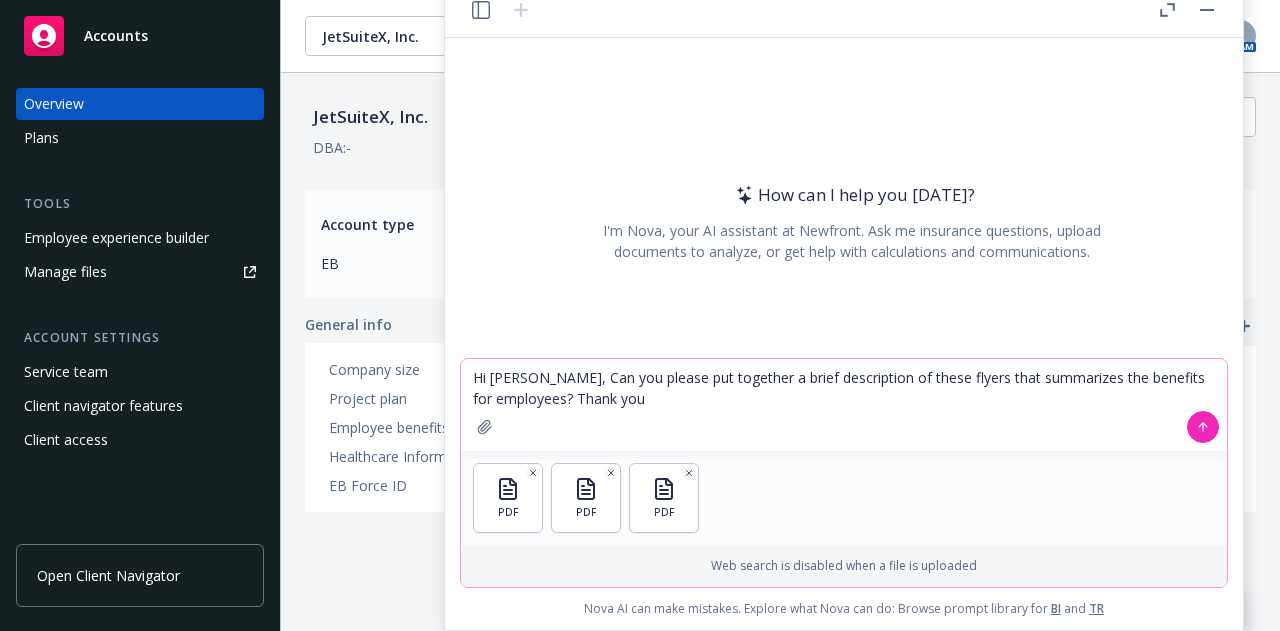 type on "Hi Nova, Can you please put together a brief description of these flyers that summarizes the benefits for employees? Thank you!" 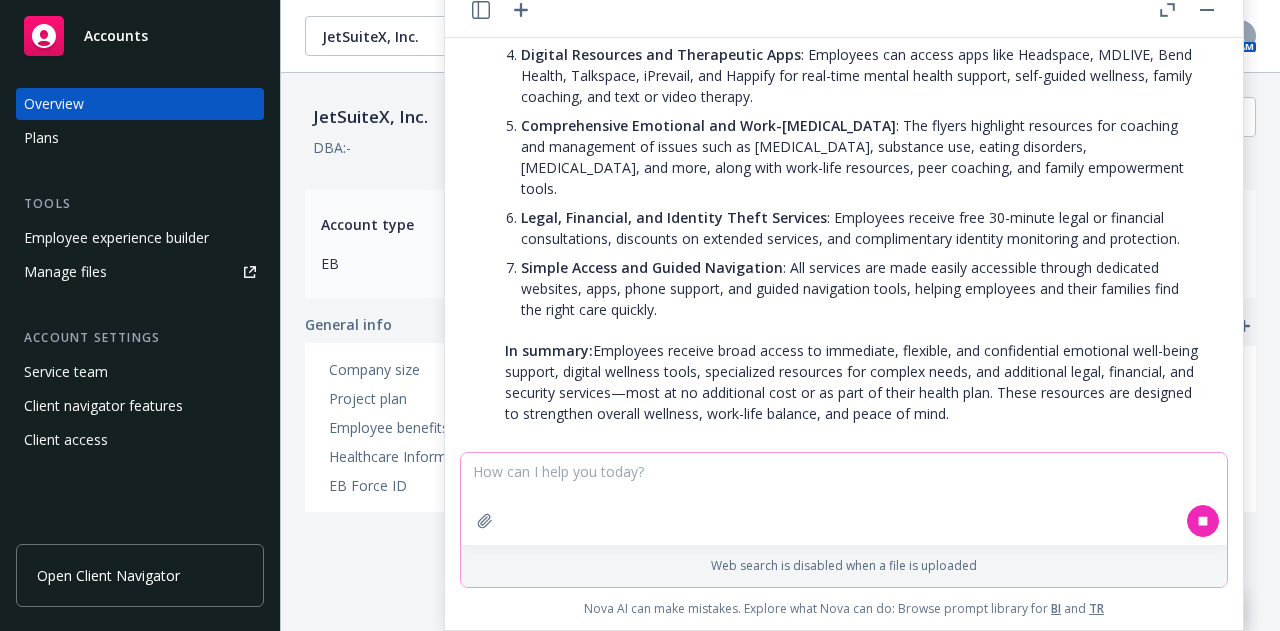 scroll, scrollTop: 462, scrollLeft: 0, axis: vertical 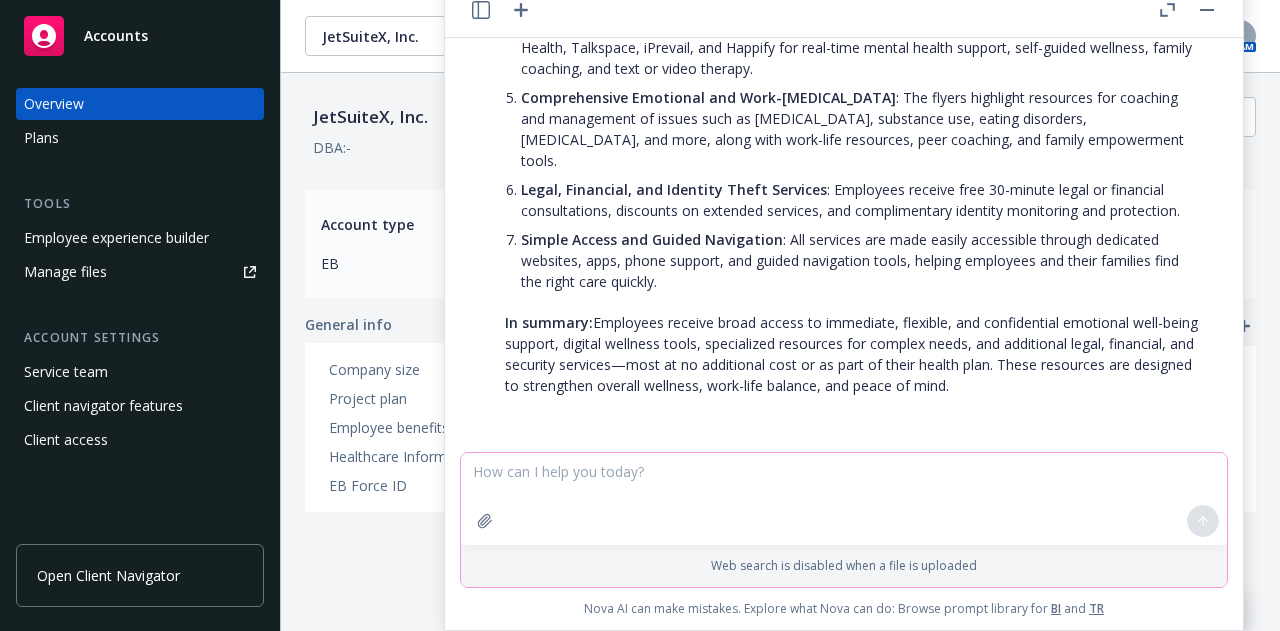 type 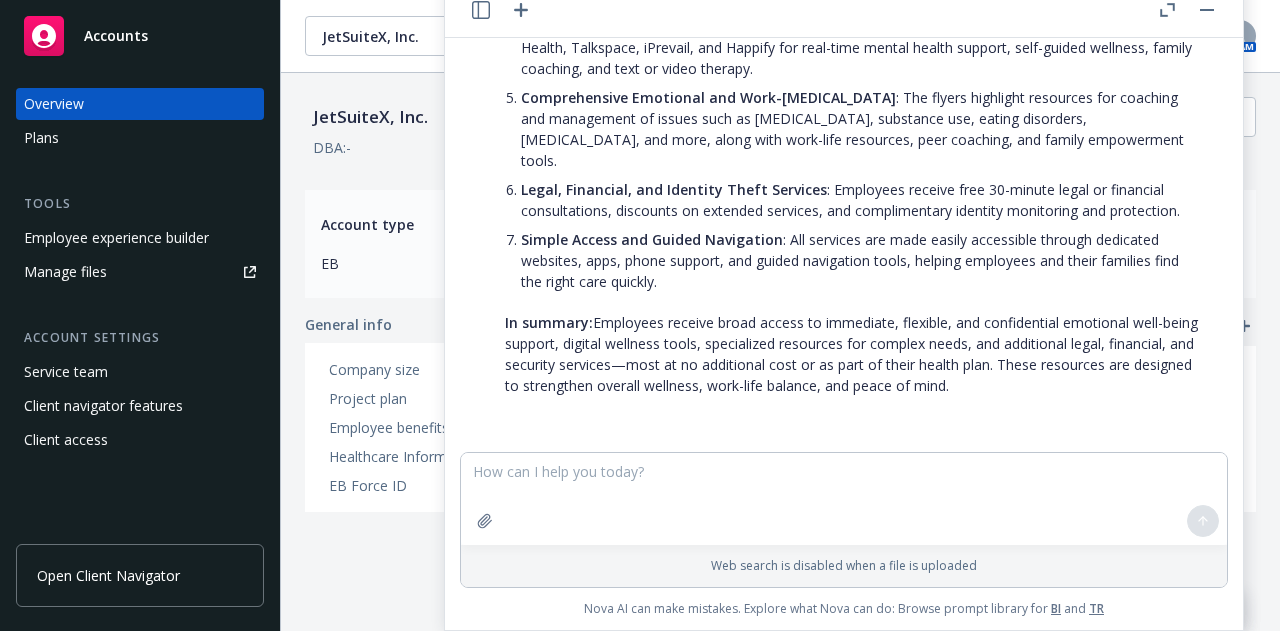 click on "Here is a brief summary of the benefits for employees highlighted in your uploaded flyers:
24/7 Behavioral Health Support : Employees have access to licensed mental health professionals round-the-clock, including immediate crisis resources for urgent needs such as suicide prevention, domestic violence, and veteran support.
Expansive Provider Network & Fast Appointments : Employees can quickly connect (often within two days) to a large network of behavioral specialists, including both in-person and virtual care, using easy online tools or mobile apps.
No-Cost and Low-Cost Care Options : Programs offer up to three free Employee Assistance Program (EAP) visits—either virtually or in-person—as well as digital mental health solutions (apps for stress, resilience, and coaching) at no cost or regular office visit pricing, depending on the plan.
Digital Resources and Therapeutic Apps
Comprehensive Emotional and Work-Life Support
Legal, Financial, and Identity Theft Services" at bounding box center [852, 79] 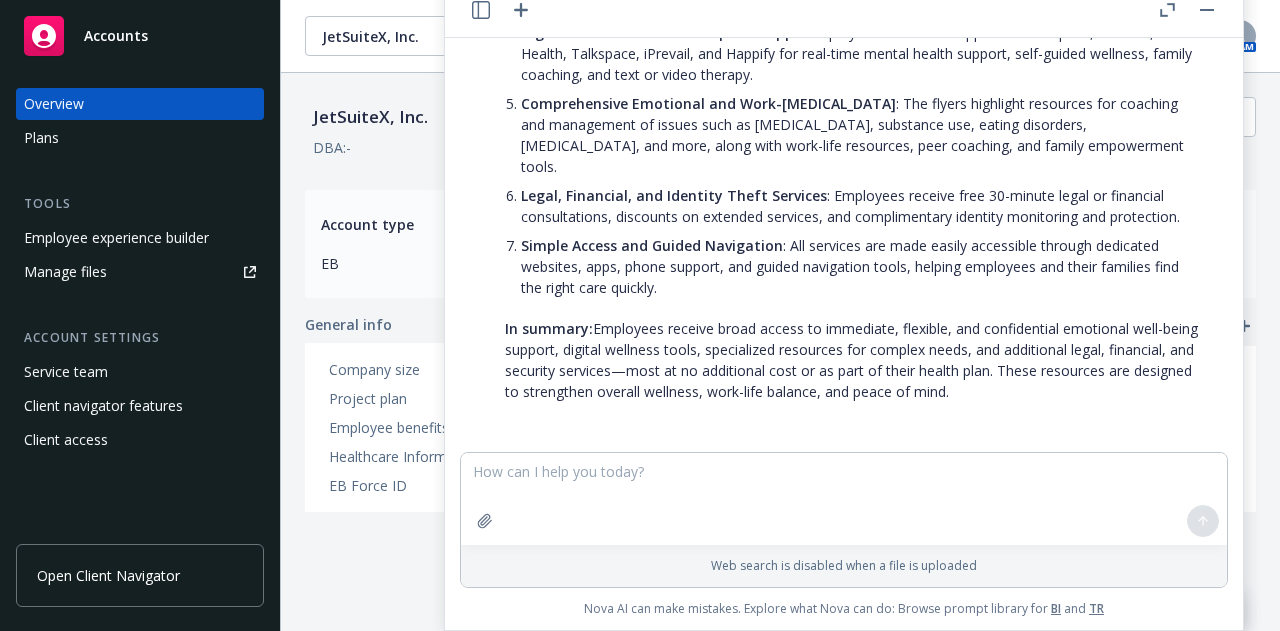 scroll, scrollTop: 462, scrollLeft: 0, axis: vertical 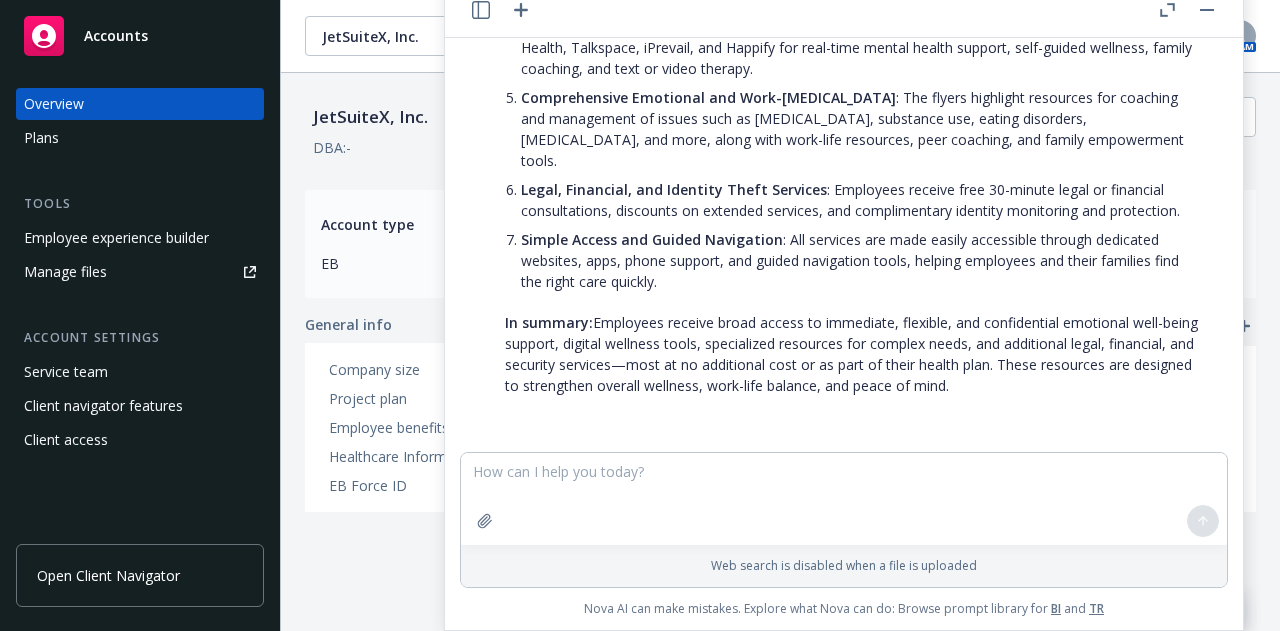 click on "In summary:" at bounding box center (549, 322) 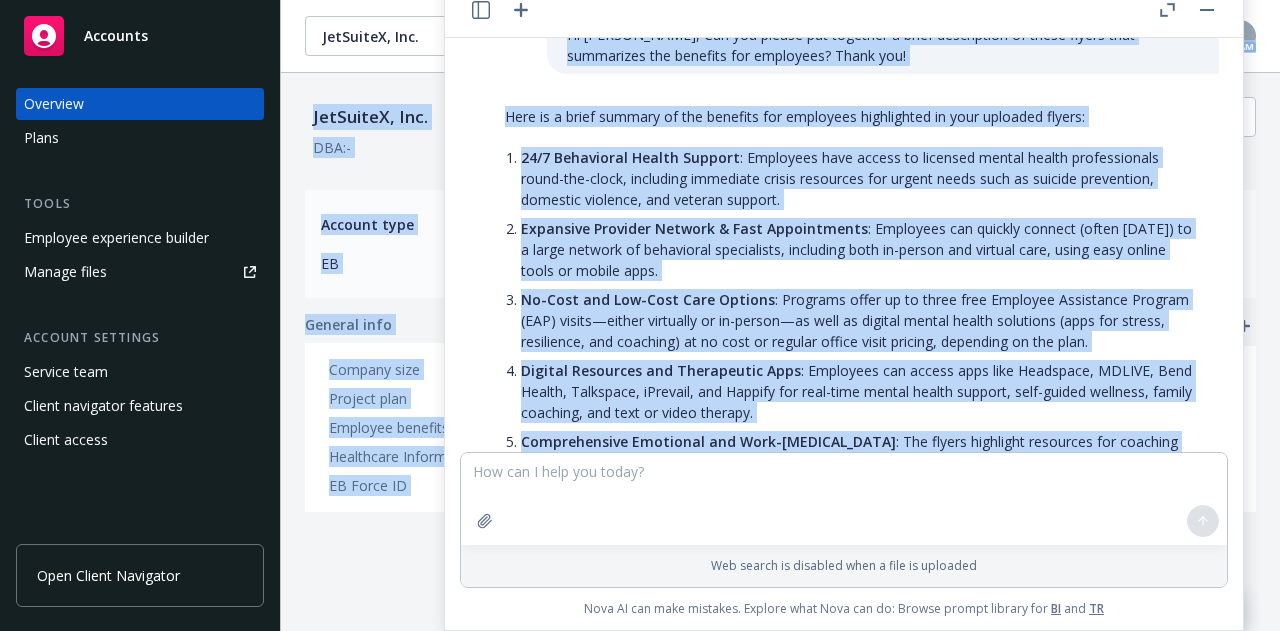scroll, scrollTop: 0, scrollLeft: 0, axis: both 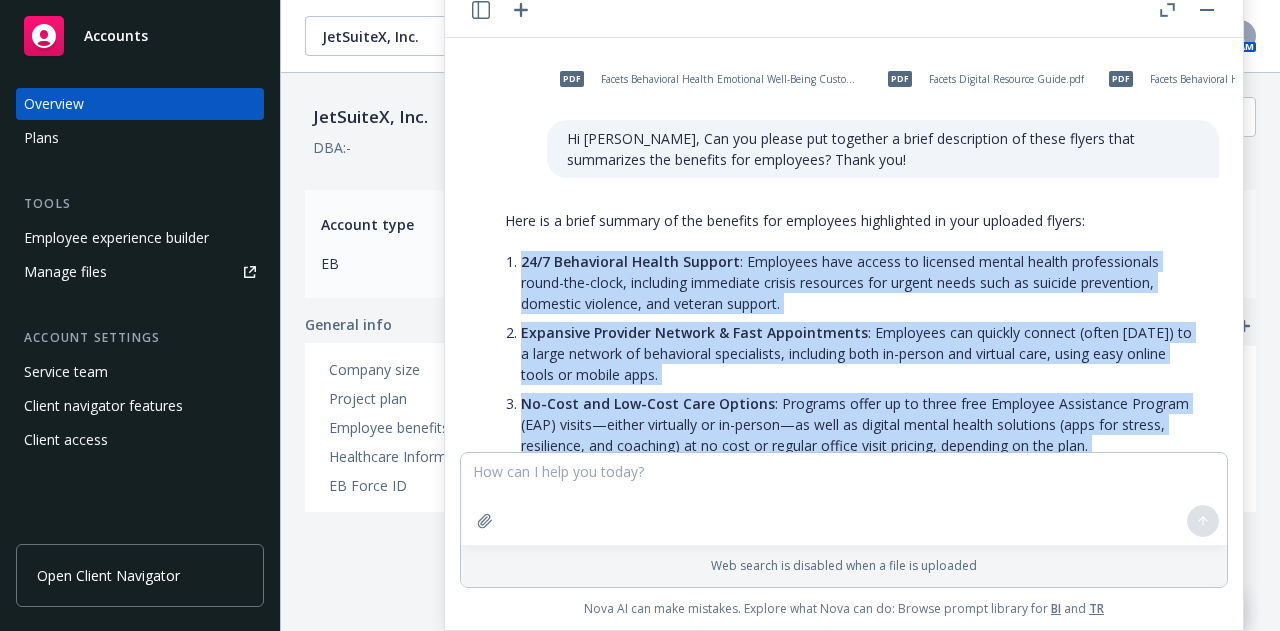 drag, startPoint x: 728, startPoint y: 274, endPoint x: 518, endPoint y: 263, distance: 210.2879 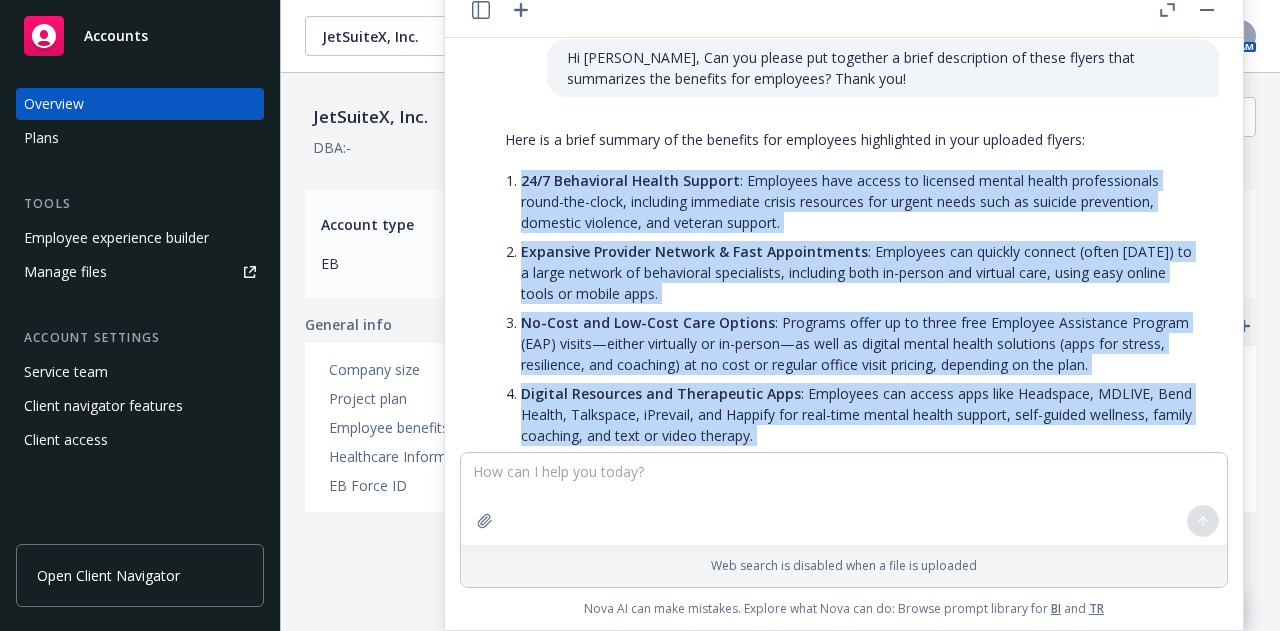 scroll, scrollTop: 100, scrollLeft: 0, axis: vertical 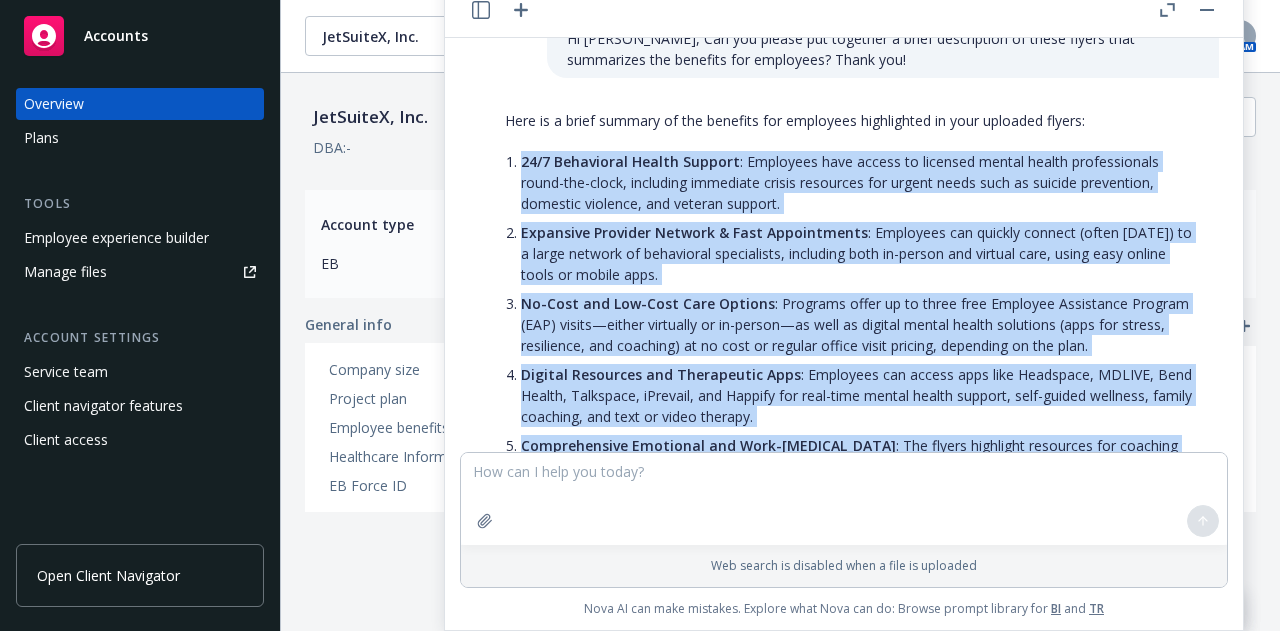 click on "No-Cost and Low-Cost Care Options : Programs offer up to three free Employee Assistance Program (EAP) visits—either virtually or in-person—as well as digital mental health solutions (apps for stress, resilience, and coaching) at no cost or regular office visit pricing, depending on the plan." at bounding box center (860, 324) 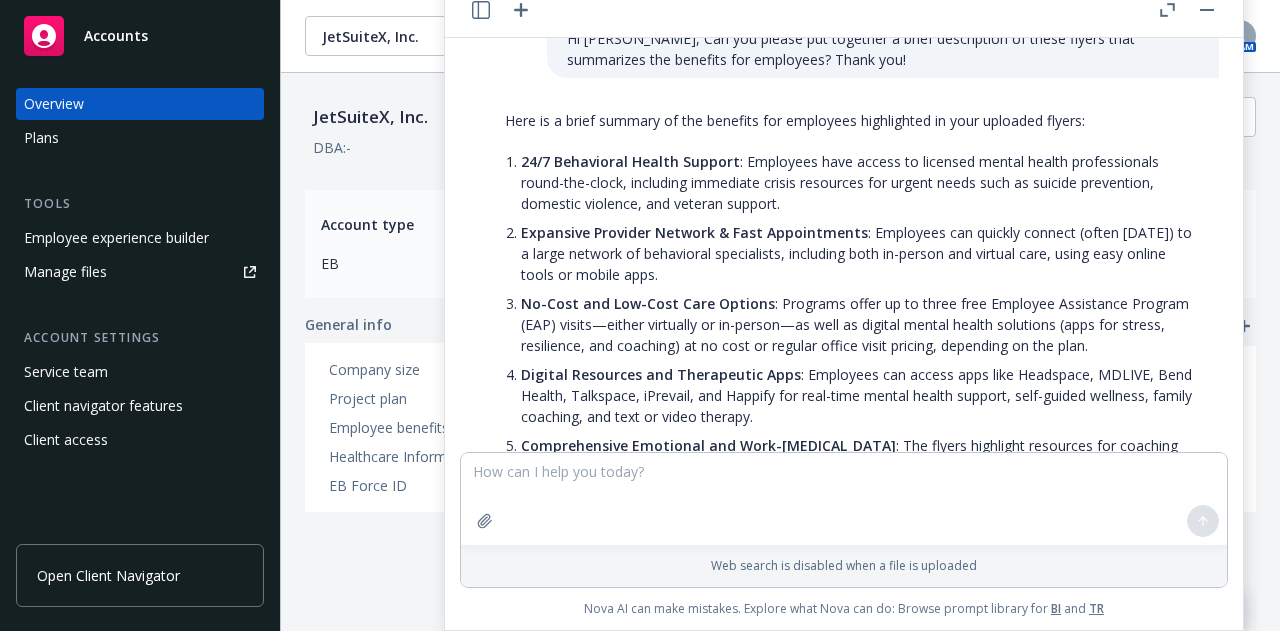 scroll, scrollTop: 200, scrollLeft: 0, axis: vertical 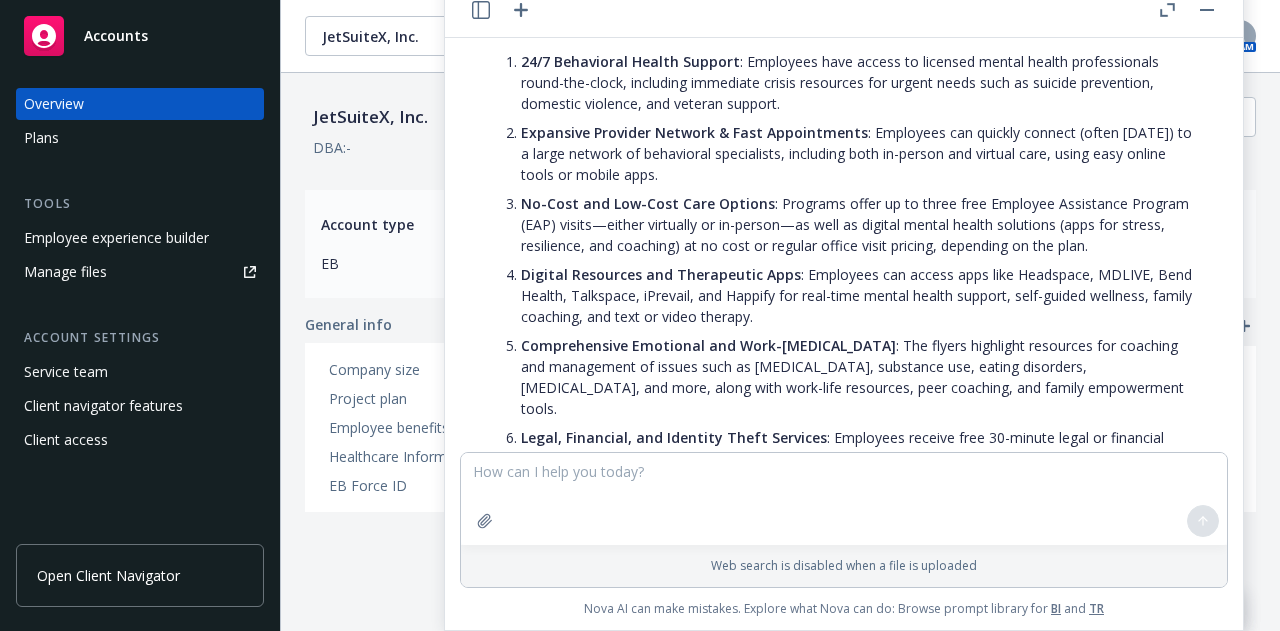 click on "Digital Resources and Therapeutic Apps : Employees can access apps like Headspace, MDLIVE, Bend Health, Talkspace, iPrevail, and Happify for real-time mental health support, self-guided wellness, family coaching, and text or video therapy." at bounding box center [860, 295] 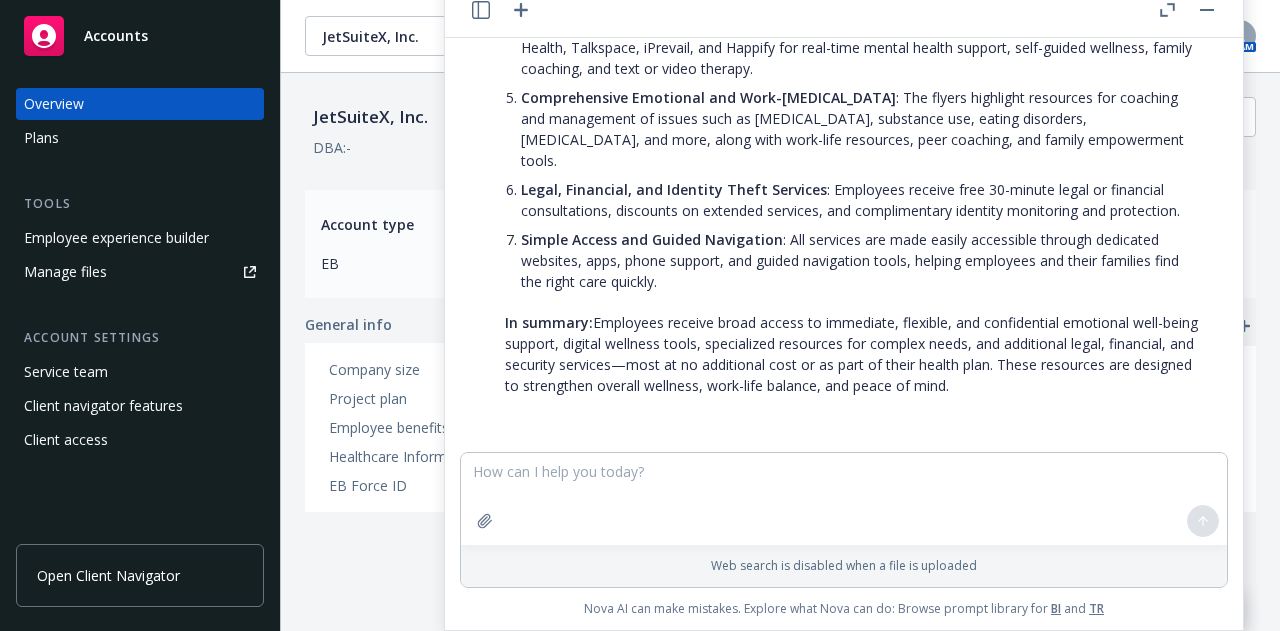 scroll, scrollTop: 0, scrollLeft: 0, axis: both 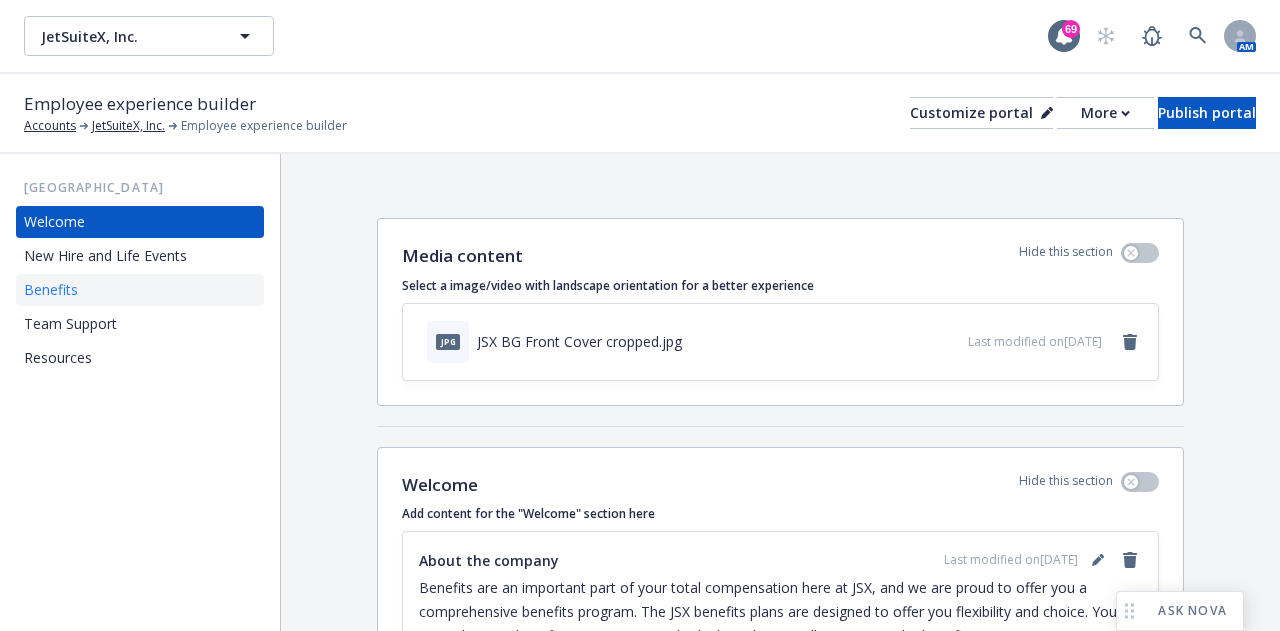 click on "Benefits" at bounding box center [51, 290] 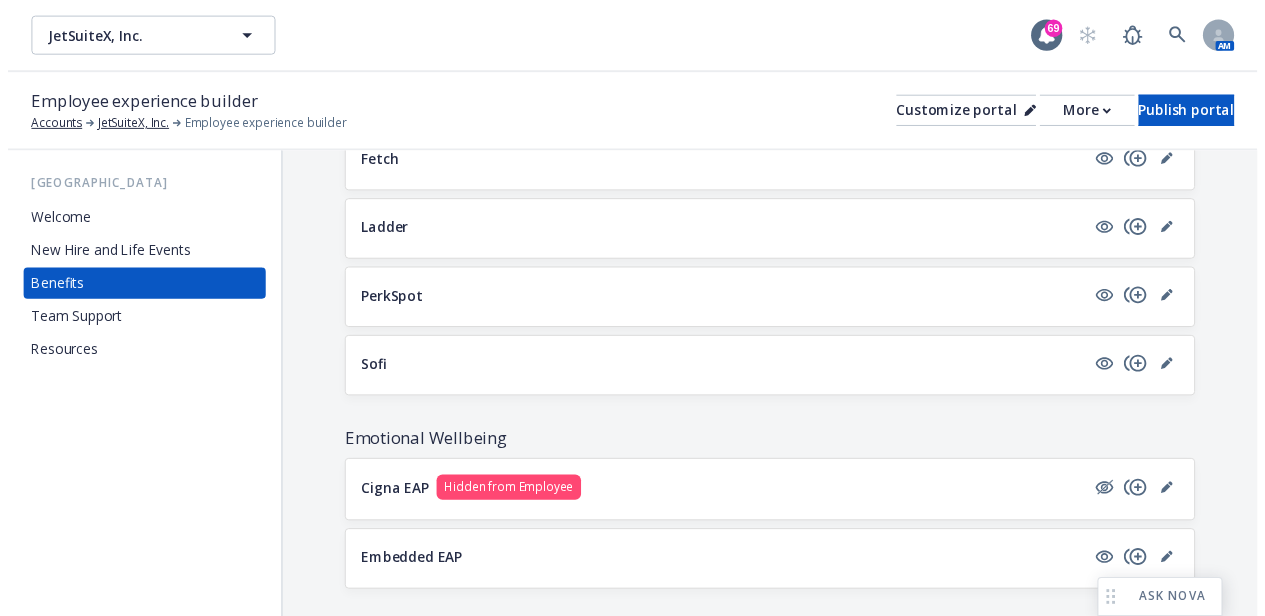 scroll, scrollTop: 1761, scrollLeft: 0, axis: vertical 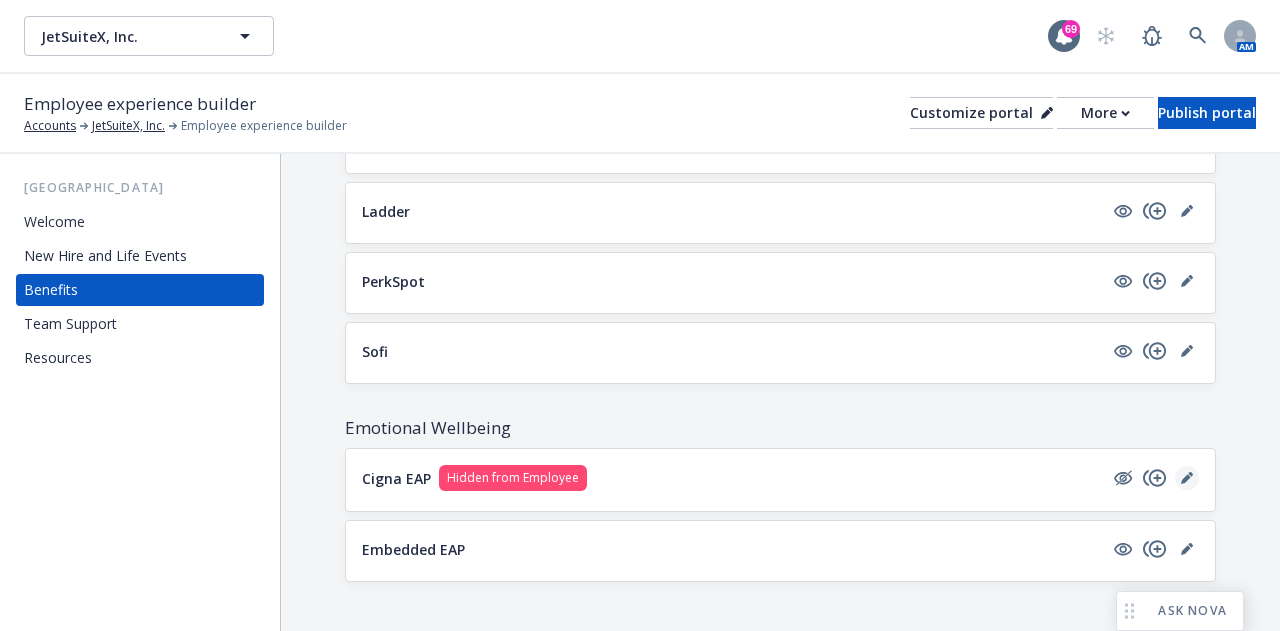 click 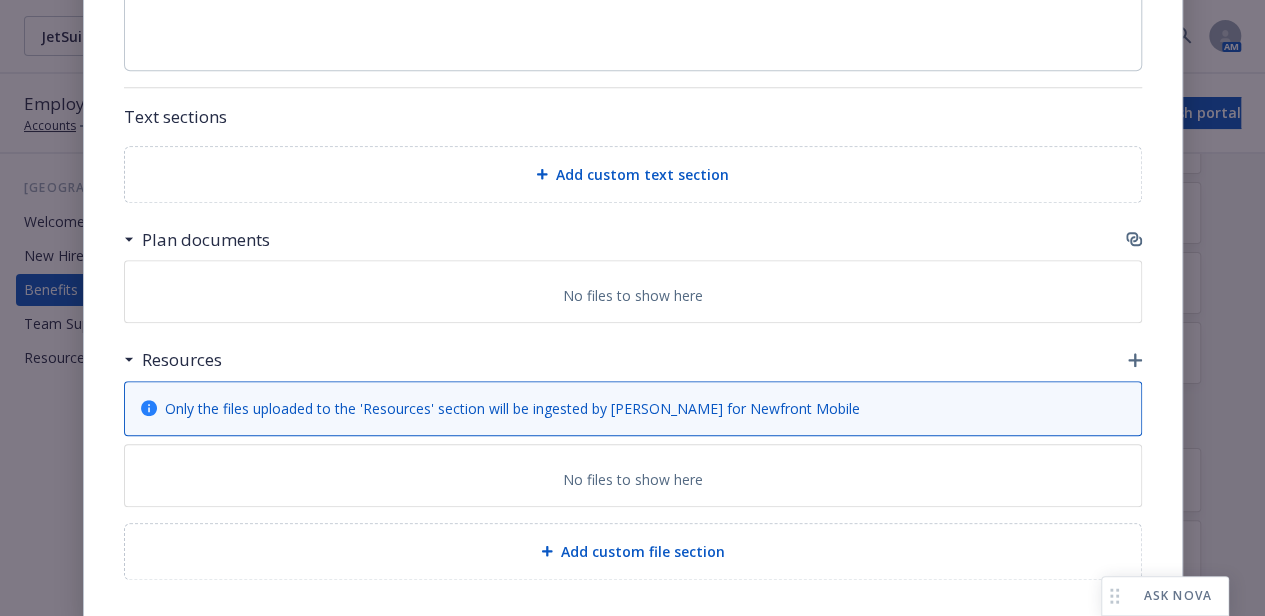 scroll, scrollTop: 870, scrollLeft: 0, axis: vertical 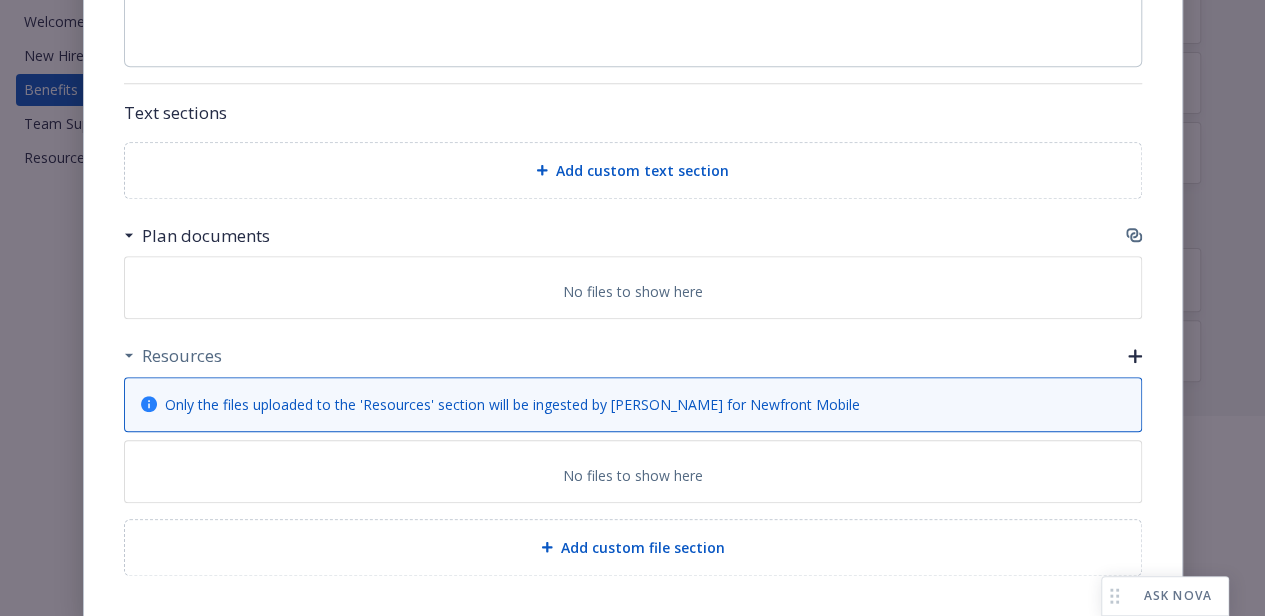 click 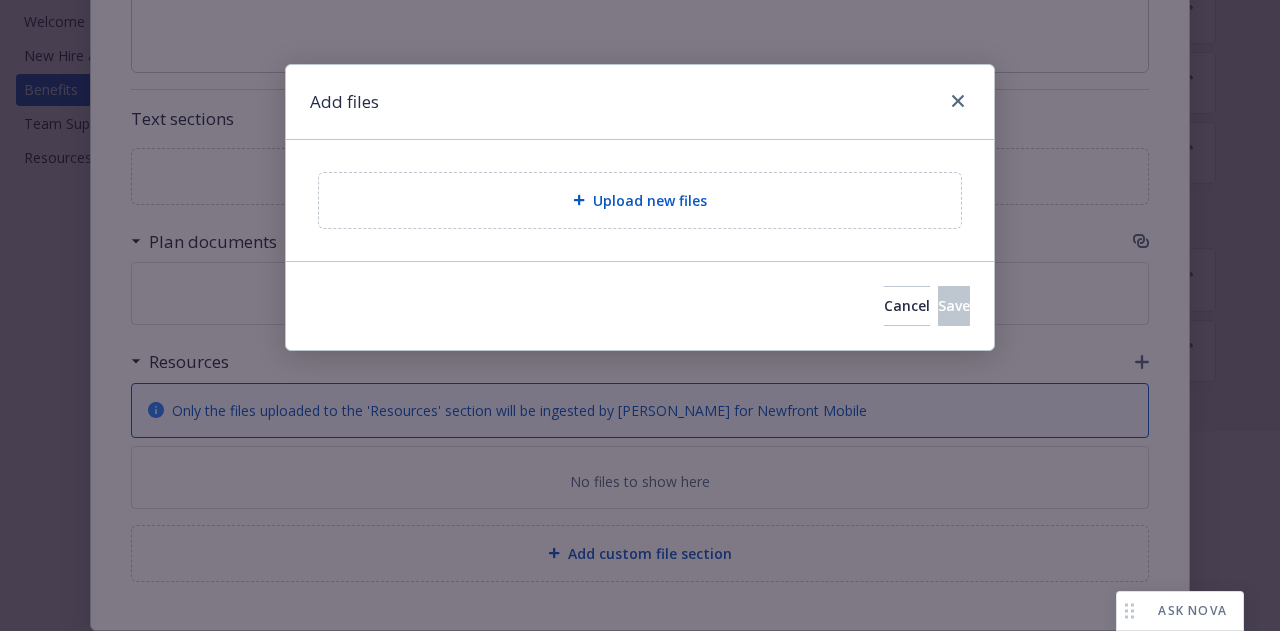 scroll, scrollTop: 855, scrollLeft: 0, axis: vertical 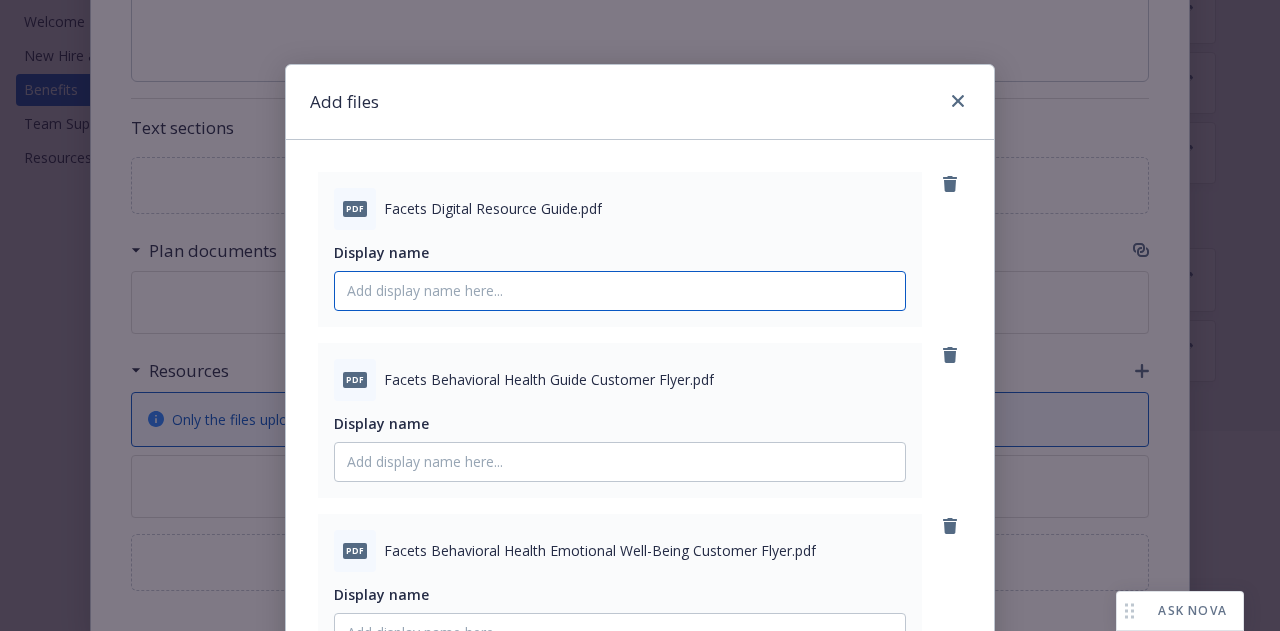 click on "Display name" at bounding box center (620, 291) 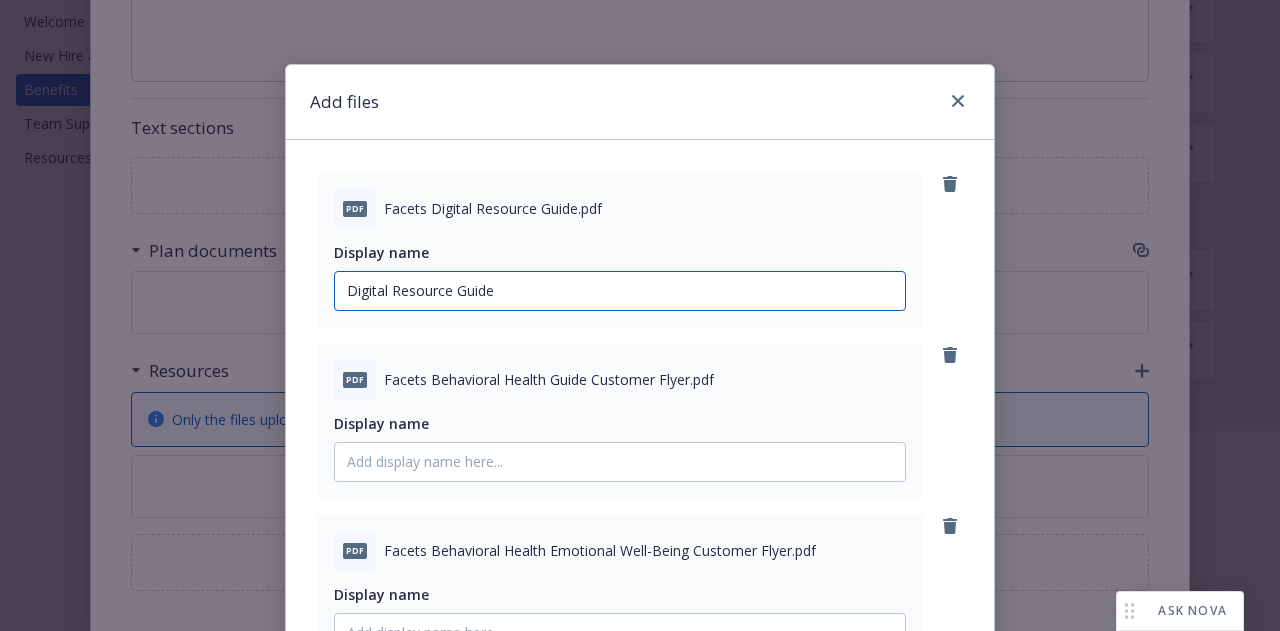 type on "Digital Resource Guide" 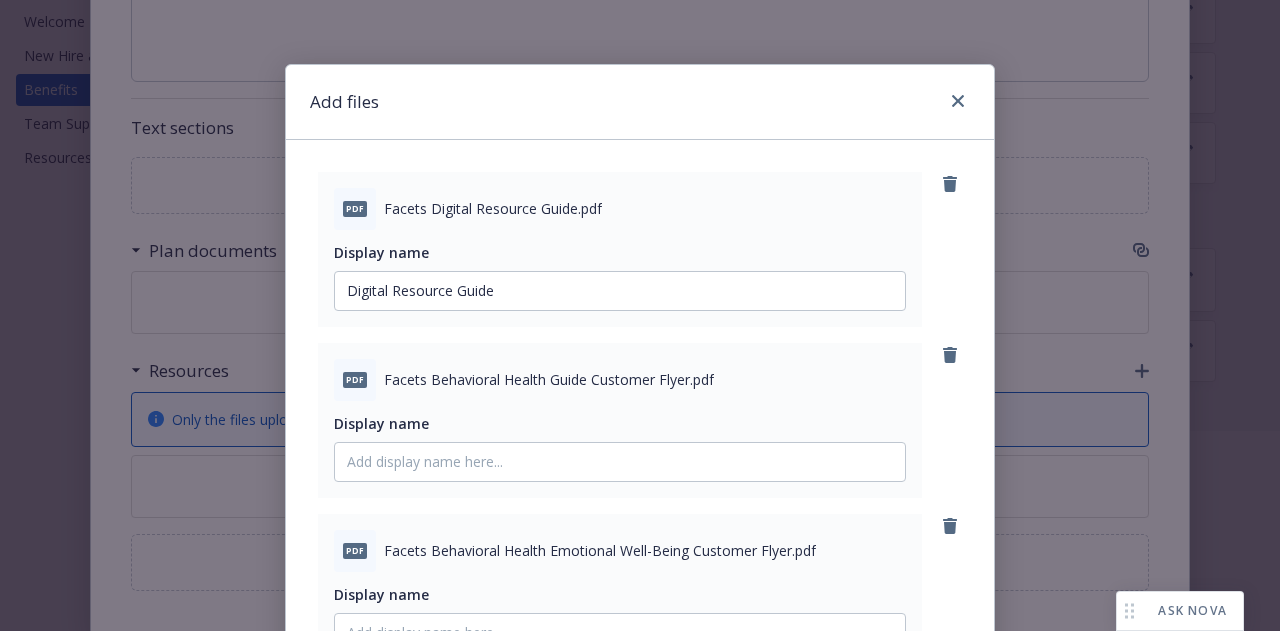 click at bounding box center (640, 495) 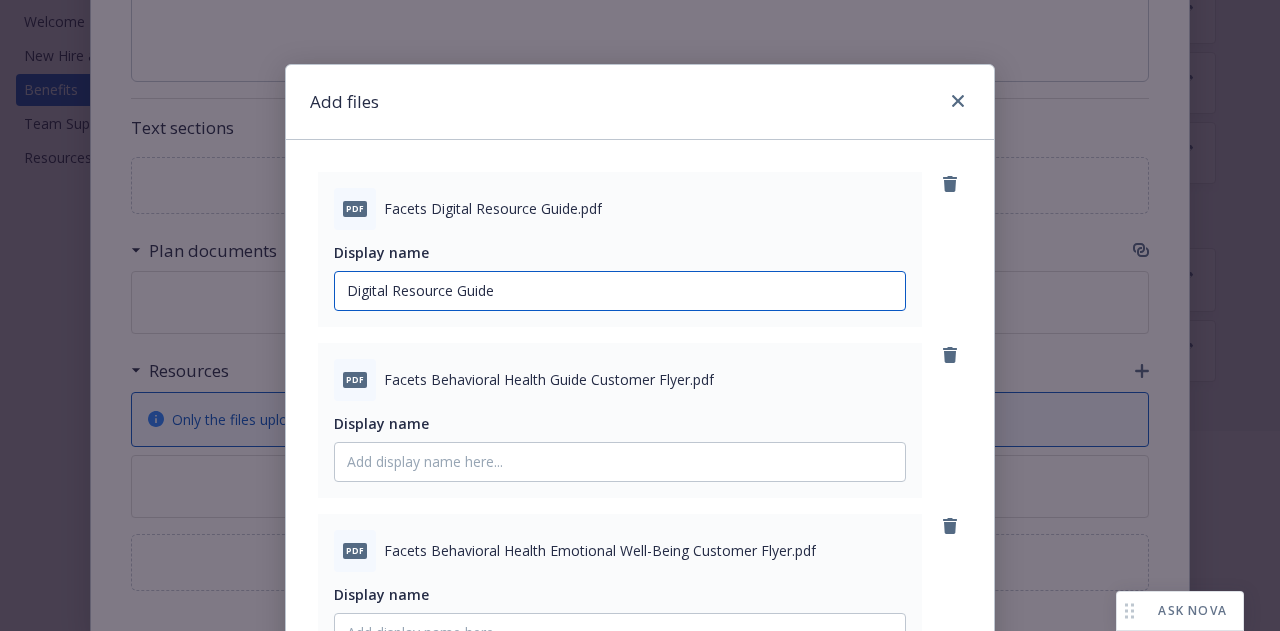 click on "Digital Resource Guide" at bounding box center (620, 291) 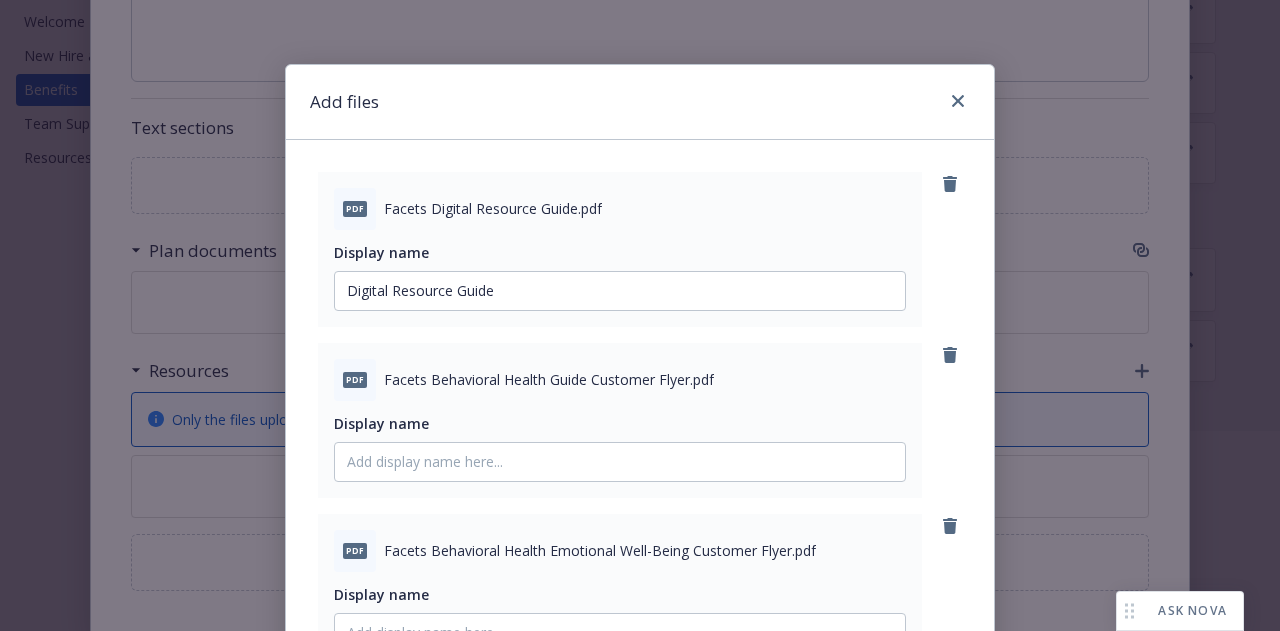click on "Facets Behavioral Health Guide Customer Flyer.pdf" at bounding box center [549, 379] 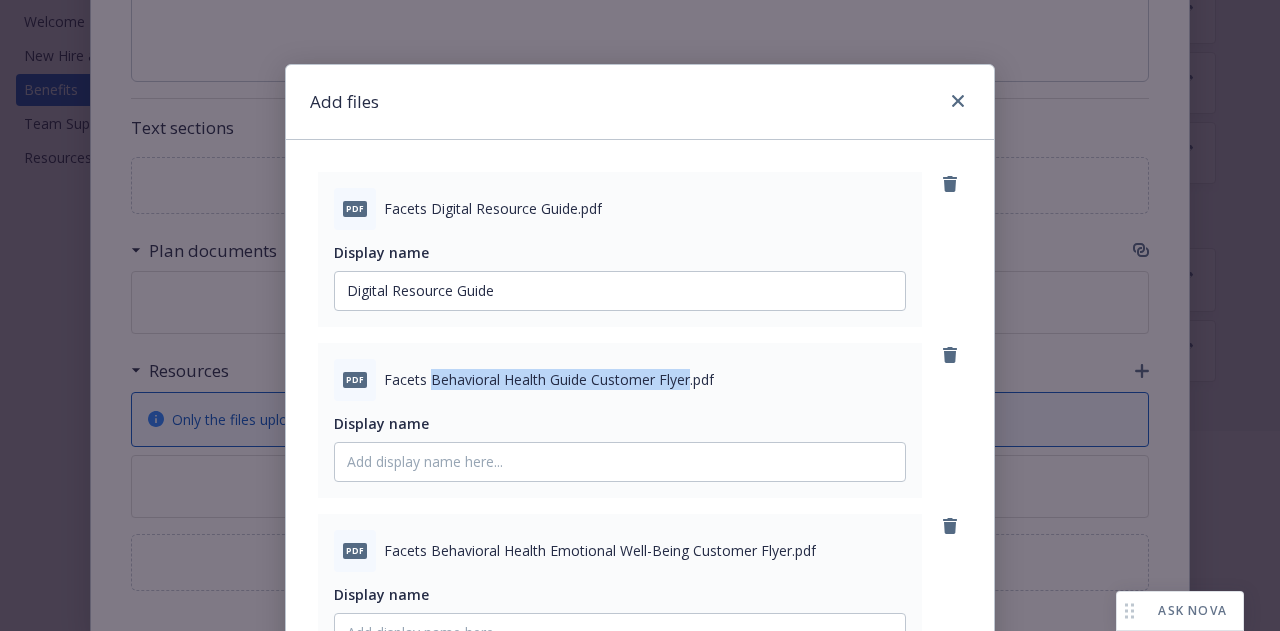 drag, startPoint x: 679, startPoint y: 373, endPoint x: 424, endPoint y: 381, distance: 255.12546 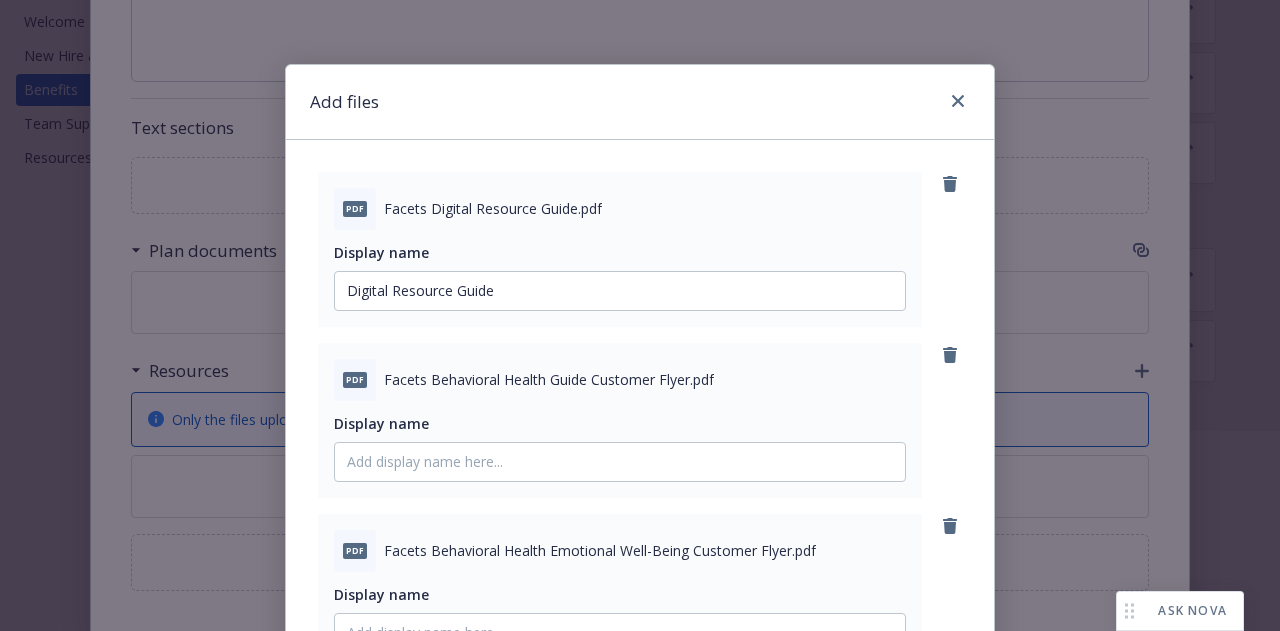 click at bounding box center [640, 495] 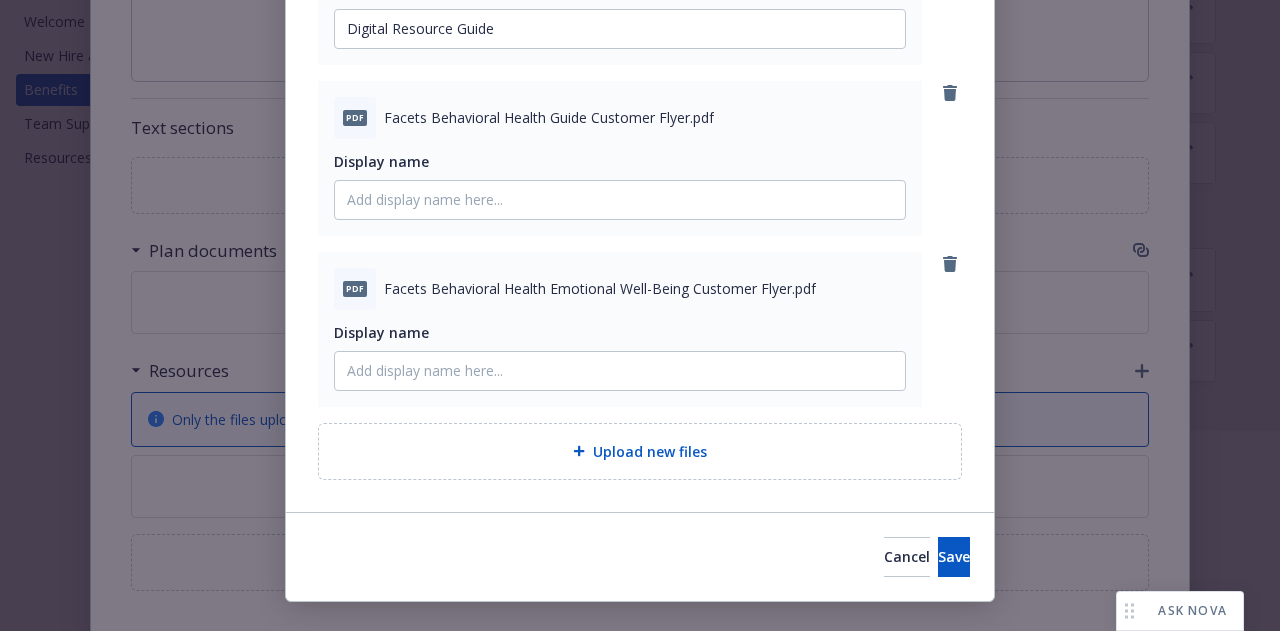 scroll, scrollTop: 294, scrollLeft: 0, axis: vertical 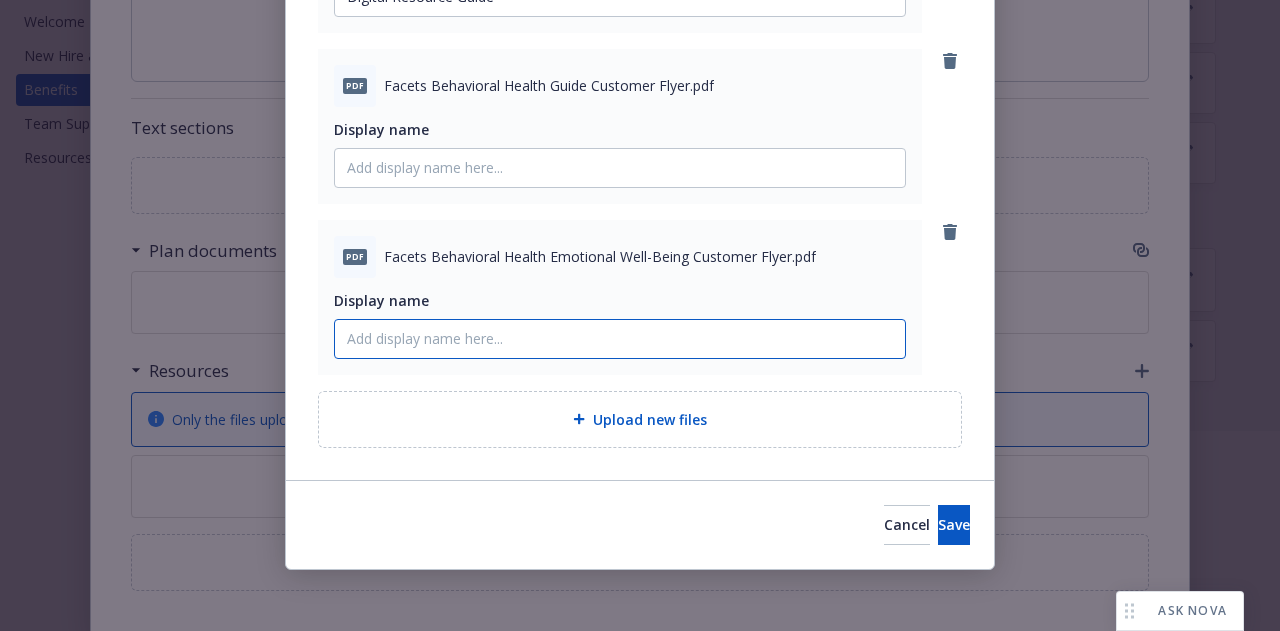click on "Display name" at bounding box center (620, -3) 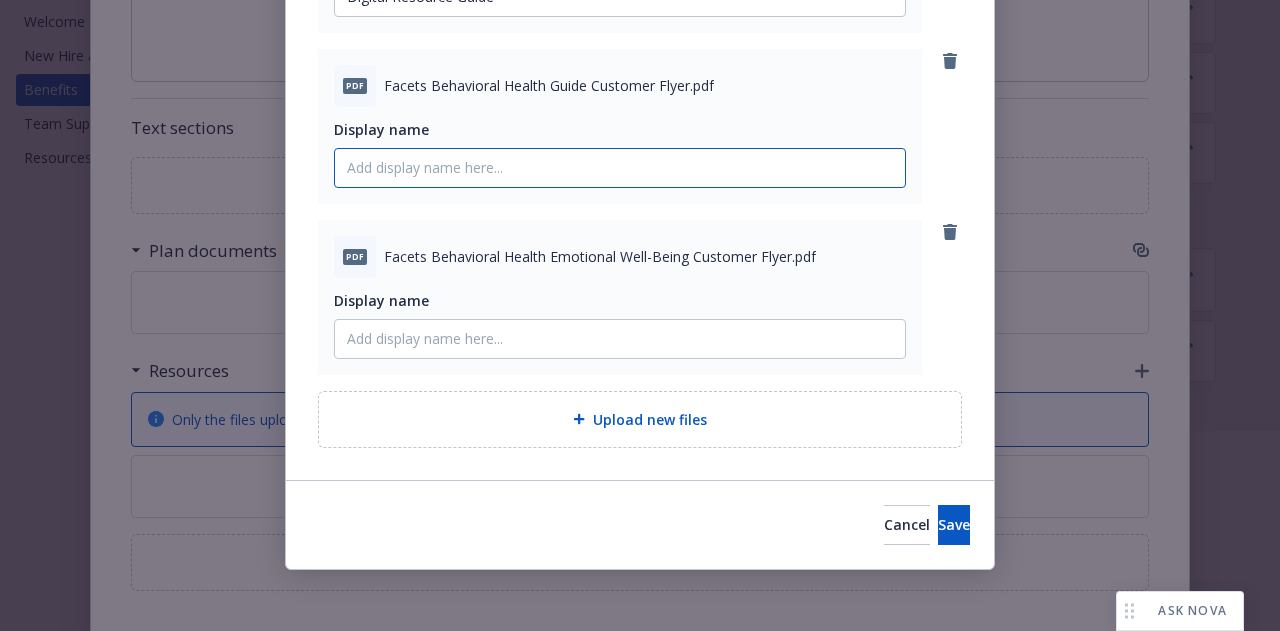 click on "Display name" at bounding box center [620, -3] 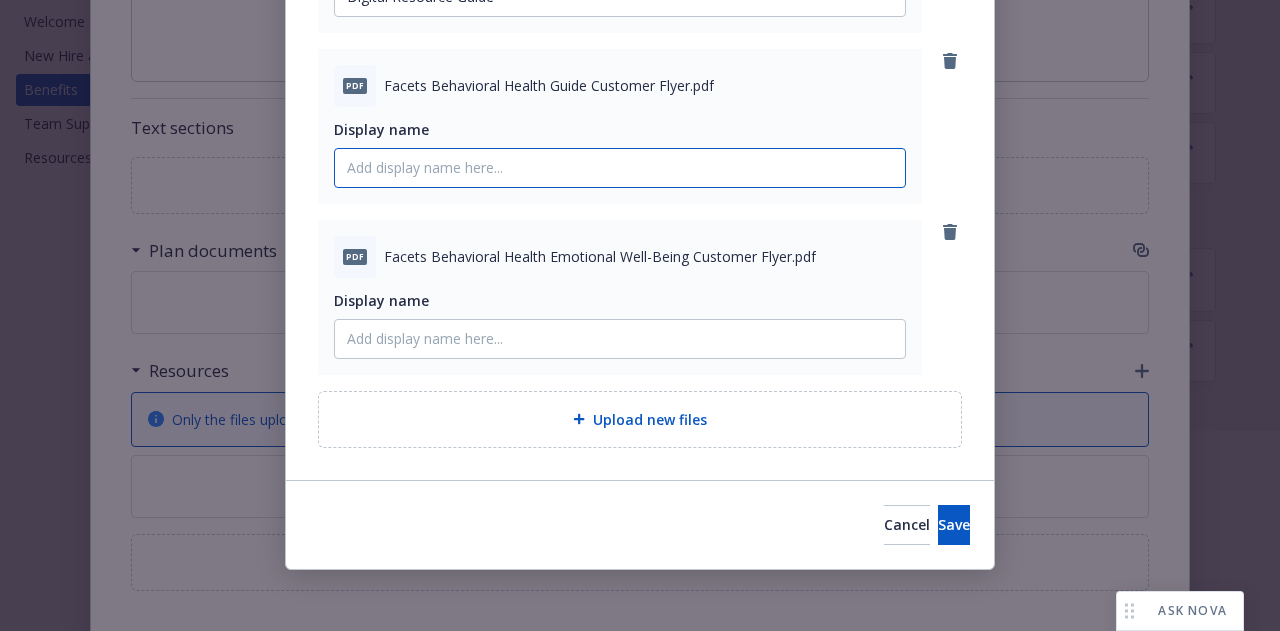 paste on "Behavioral Health Guide Customer Flyer" 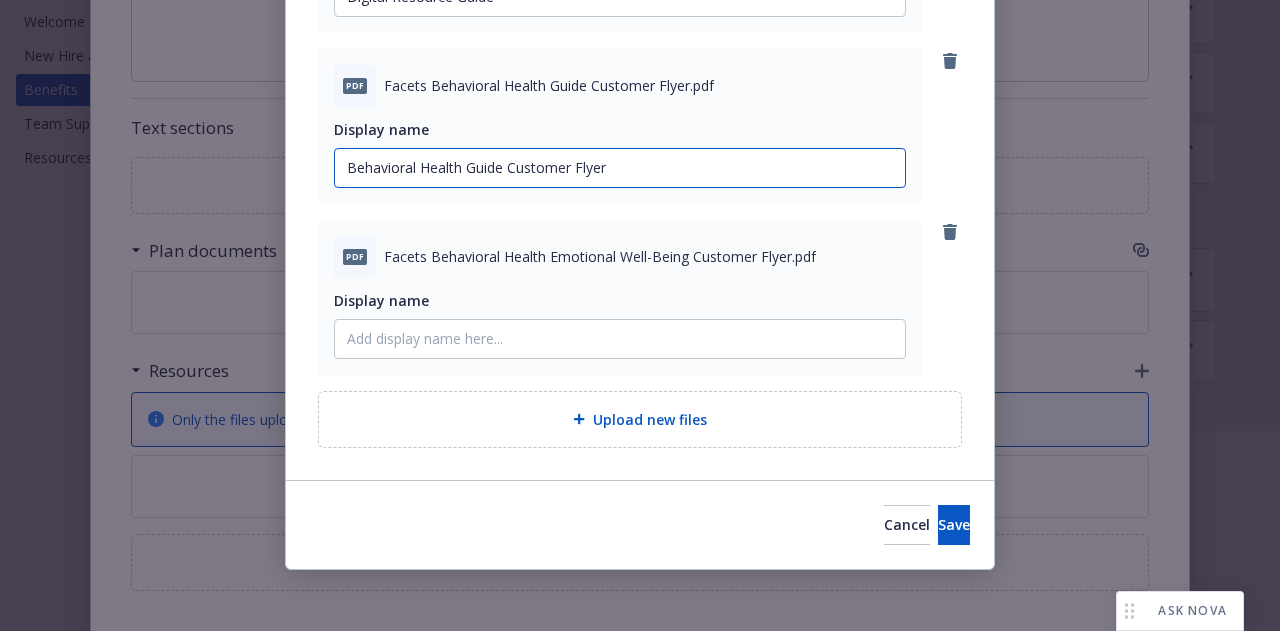 type on "Behavioral Health Guide Customer Flyer" 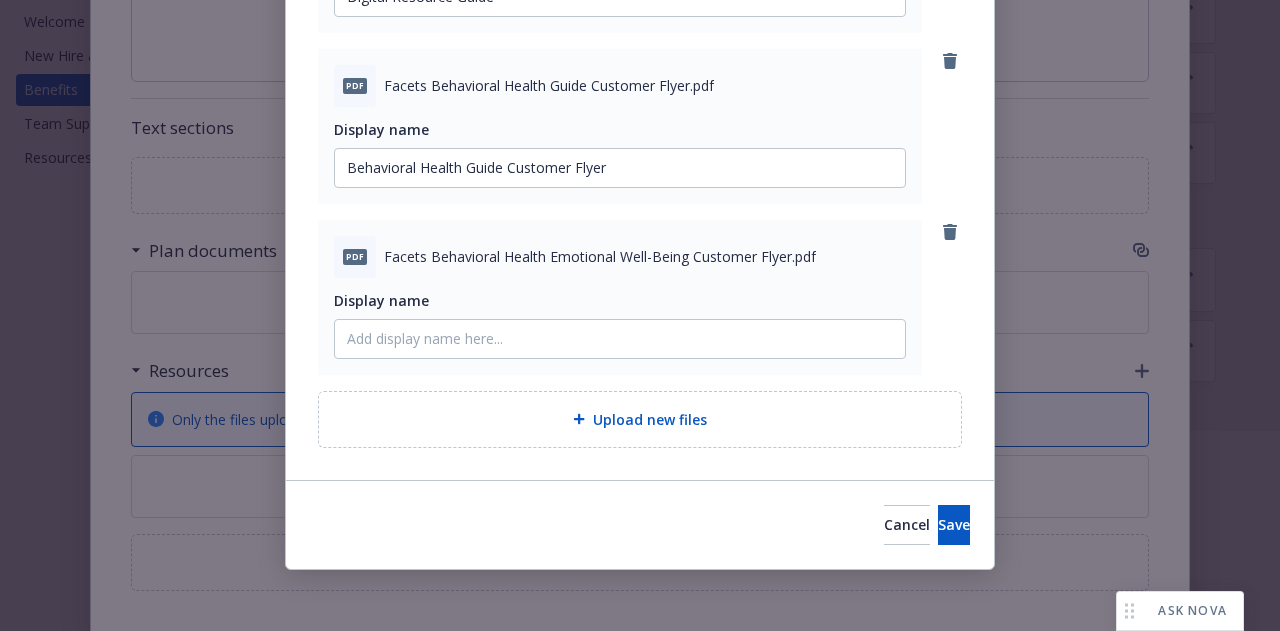 click on "Facets Behavioral Health Emotional Well-Being Customer Flyer.pdf" at bounding box center [600, 256] 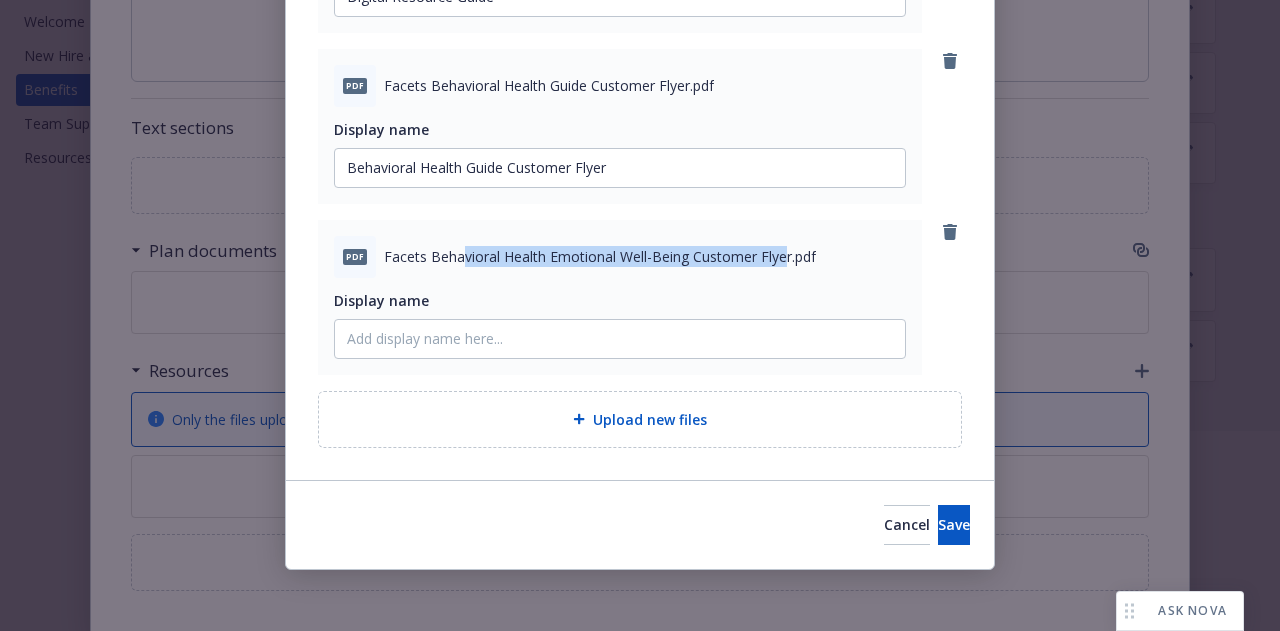 drag, startPoint x: 778, startPoint y: 261, endPoint x: 450, endPoint y: 253, distance: 328.09753 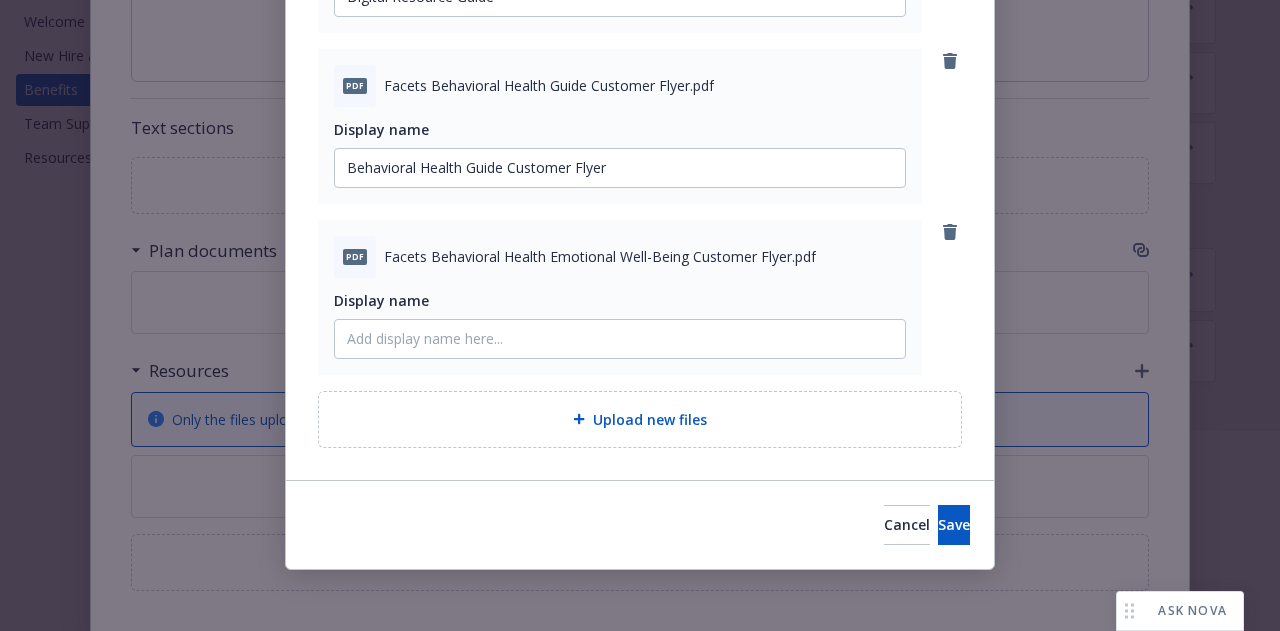 click on "Facets Behavioral Health Emotional Well-Being Customer Flyer.pdf" at bounding box center [600, 256] 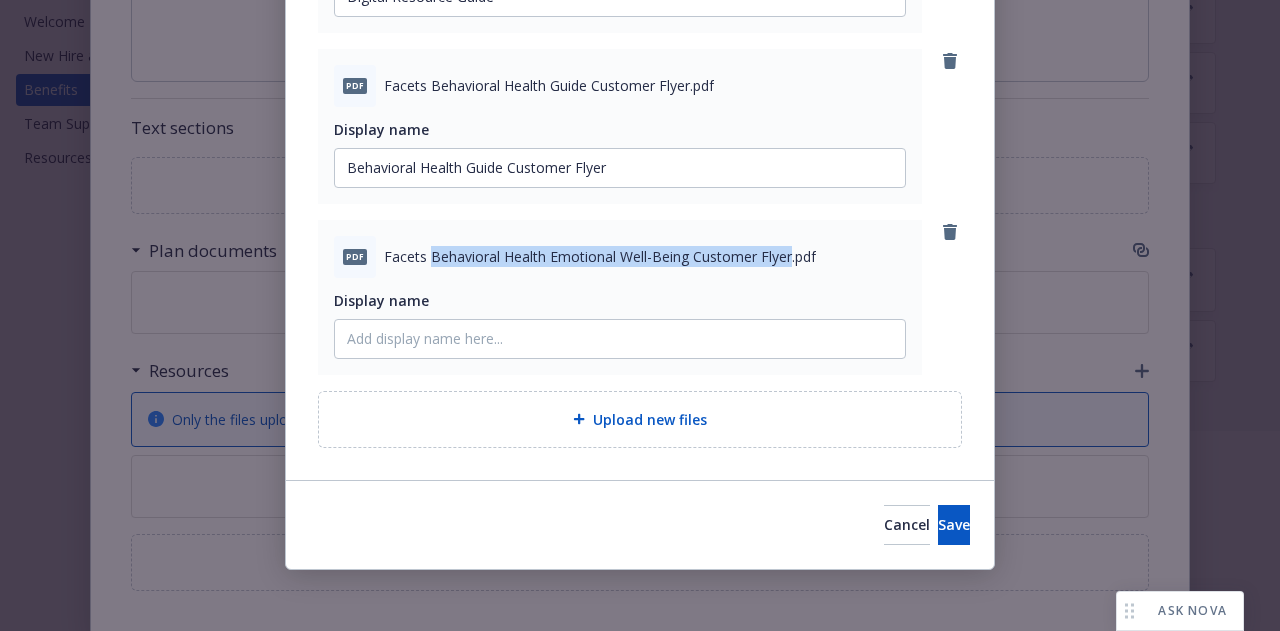 drag, startPoint x: 780, startPoint y: 261, endPoint x: 422, endPoint y: 260, distance: 358.0014 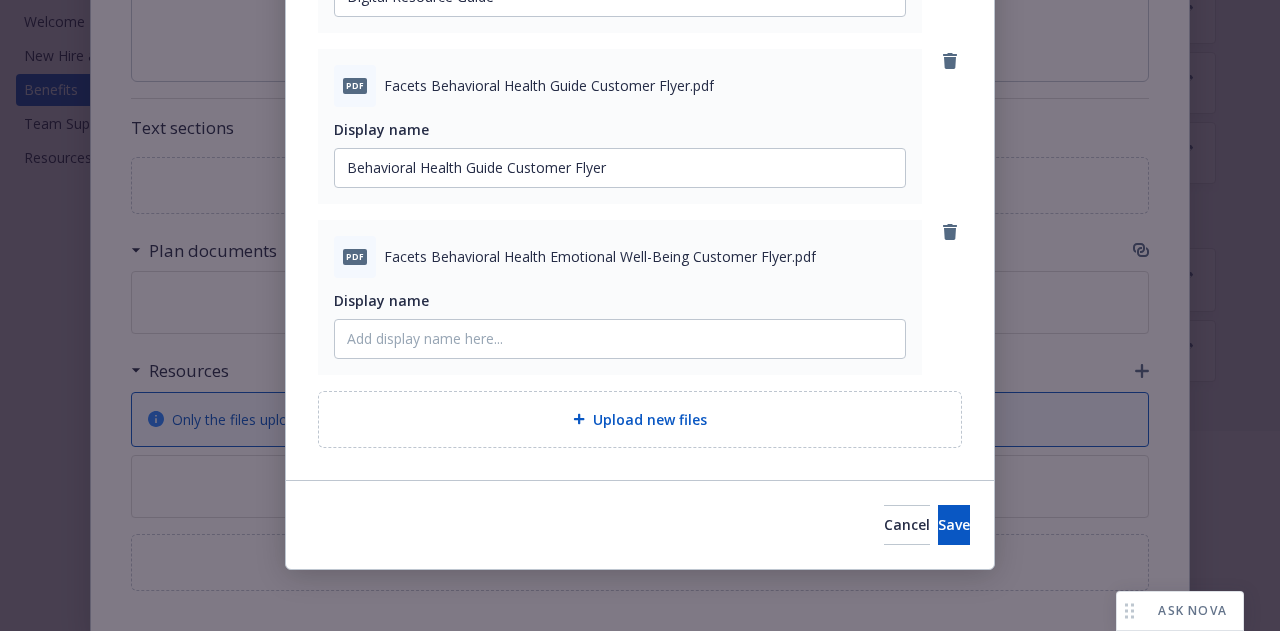 click on "pdf Facets Behavioral Health Emotional Well-Being Customer Flyer.pdf Display name" at bounding box center (620, 297) 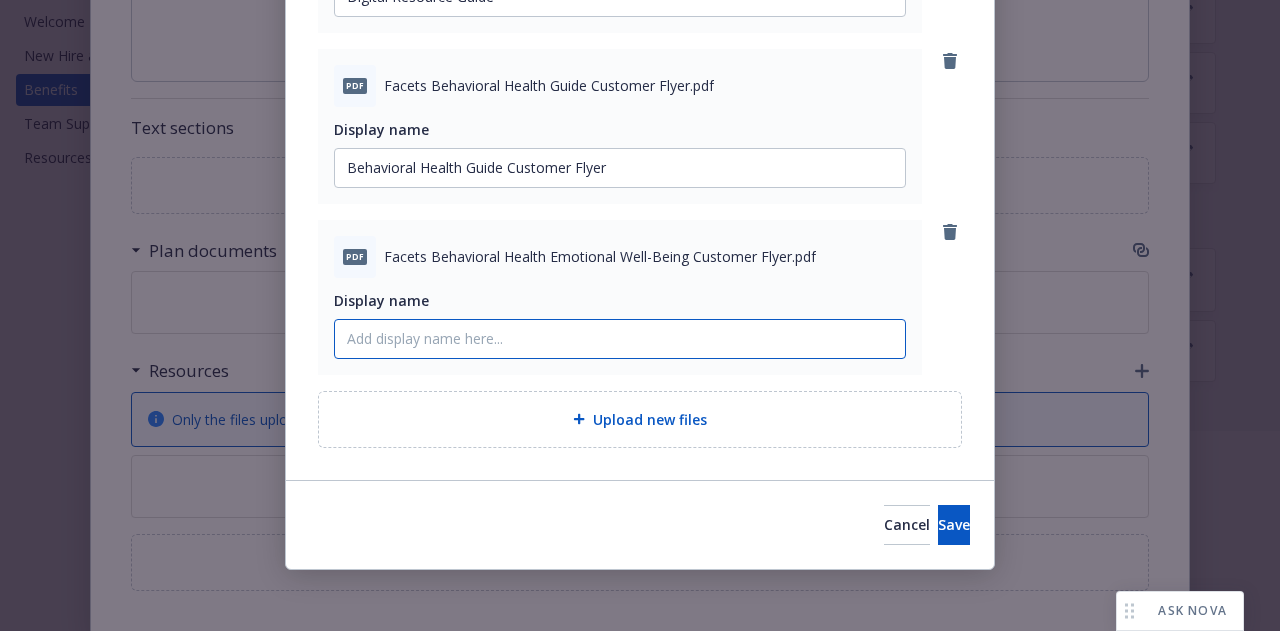 click on "Display name" at bounding box center (620, -3) 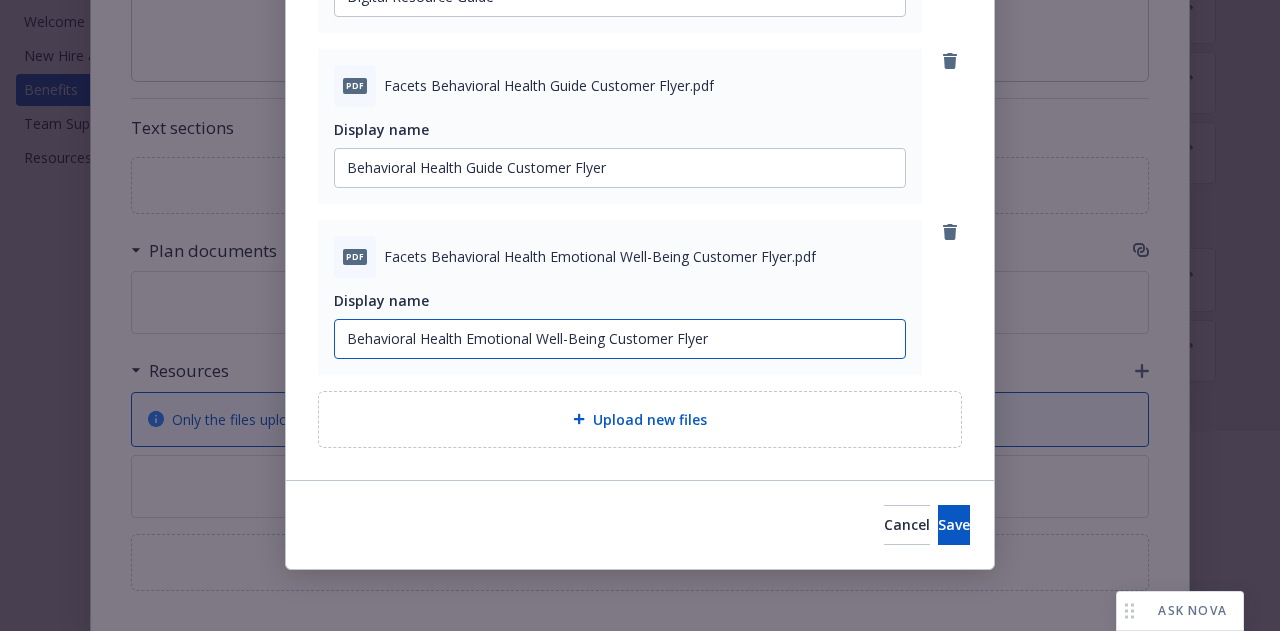 type on "Behavioral Health Emotional Well-Being Customer Flyer" 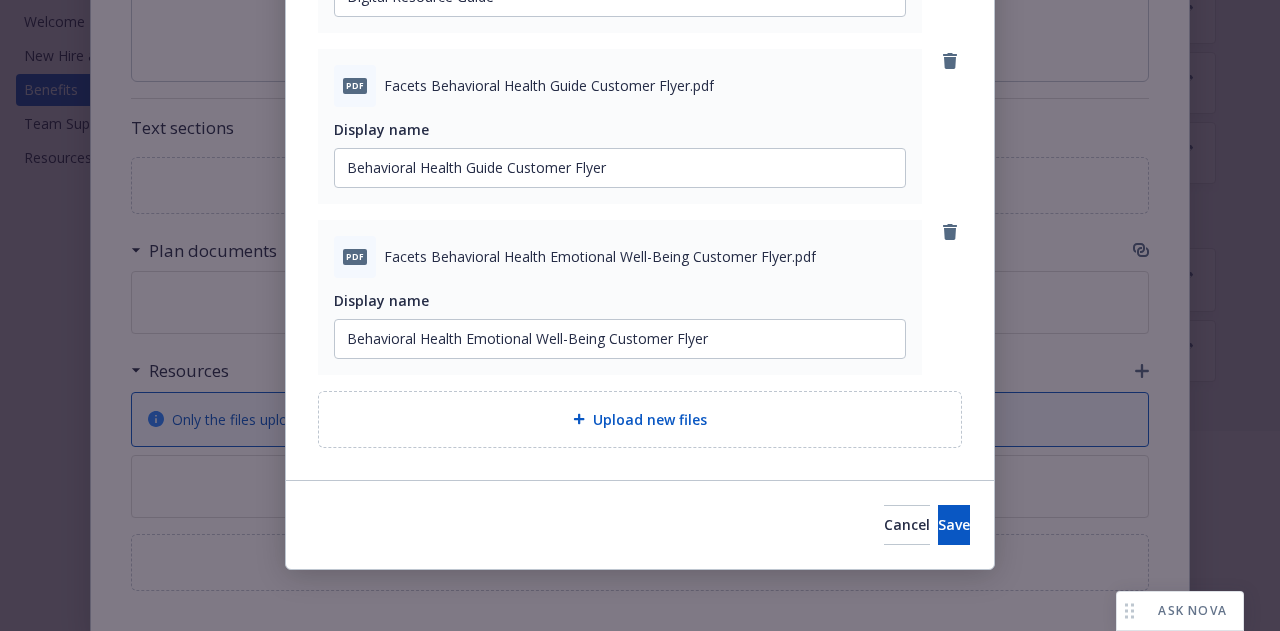 click at bounding box center [640, 495] 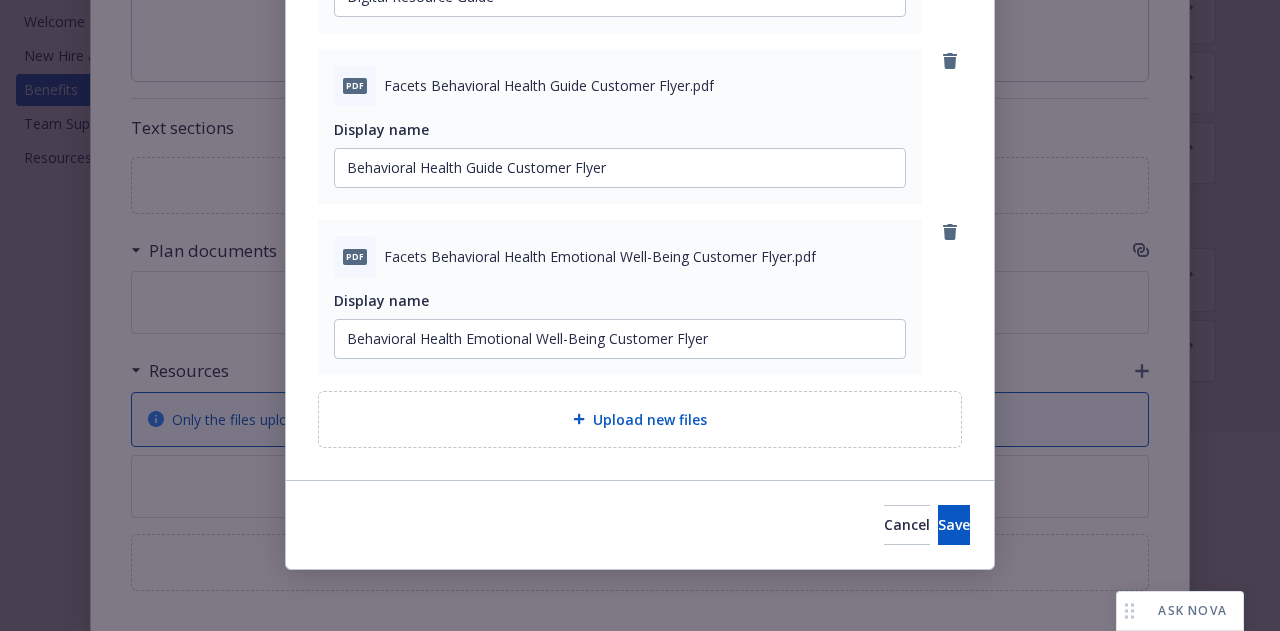 click at bounding box center [640, 495] 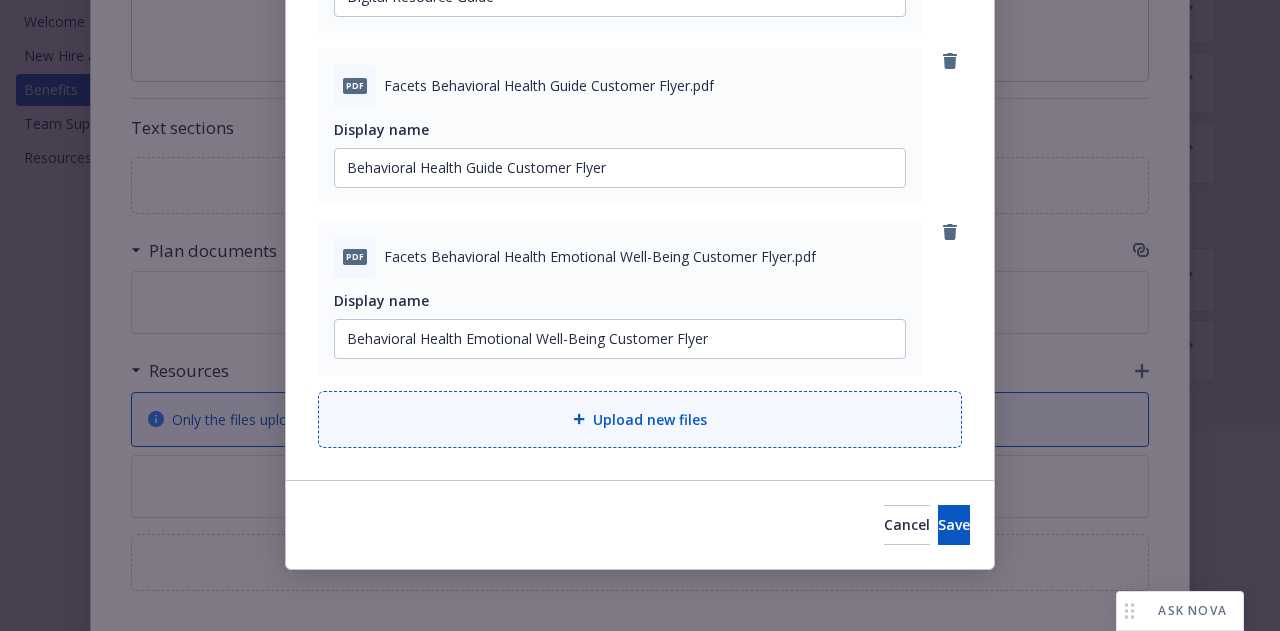 drag, startPoint x: 915, startPoint y: 522, endPoint x: 895, endPoint y: 404, distance: 119.682915 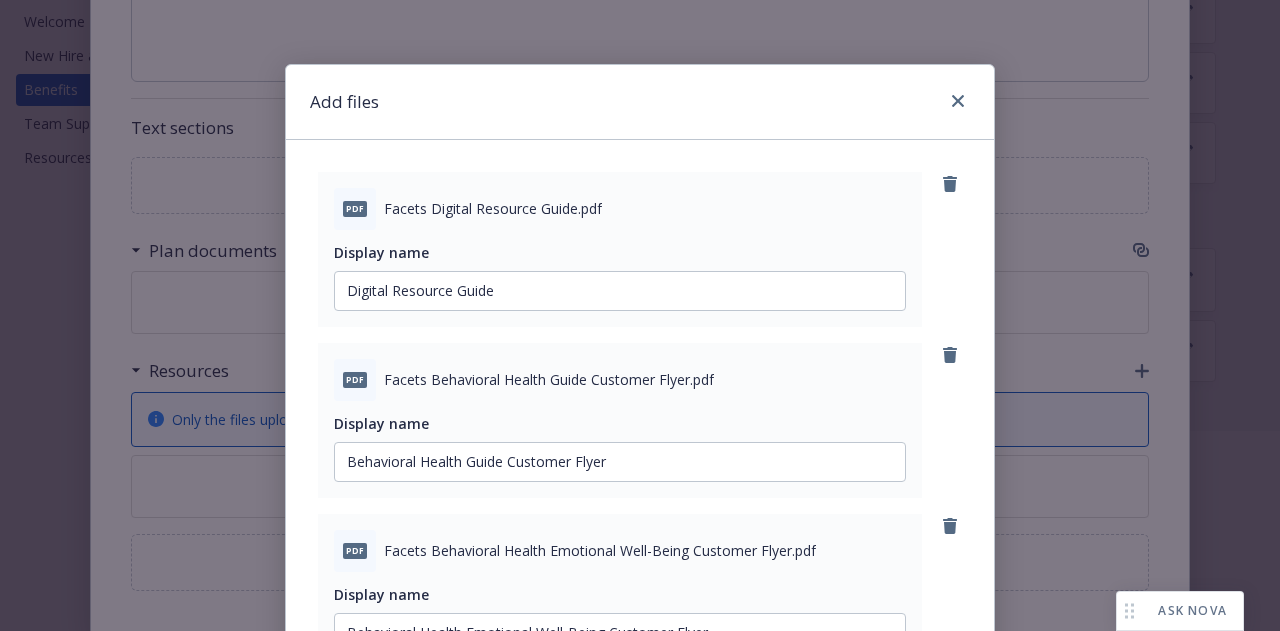 scroll, scrollTop: 294, scrollLeft: 0, axis: vertical 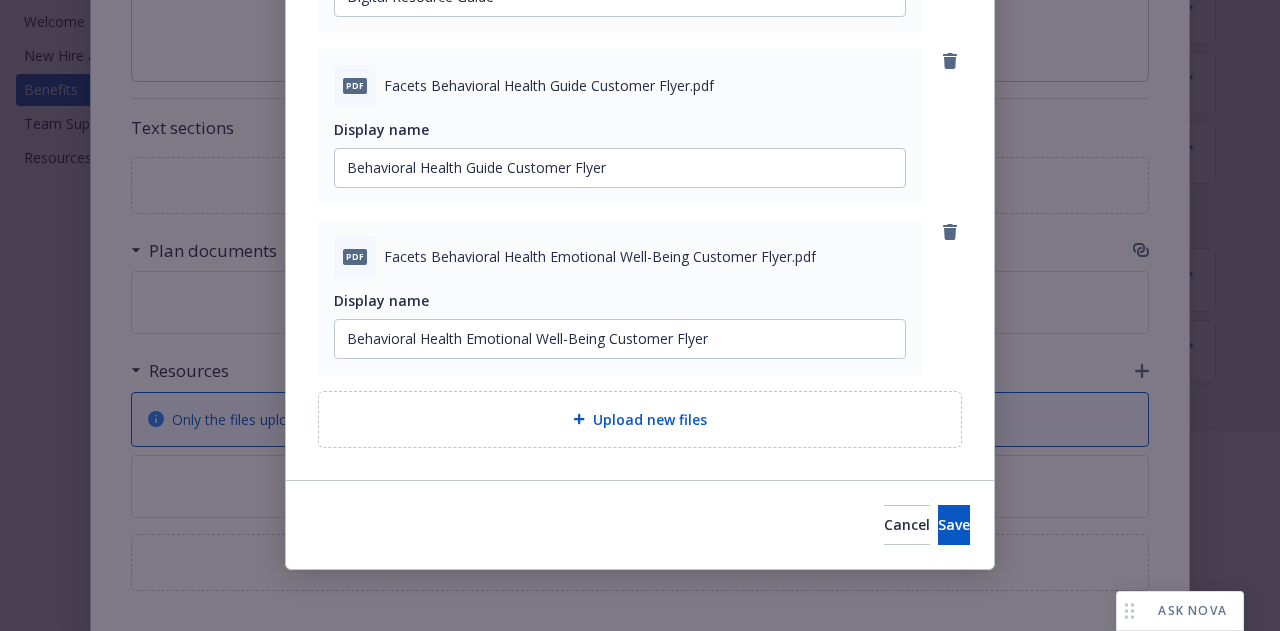 click at bounding box center (640, 495) 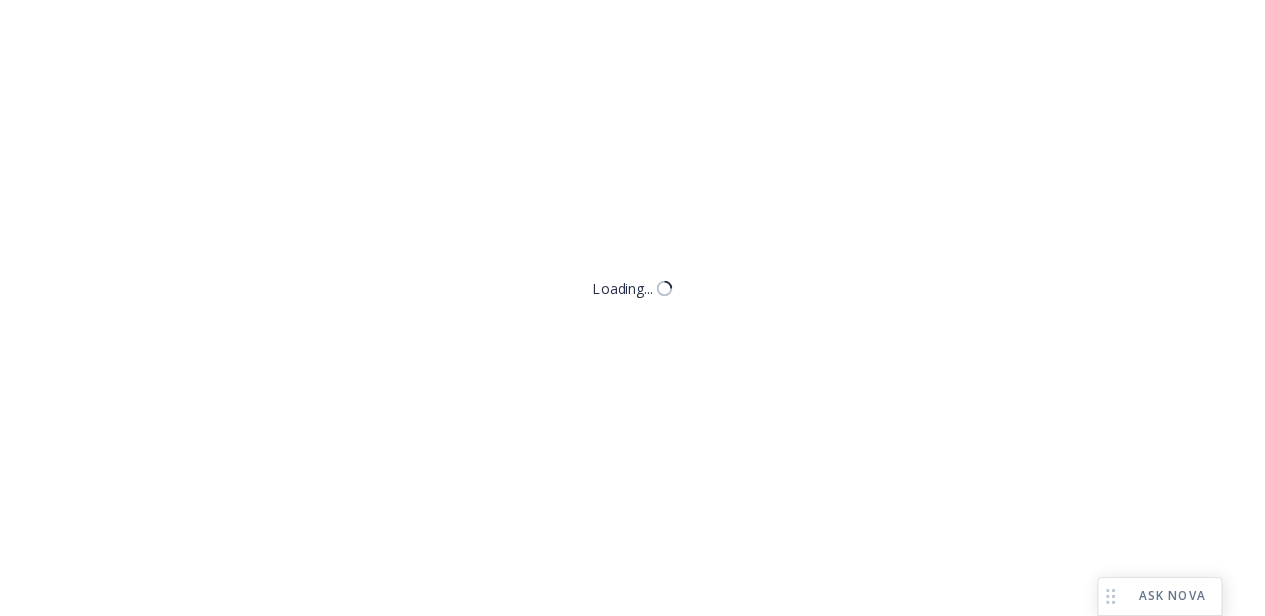 scroll, scrollTop: 0, scrollLeft: 0, axis: both 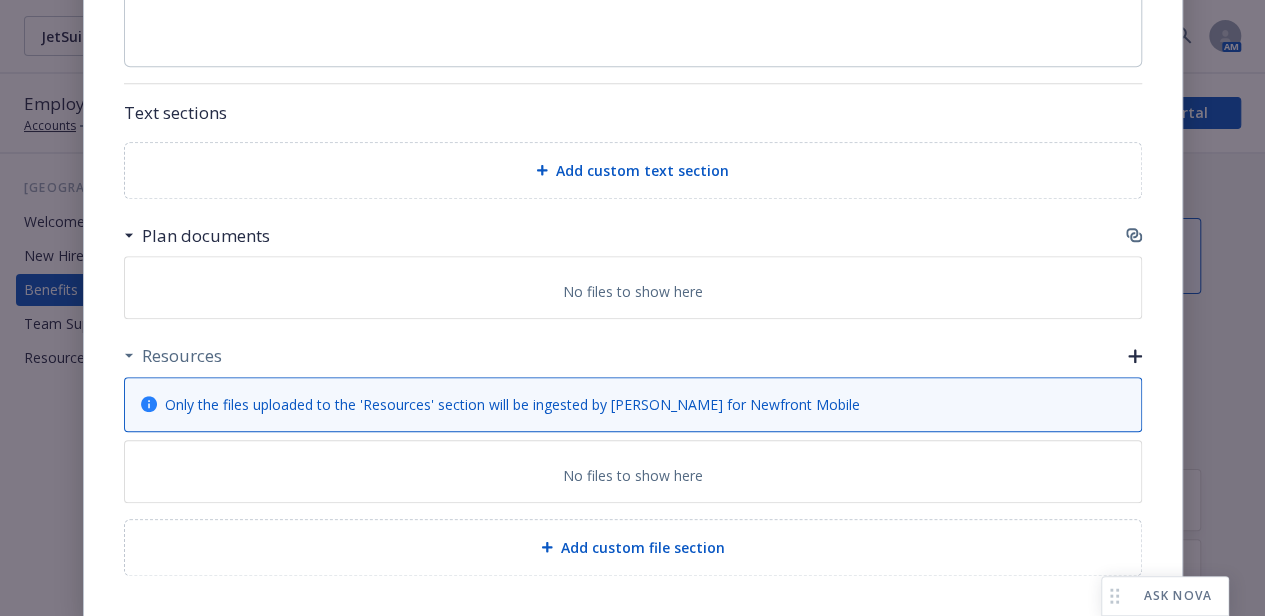 click 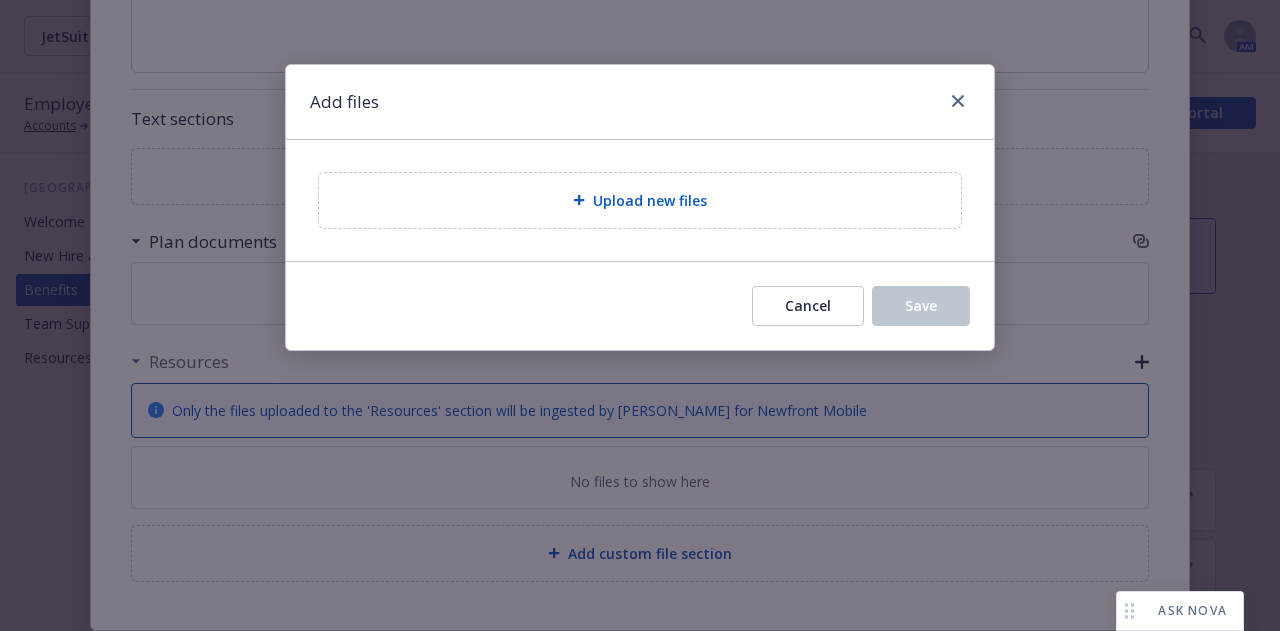 scroll, scrollTop: 855, scrollLeft: 0, axis: vertical 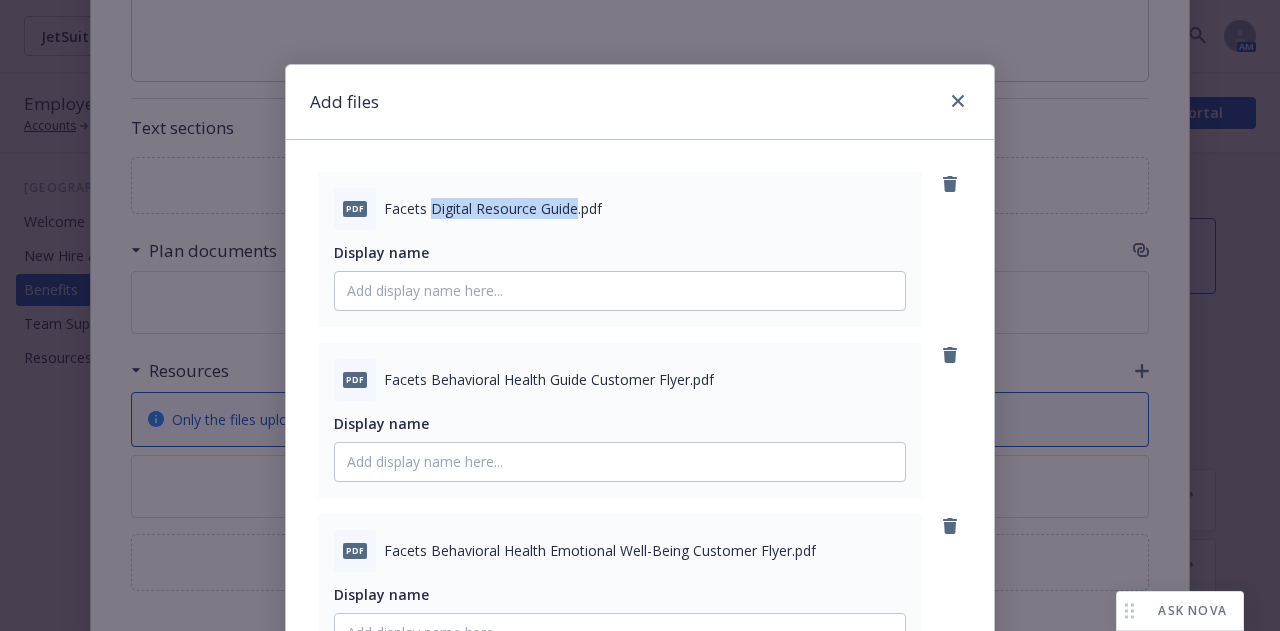 drag, startPoint x: 568, startPoint y: 206, endPoint x: 420, endPoint y: 213, distance: 148.16545 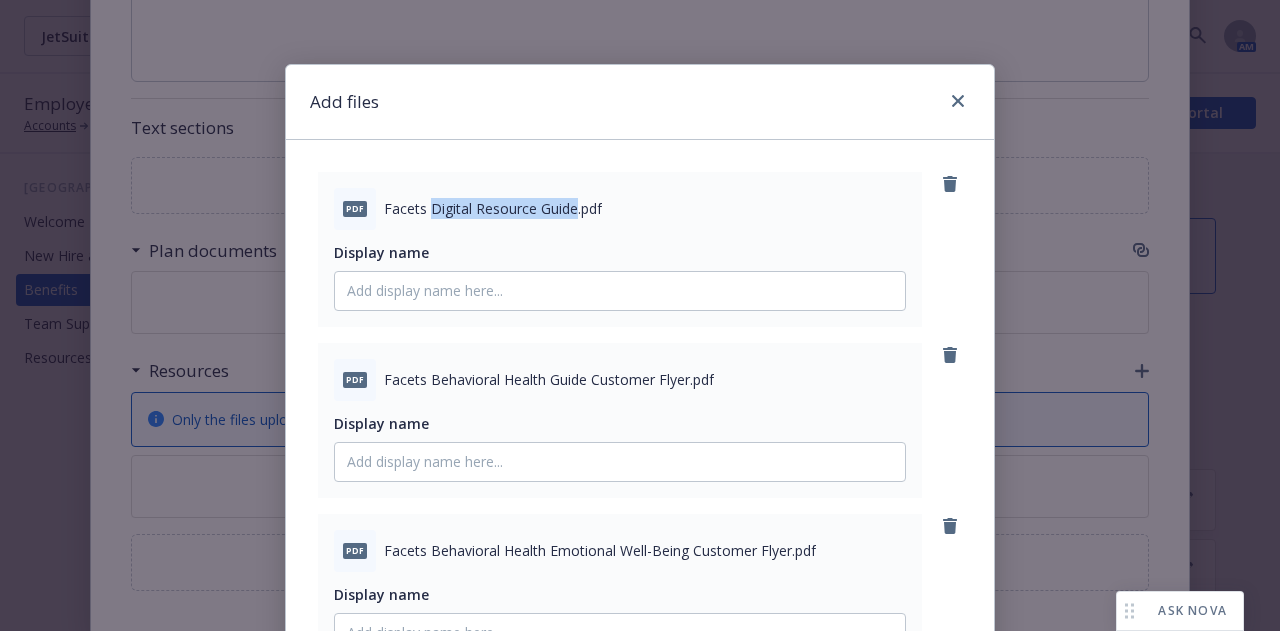 click on "Facets Digital Resource Guide.pdf" at bounding box center (493, 208) 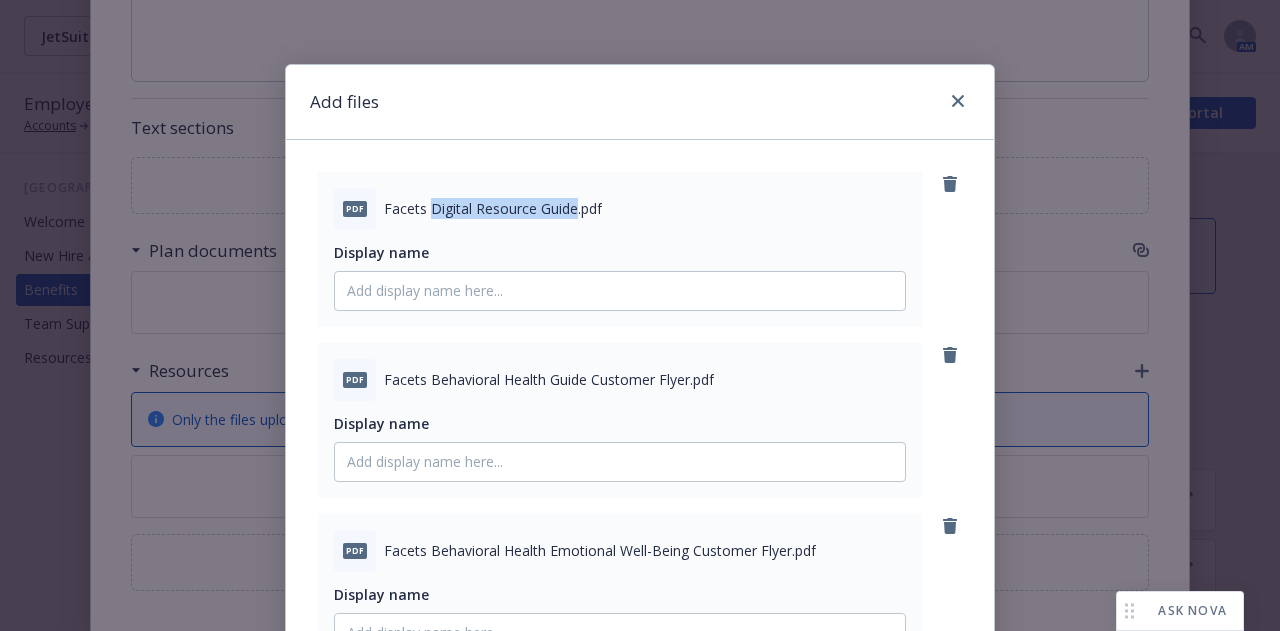 copy on "Digital Resource Guide" 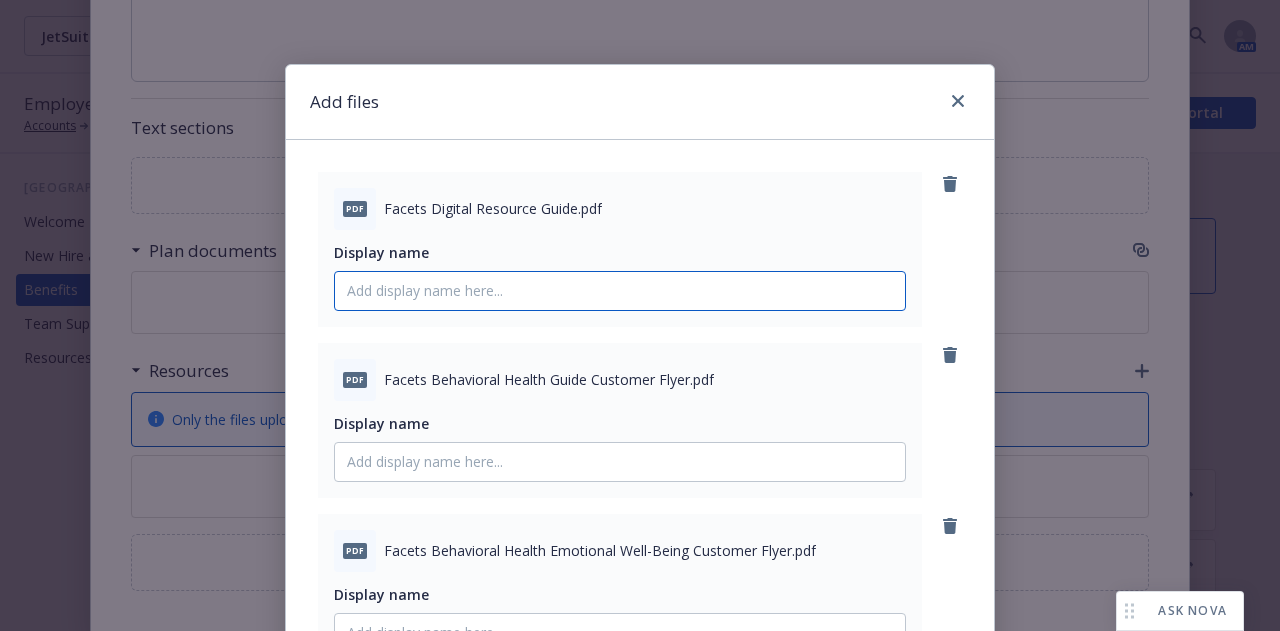 click on "Display name" at bounding box center (620, 291) 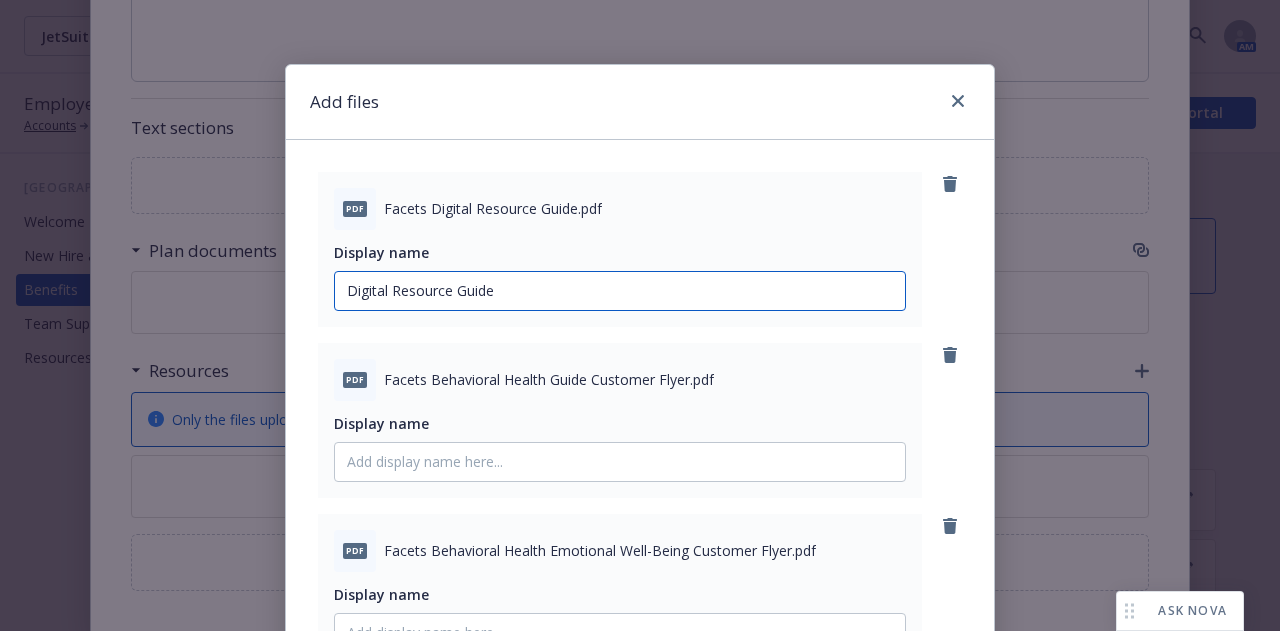 type on "Digital Resource Guide" 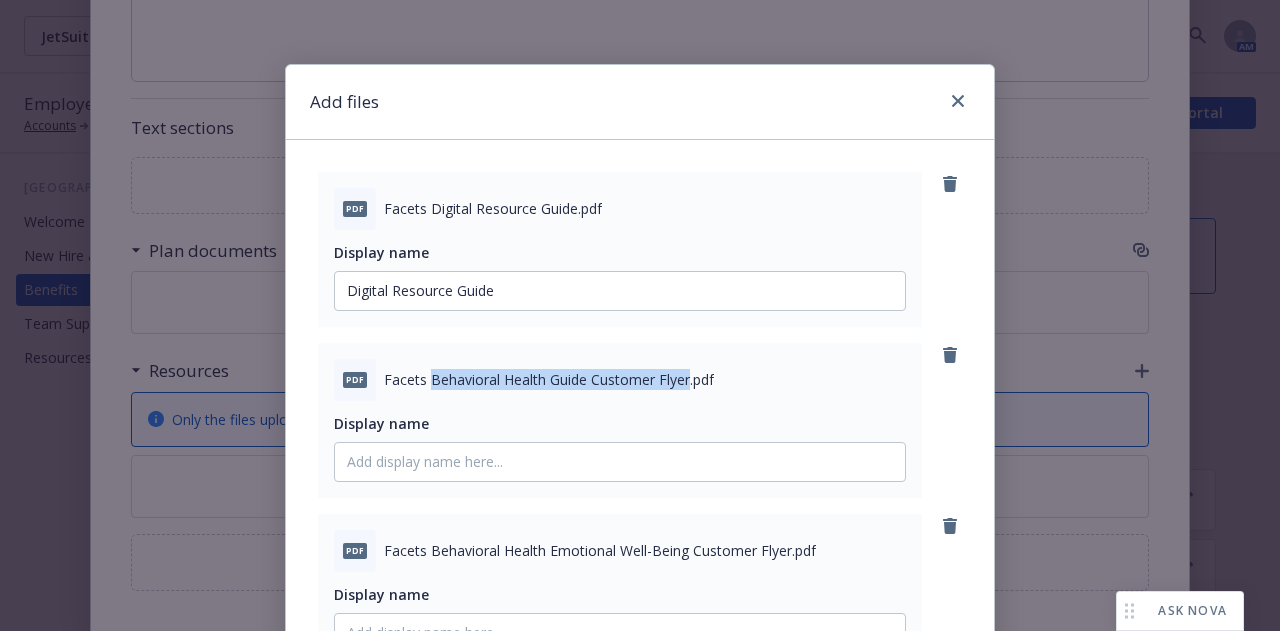 drag, startPoint x: 682, startPoint y: 375, endPoint x: 419, endPoint y: 385, distance: 263.19003 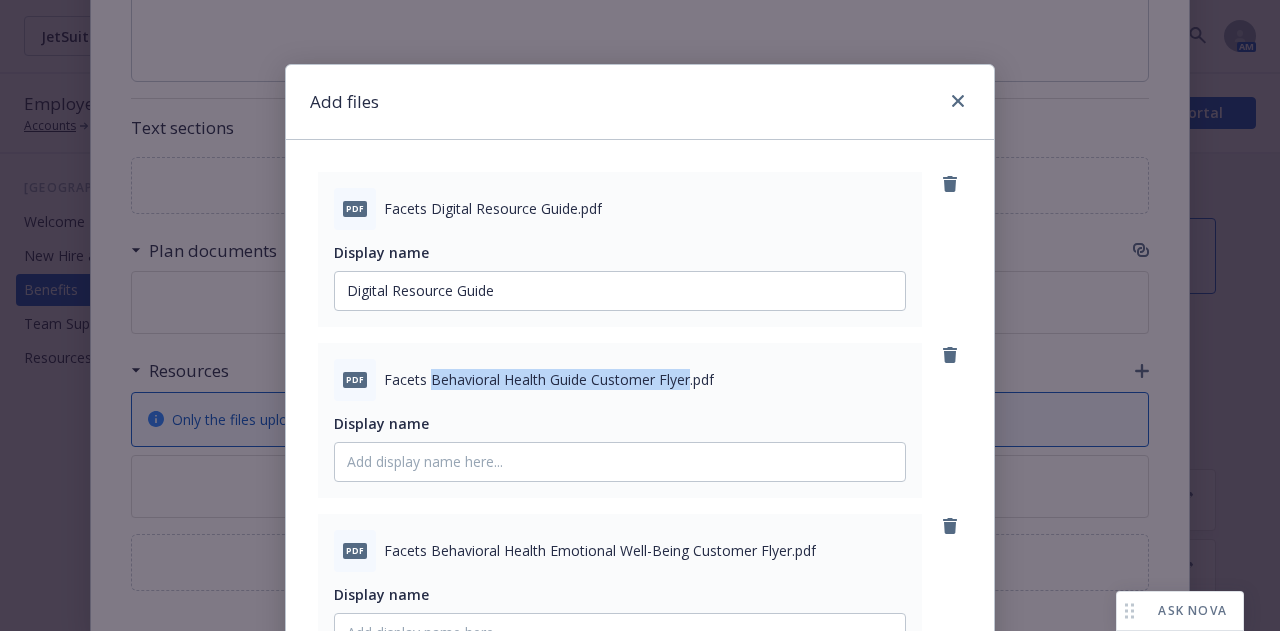 click on "Facets Behavioral Health Guide Customer Flyer.pdf" at bounding box center (549, 379) 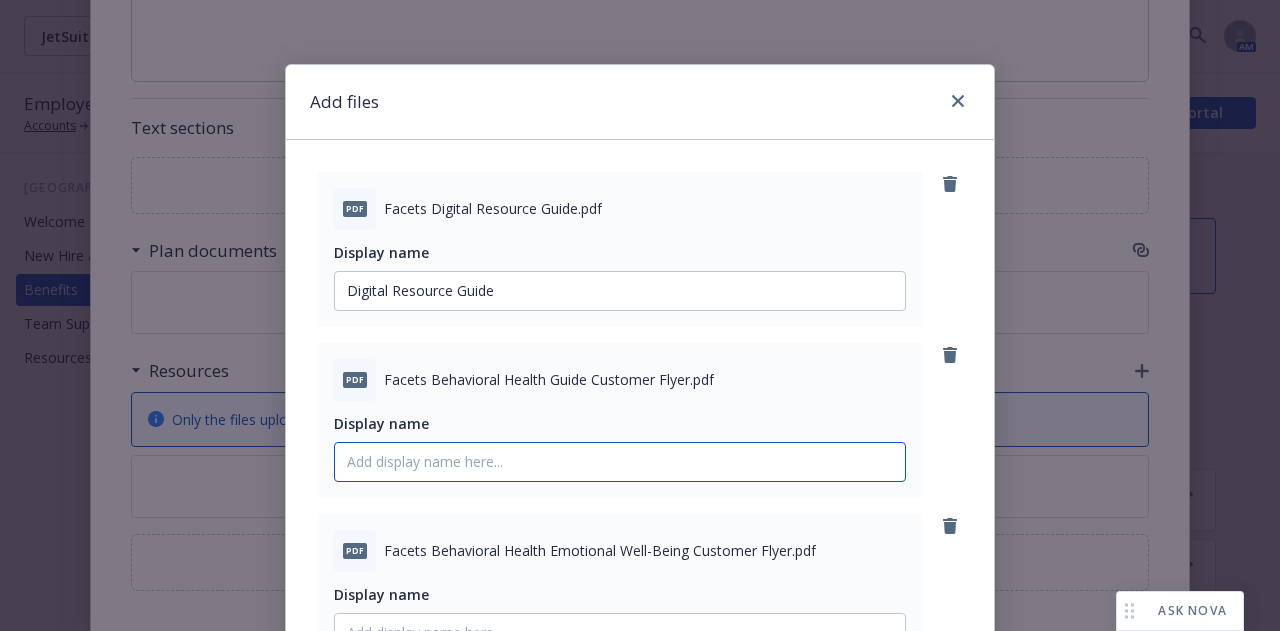 click on "Display name" at bounding box center (620, 291) 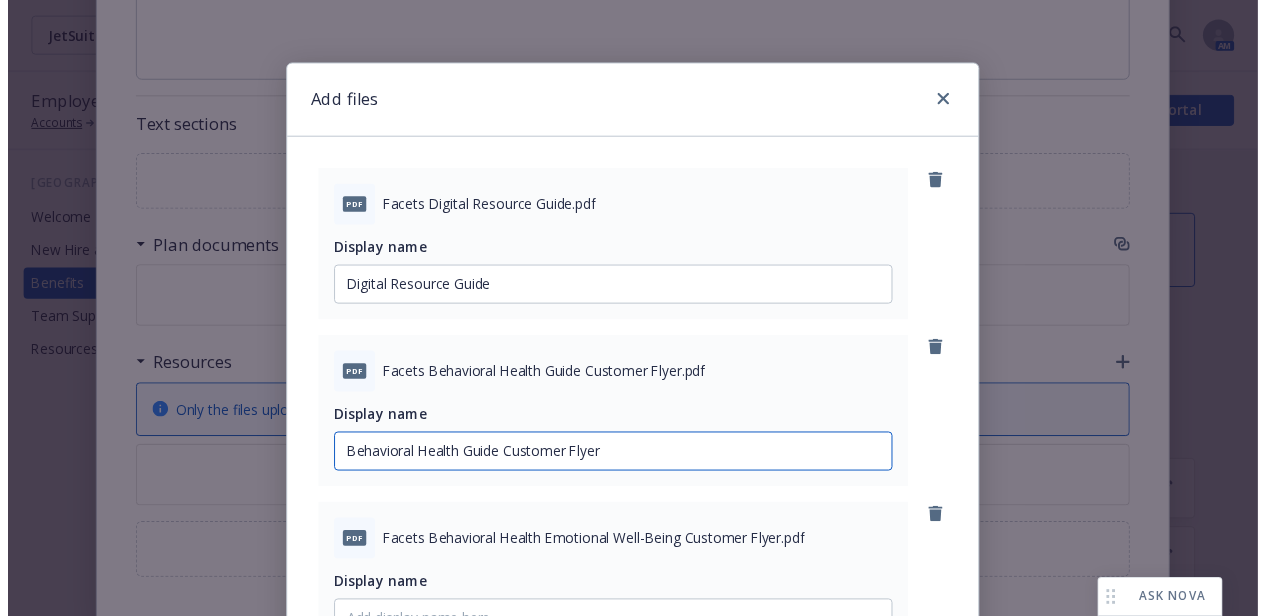 scroll, scrollTop: 200, scrollLeft: 0, axis: vertical 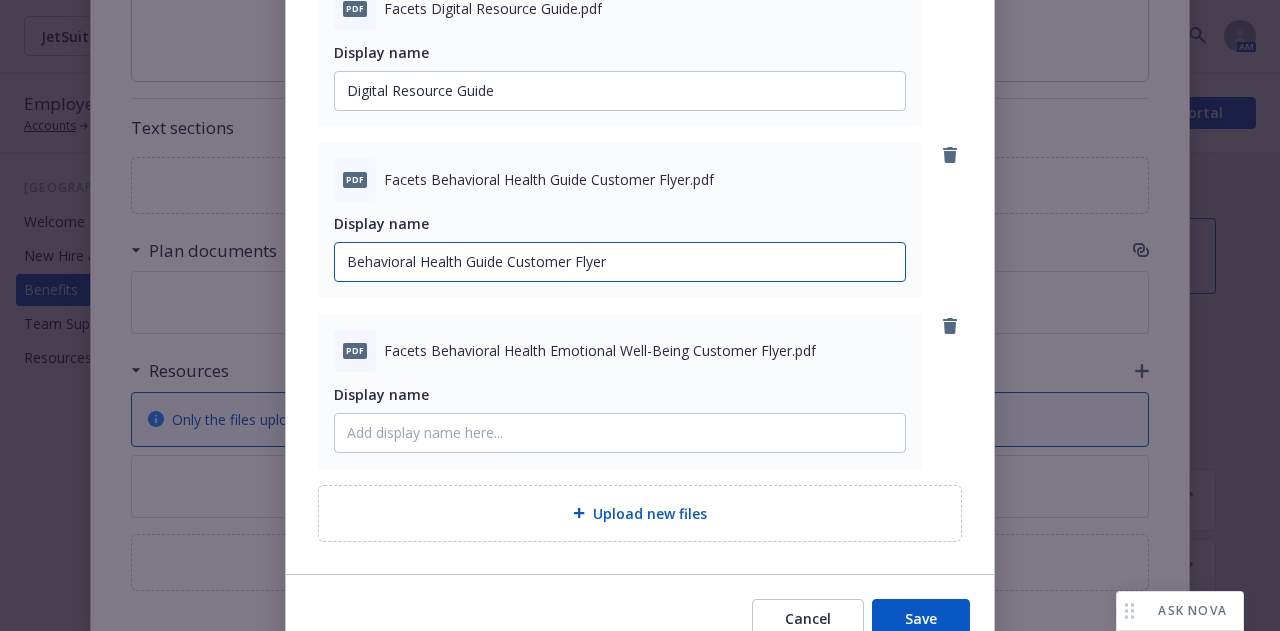type on "Behavioral Health Guide Customer Flyer" 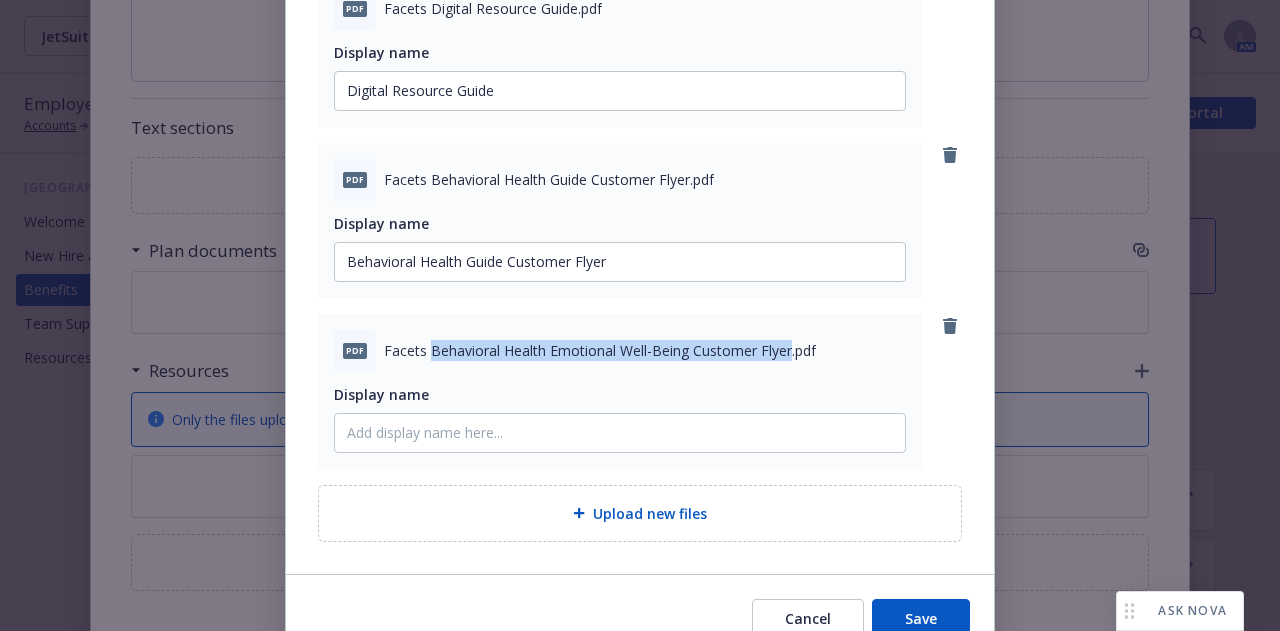 drag, startPoint x: 780, startPoint y: 349, endPoint x: 421, endPoint y: 346, distance: 359.01254 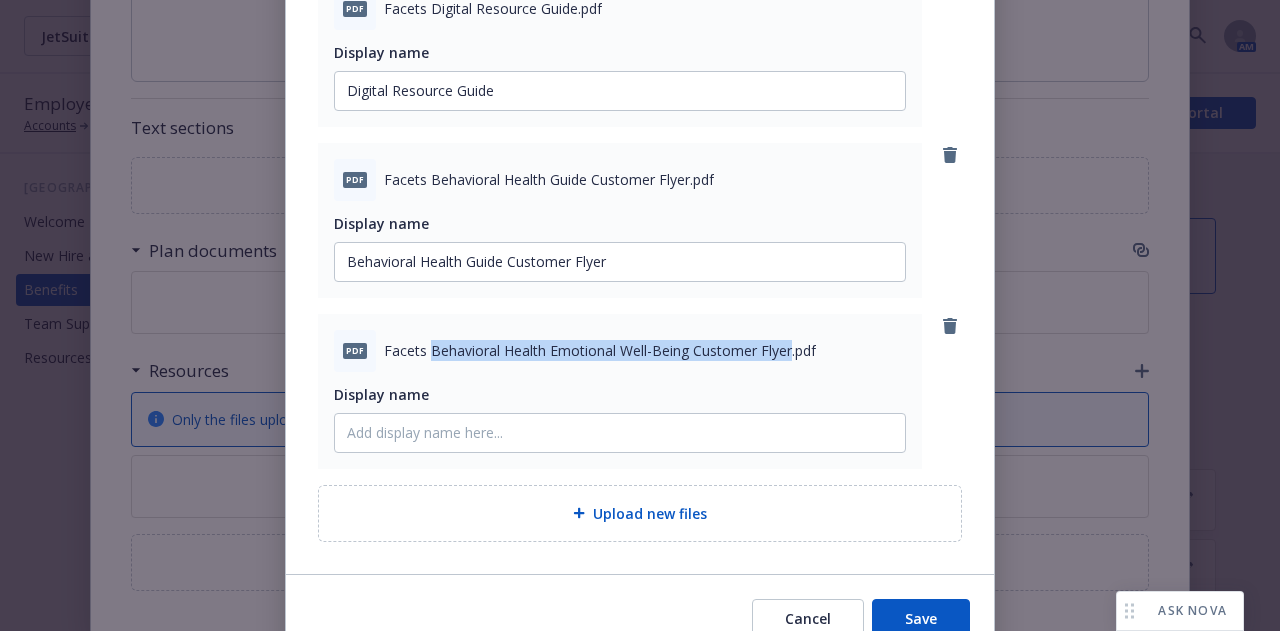 click on "Facets Behavioral Health Emotional Well-Being Customer Flyer.pdf" at bounding box center [600, 350] 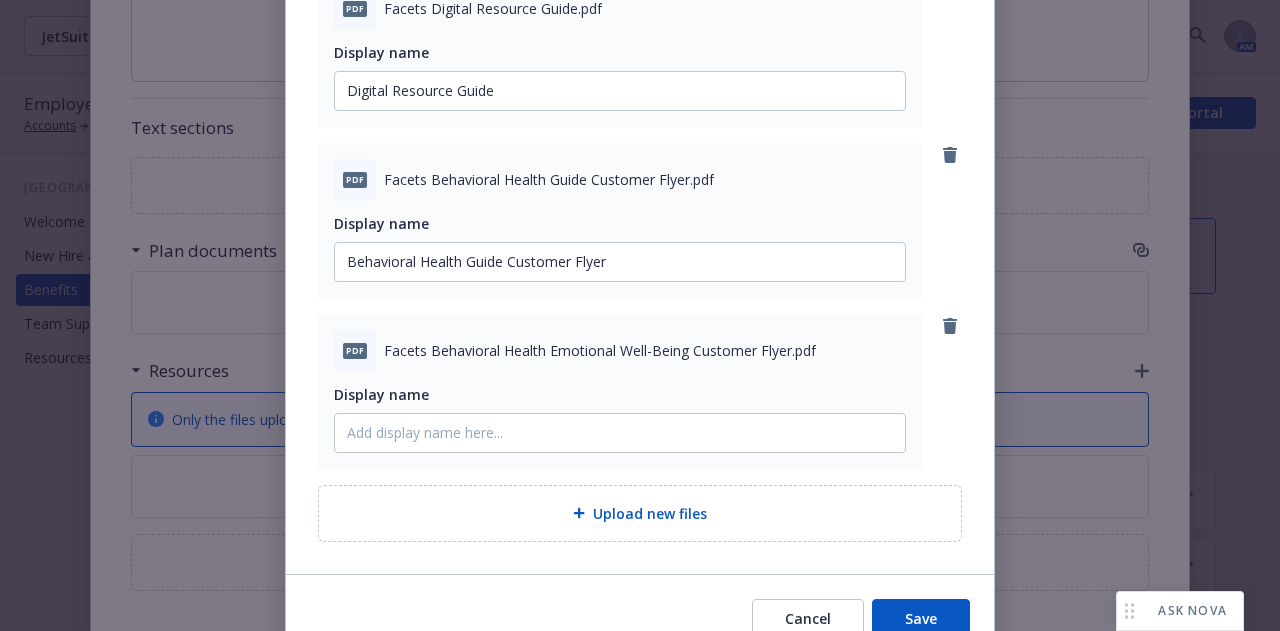 click on "pdf Facets Behavioral Health Emotional Well-Being Customer Flyer.pdf Display name" at bounding box center (620, 391) 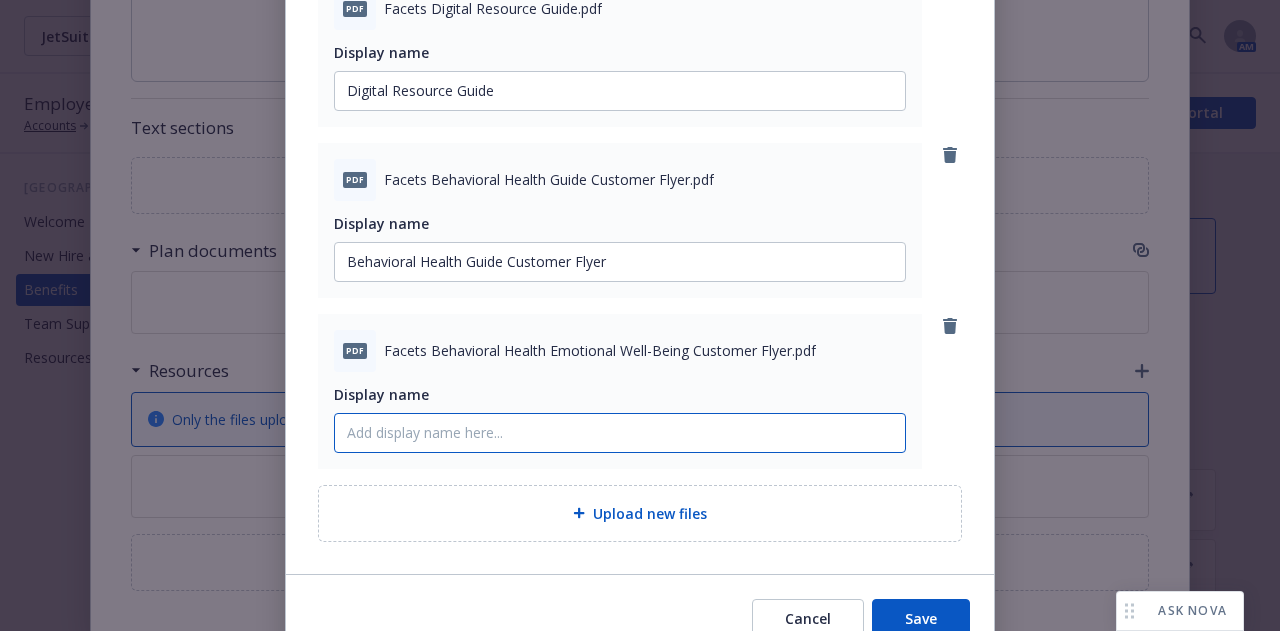 click on "Display name" at bounding box center (620, 91) 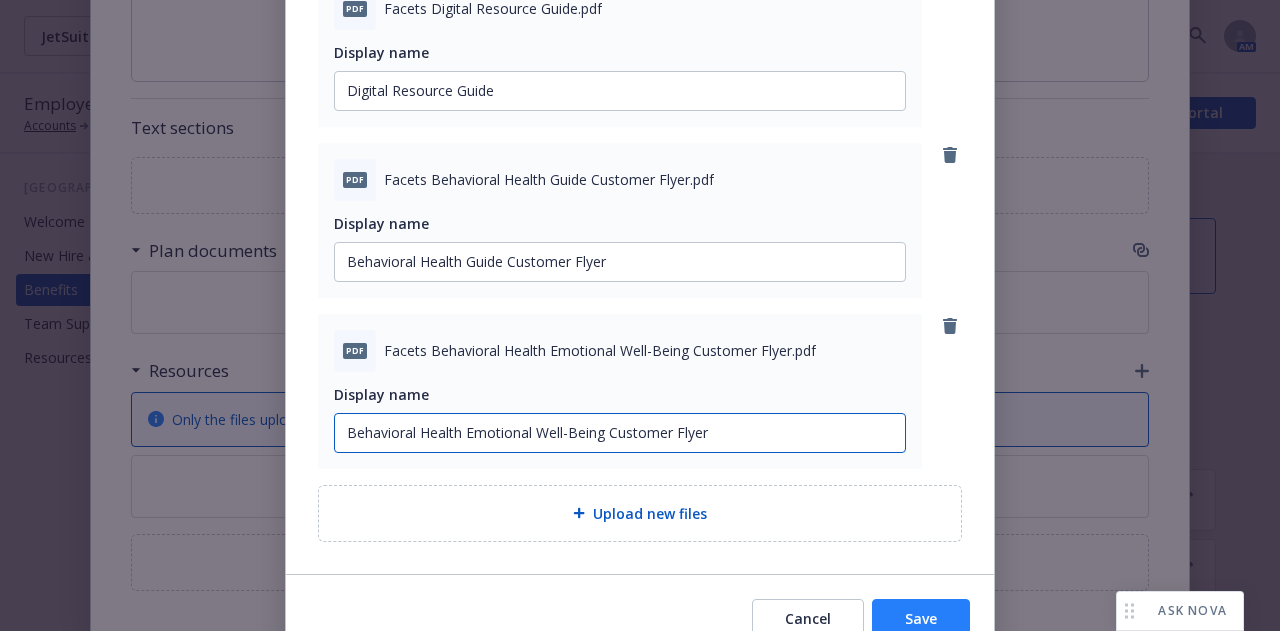 type on "Behavioral Health Emotional Well-Being Customer Flyer" 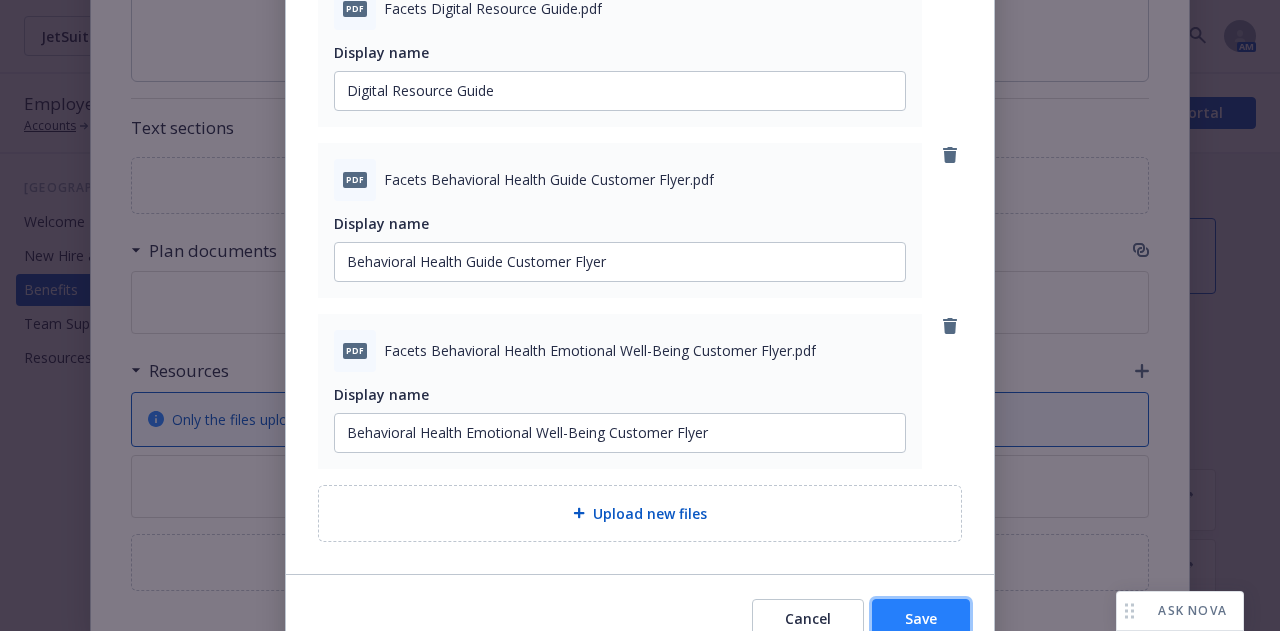 click on "Save" at bounding box center (921, 618) 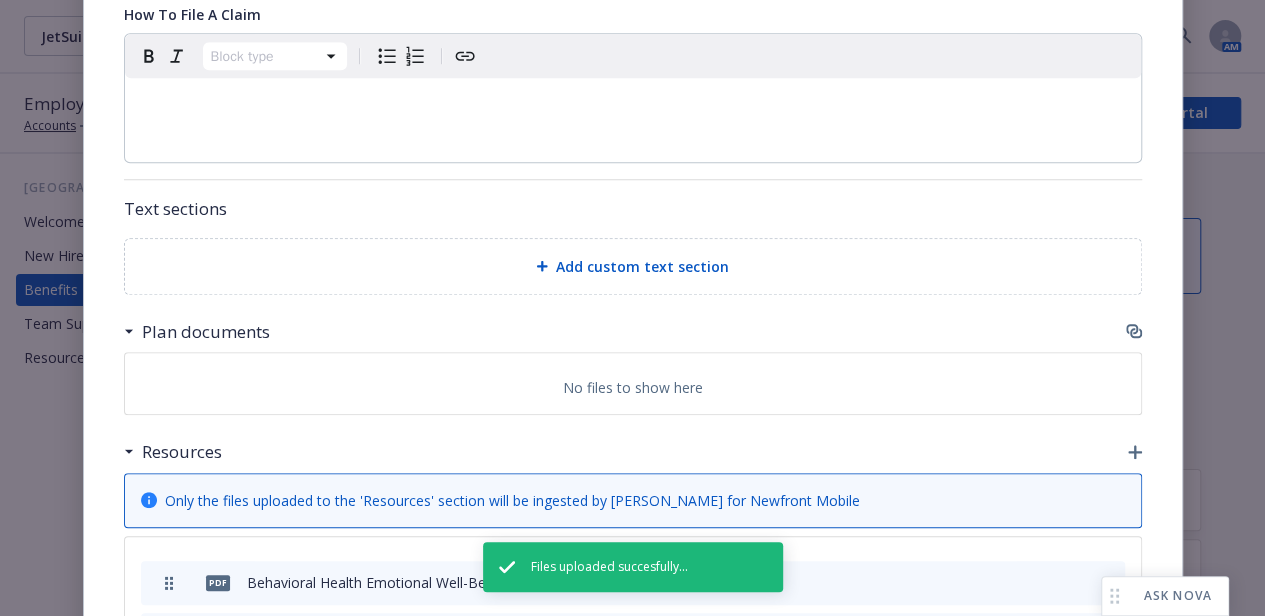 scroll, scrollTop: 997, scrollLeft: 0, axis: vertical 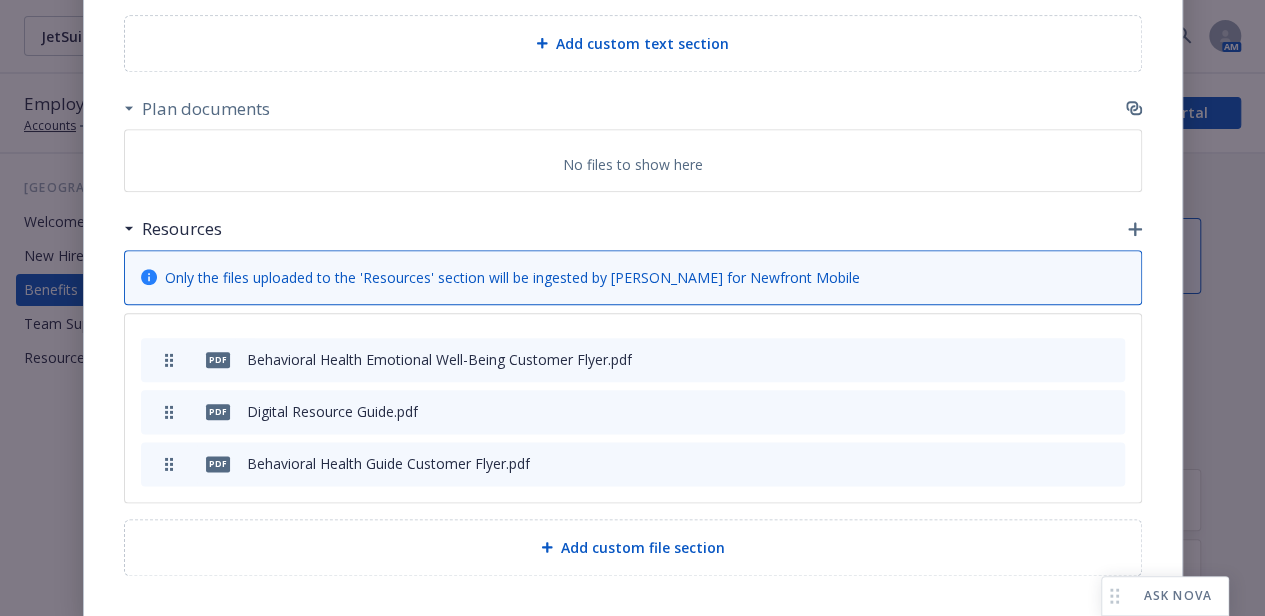 click on "Fields that are left empty won't be displayed to the client Custom carrier contact website Custom carrier contact phone Add image Add image Description Block type How To Find A Provider Block type How To File A Claim Block type Text sections Add custom text section Plan documents No files to show here Resources Only the files uploaded to the 'Resources' section will be ingested by Benji for Newfront Mobile pdf Behavioral Health Emotional Well-Being Customer Flyer.pdf pdf Digital Resource Guide.pdf pdf Behavioral Health Guide Customer Flyer.pdf
To pick up a draggable item, press the space bar.
While dragging, use the arrow keys to move the item.
Press space again to drop the item in its new position, or press escape to cancel.
Add custom file section" at bounding box center [633, -126] 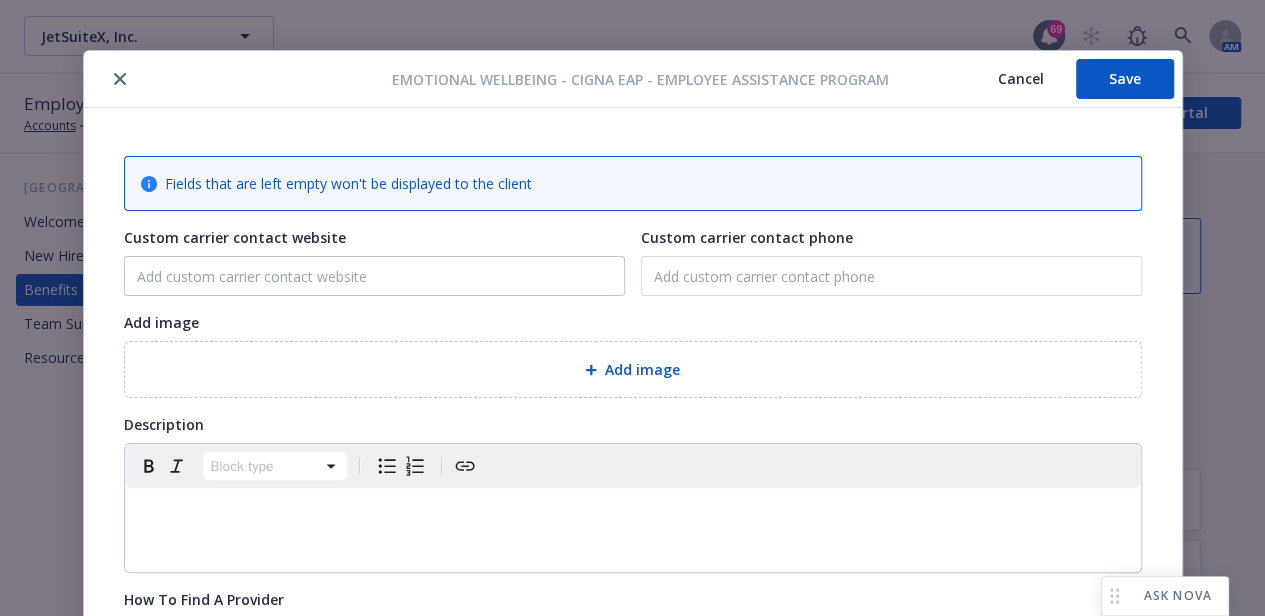 scroll, scrollTop: 0, scrollLeft: 0, axis: both 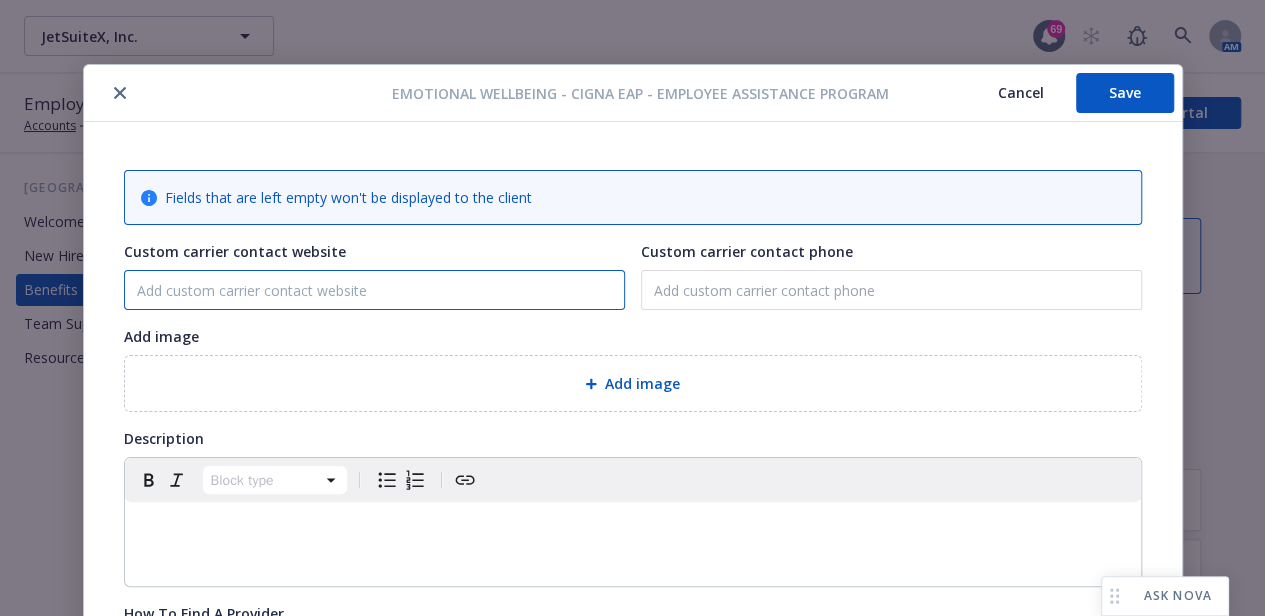 click on "Custom carrier contact website" at bounding box center (374, 290) 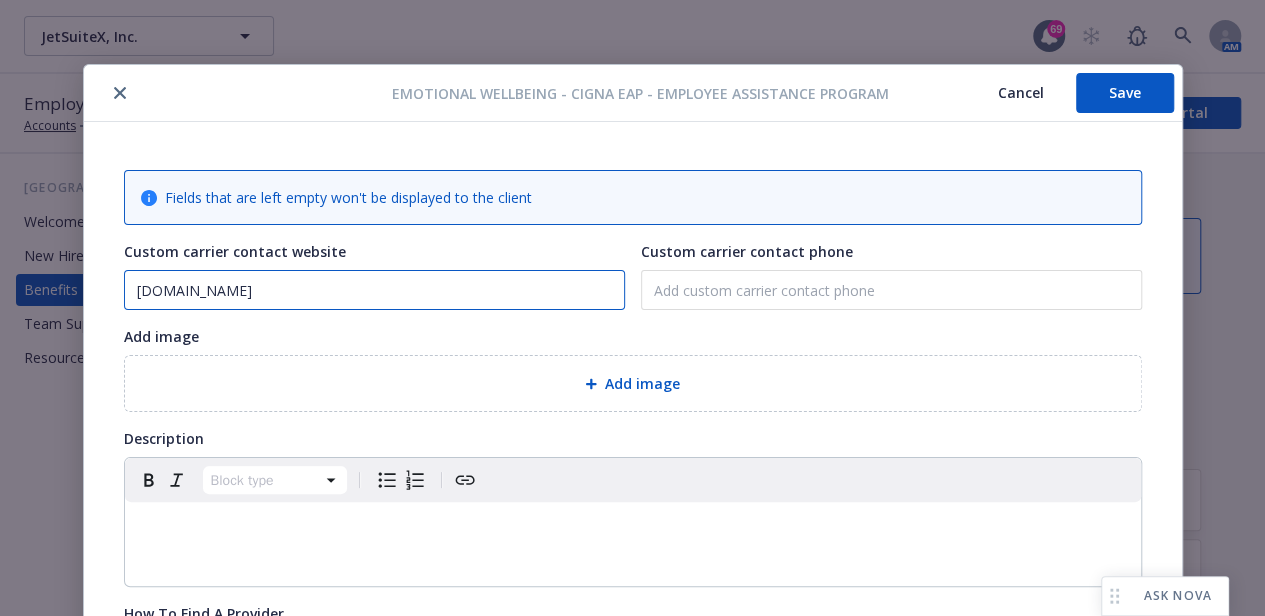 type on "mycigna.com" 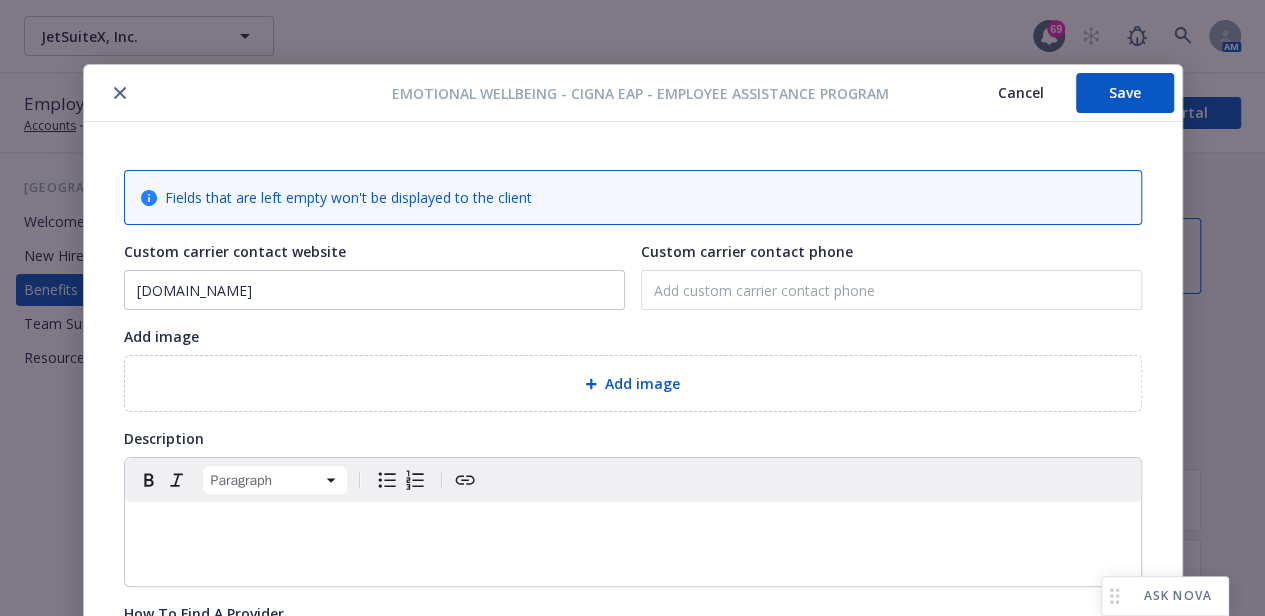 click at bounding box center (633, 526) 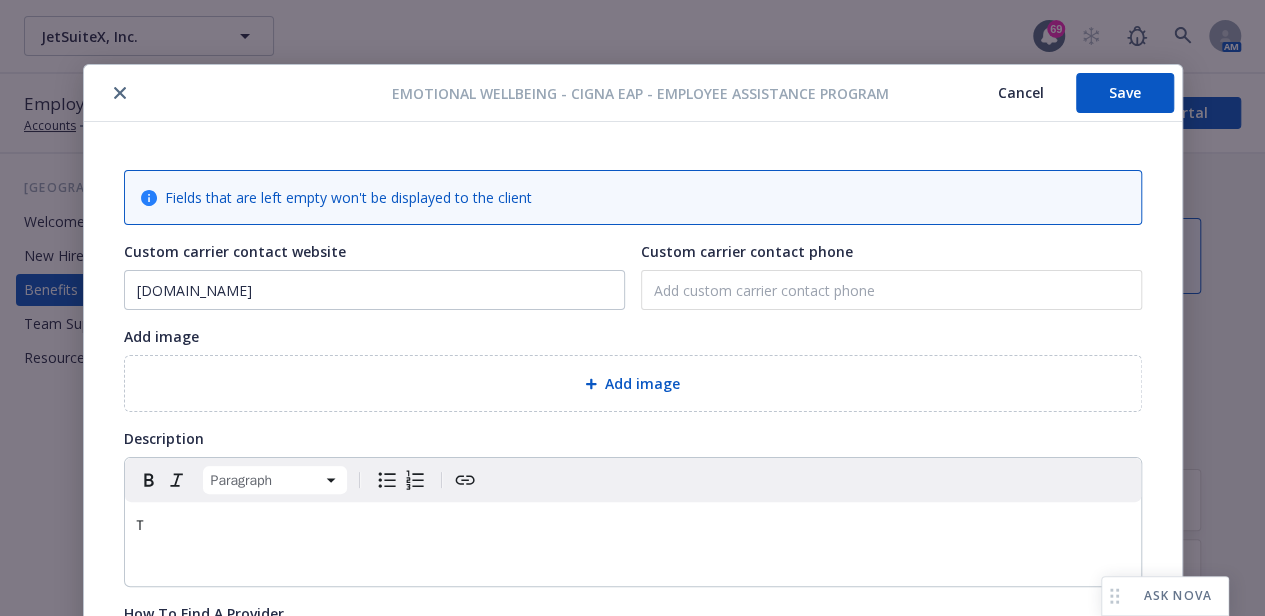 type 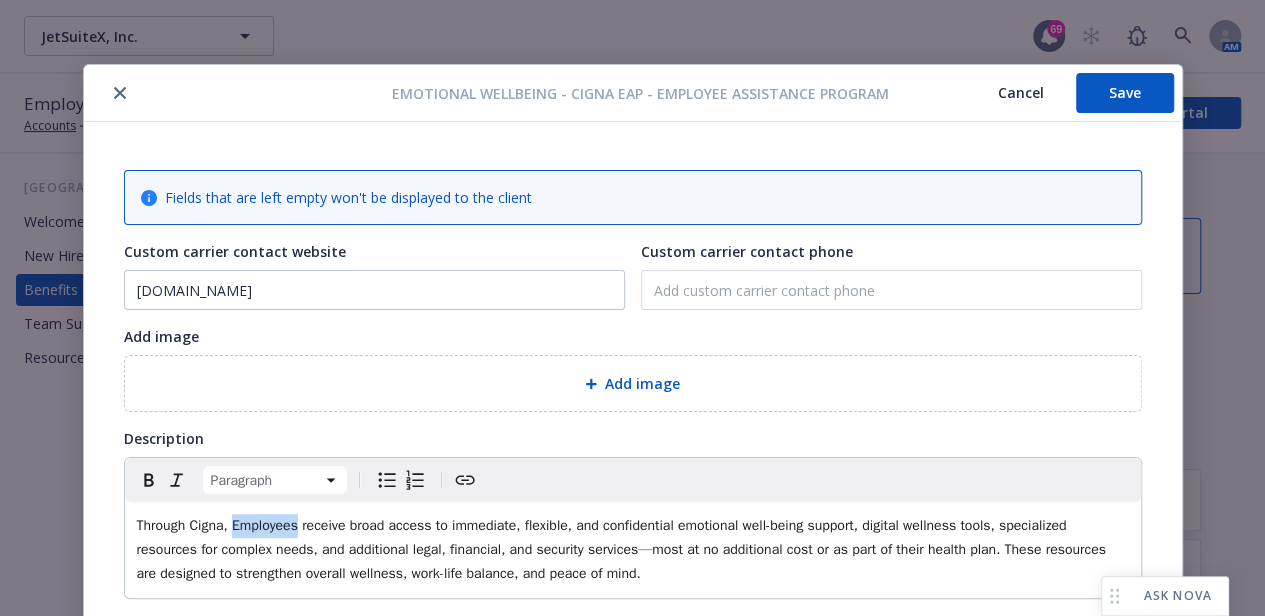 drag, startPoint x: 292, startPoint y: 524, endPoint x: 221, endPoint y: 541, distance: 73.00685 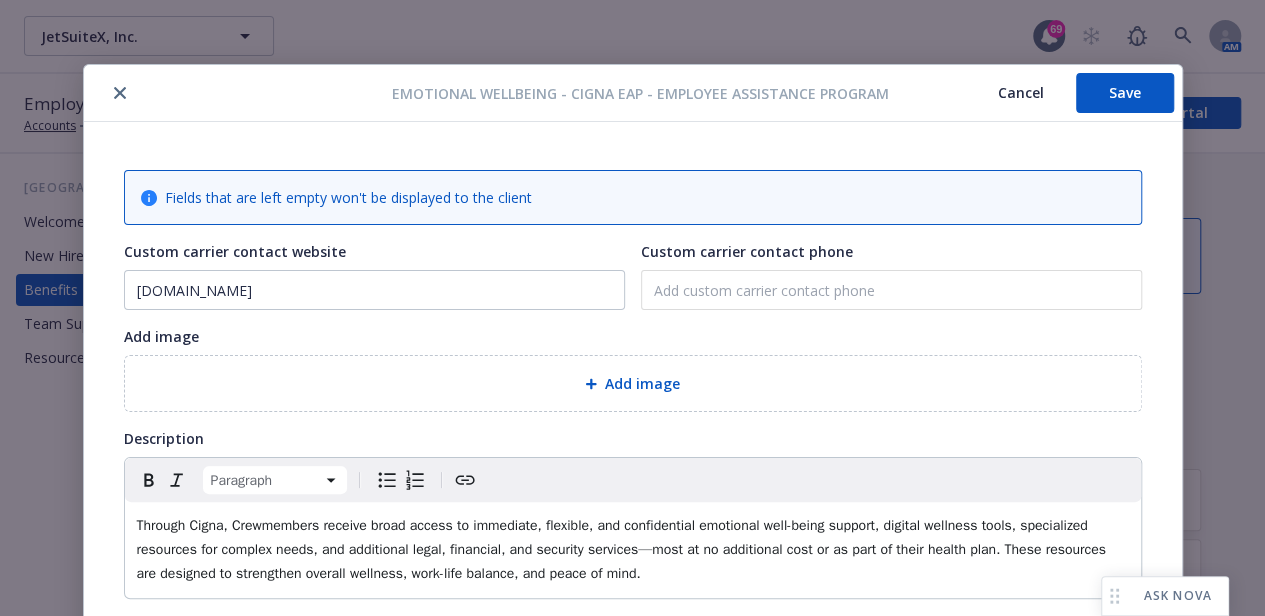 click on "Through Cigna, Crewmembers receive broad access to immediate, flexible, and confidential emotional well-being support, digital wellness tools, specialized resources for complex needs, and additional legal, financial, and security services—most at no additional cost or as part of their health plan. These resources are designed to strengthen overall wellness, work-life balance, and peace of mind." at bounding box center [633, 550] 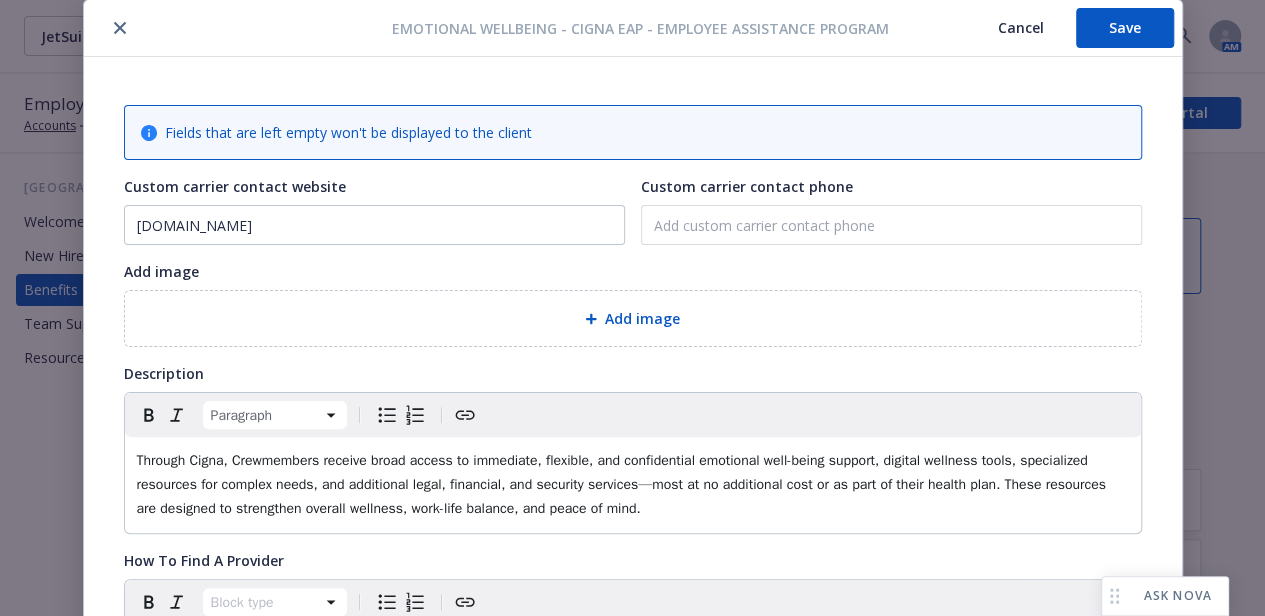 scroll, scrollTop: 0, scrollLeft: 0, axis: both 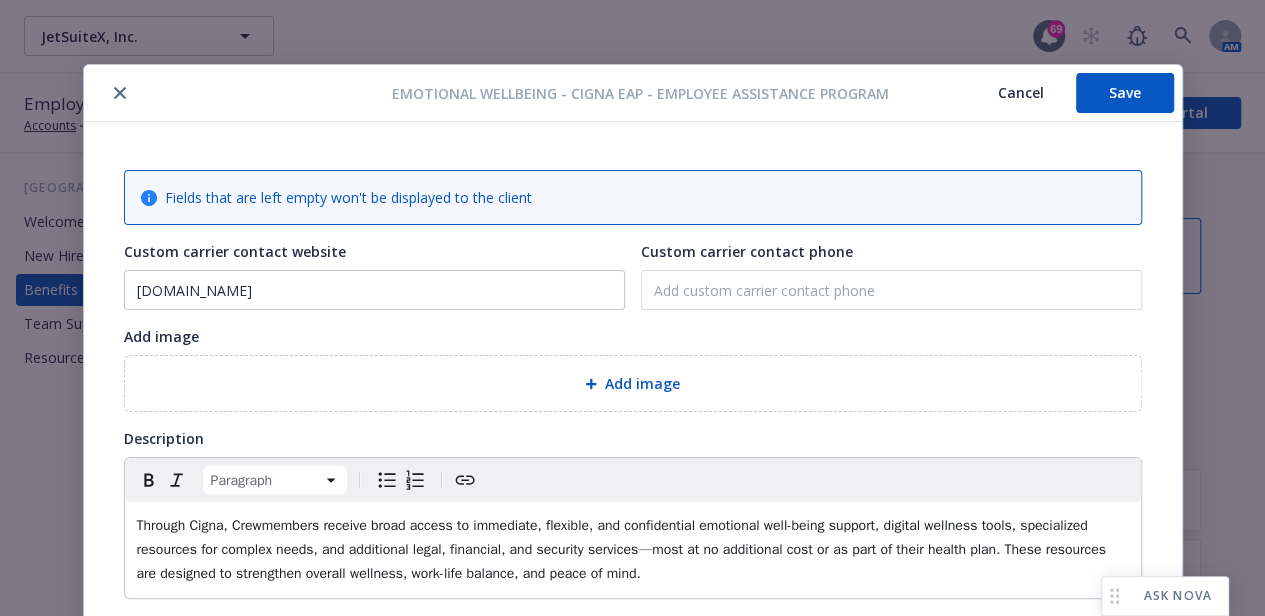 click on "Emotional Wellbeing - Cigna EAP - Employee Assistance Program Cancel Save Fields that are left empty won't be displayed to the client Custom carrier contact website mycigna.com Custom carrier contact phone Add image Add image Description Paragraph Through Cigna, Crewmembers receive broad access to immediate, flexible, and confidential emotional well-being support, digital wellness tools, specialized resources for complex needs, and additional legal, financial, and security services—most at no additional cost or as part of their health plan. These resources are designed to strengthen overall wellness, work-life balance, and peace of mind. How To Find A Provider Block type How To File A Claim Block type Text sections Add custom text section Plan documents No files to show here Resources Only the files uploaded to the 'Resources' section will be ingested by Benji for Newfront Mobile pdf Behavioral Health Emotional Well-Being Customer Flyer.pdf pdf Digital Resource Guide.pdf pdf Add custom file section" at bounding box center (632, 308) 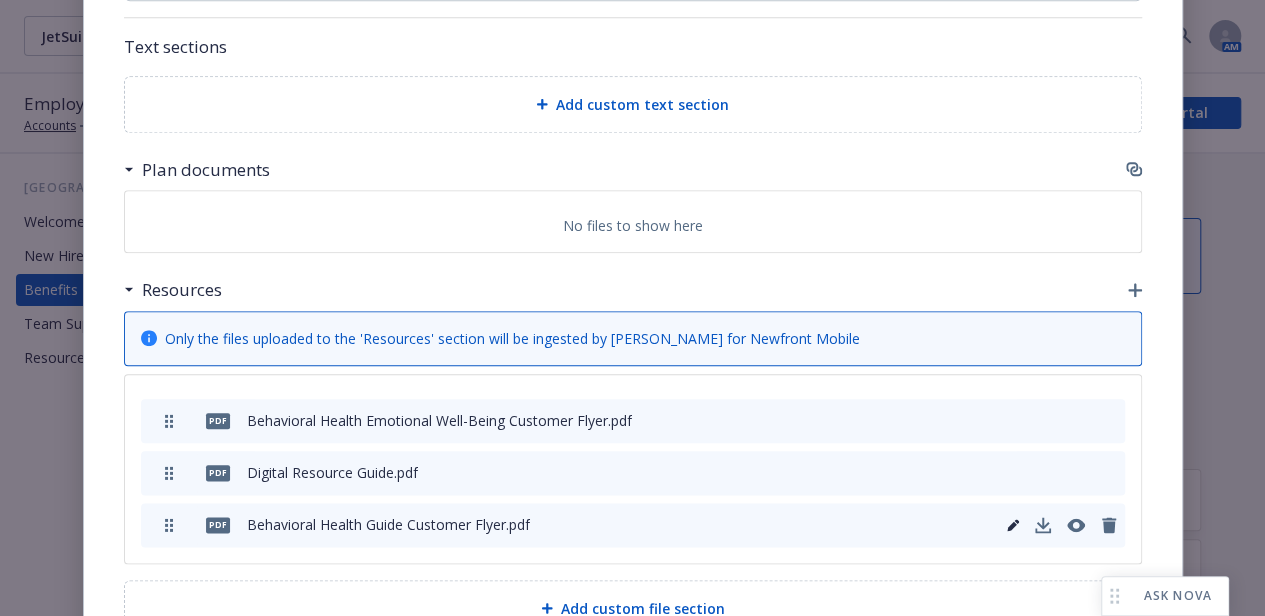 scroll, scrollTop: 1009, scrollLeft: 0, axis: vertical 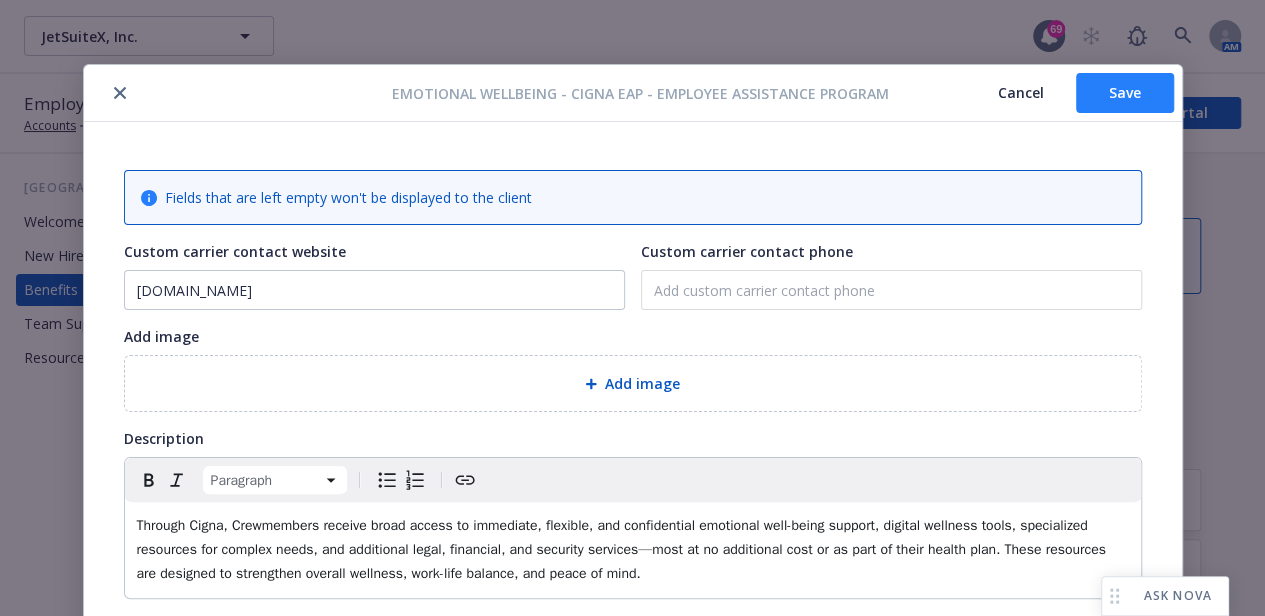 click on "Save" at bounding box center [1125, 93] 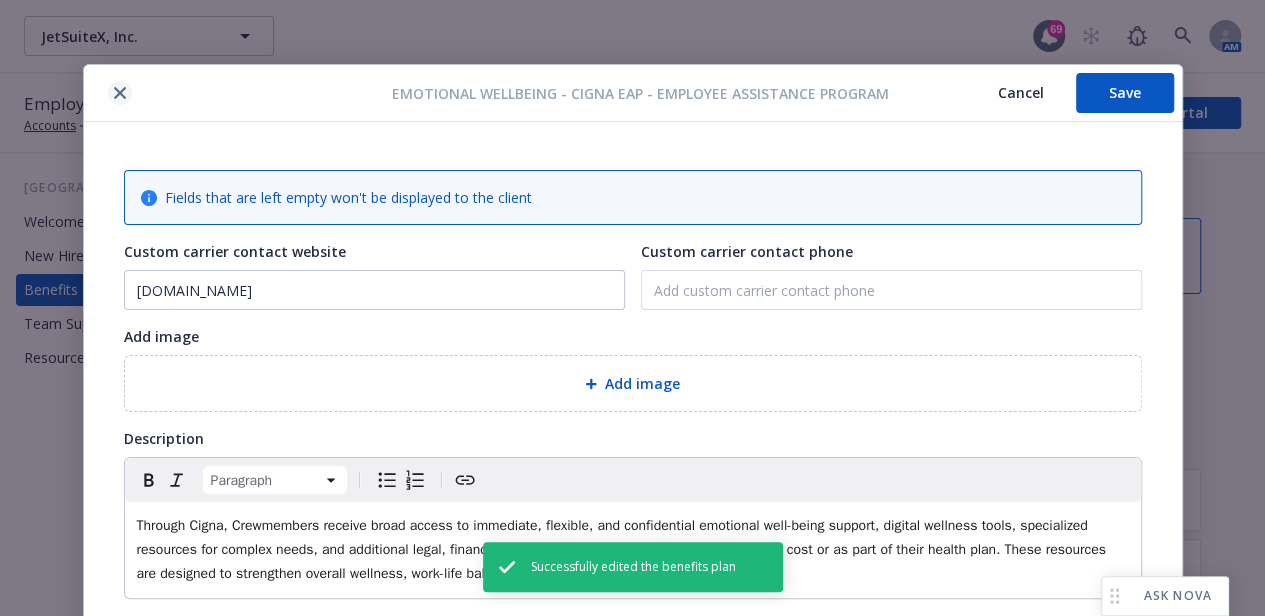 click 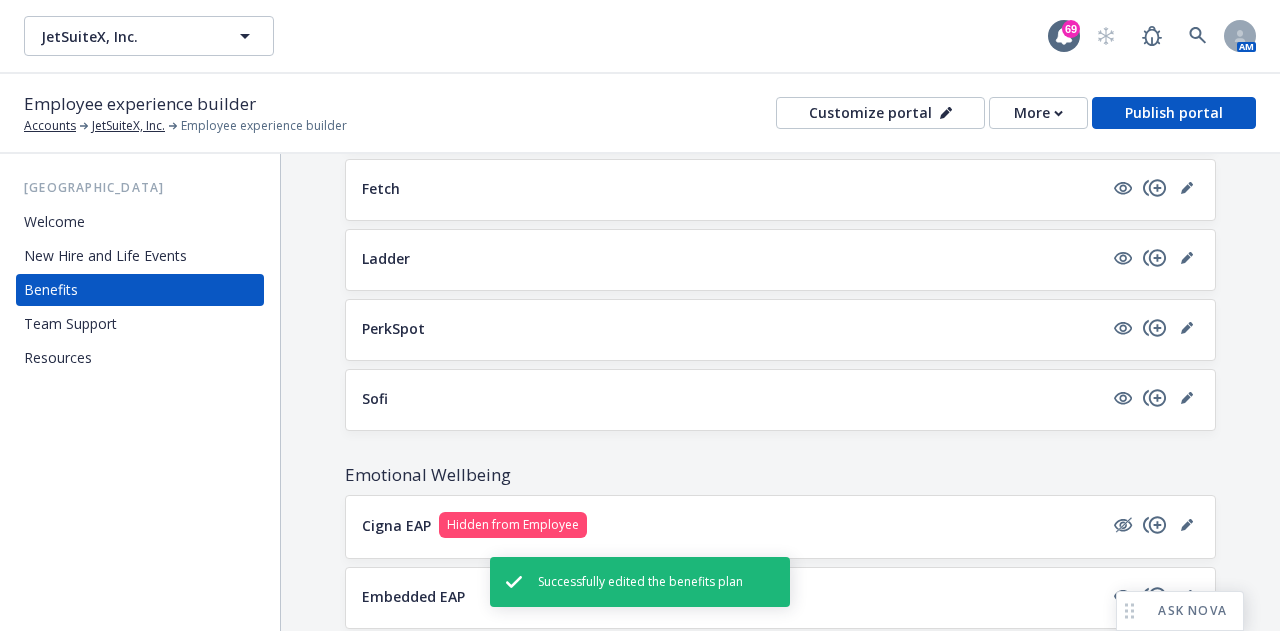 scroll, scrollTop: 1761, scrollLeft: 0, axis: vertical 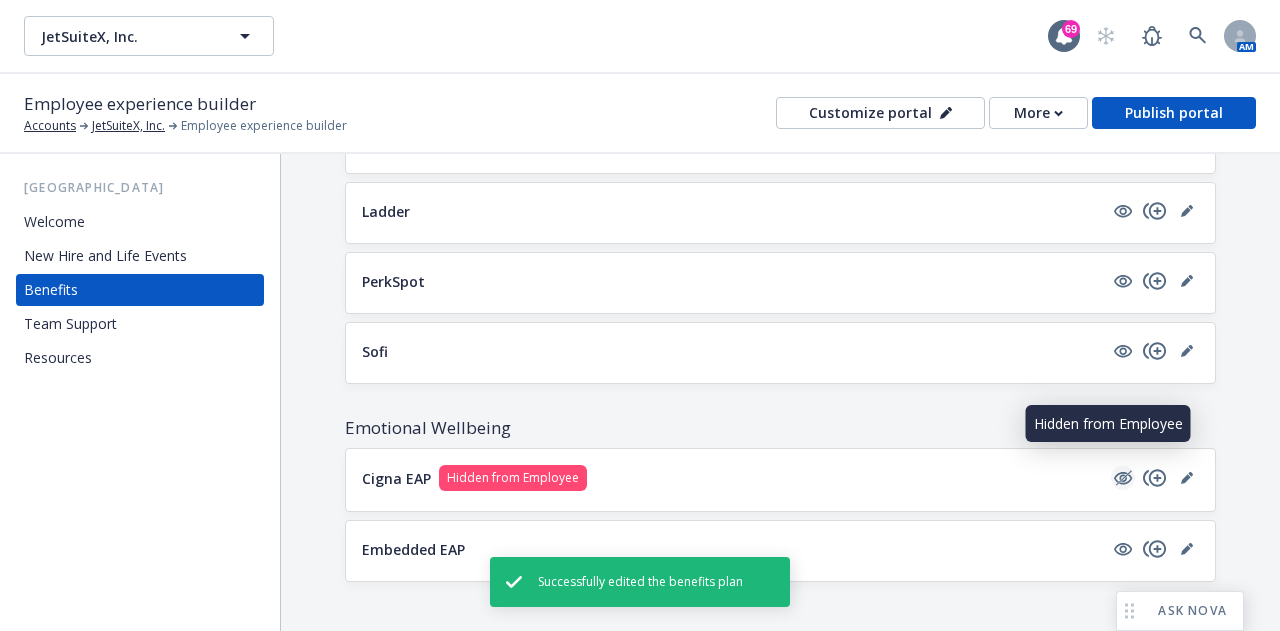 click 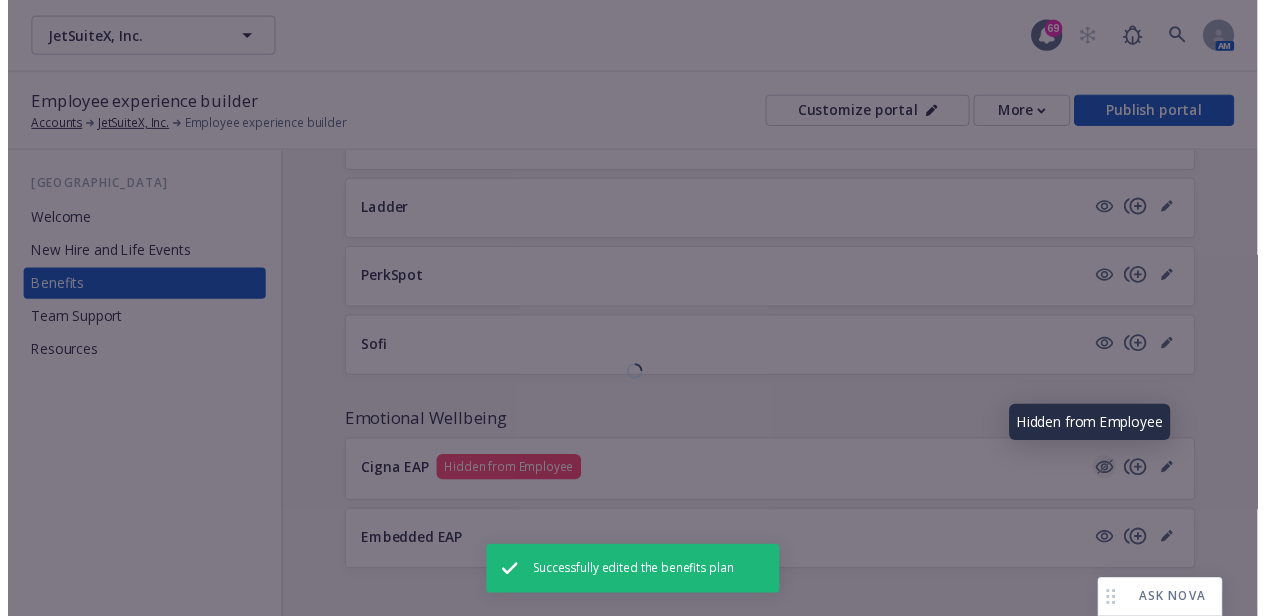 scroll, scrollTop: 1759, scrollLeft: 0, axis: vertical 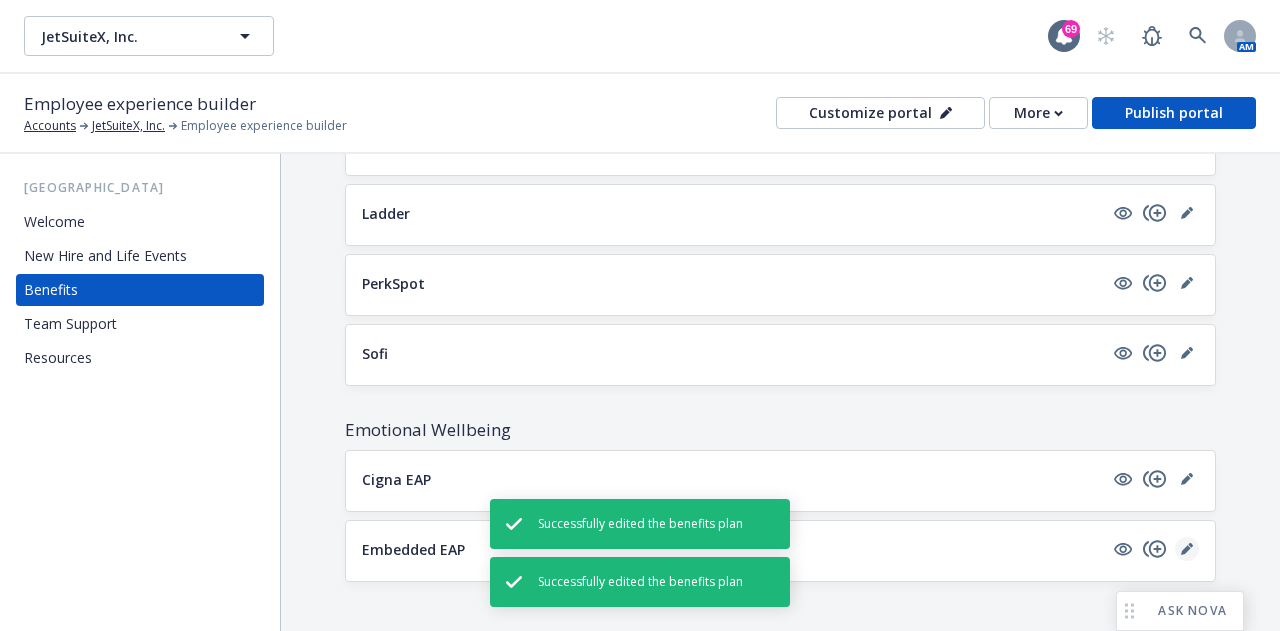 click 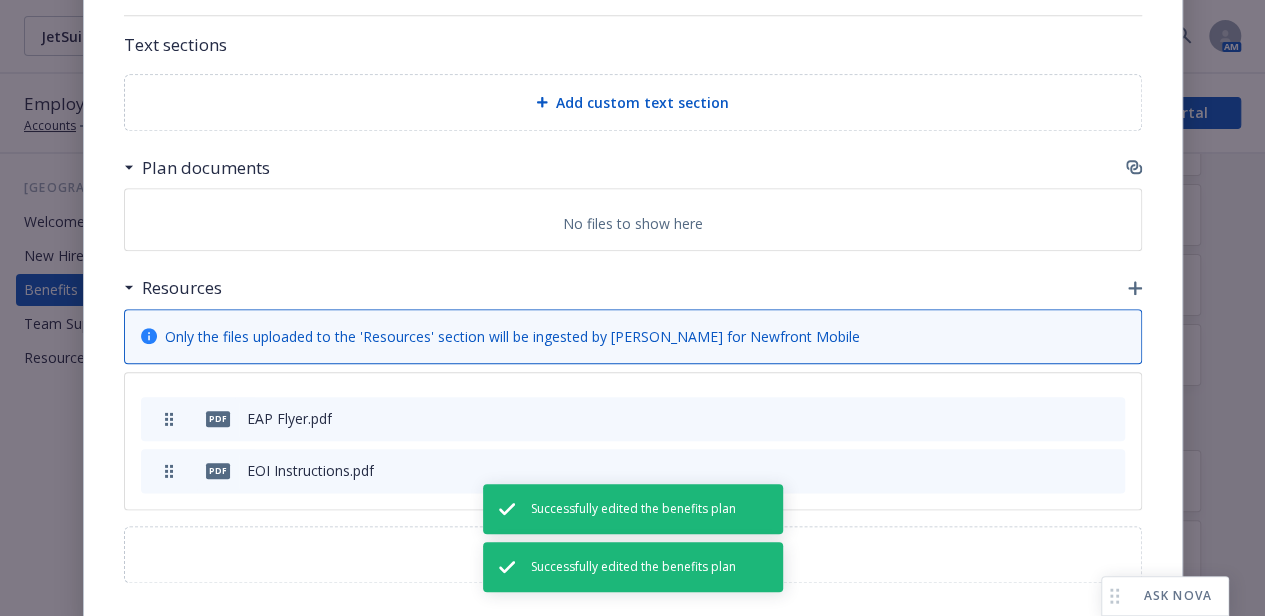 scroll, scrollTop: 945, scrollLeft: 0, axis: vertical 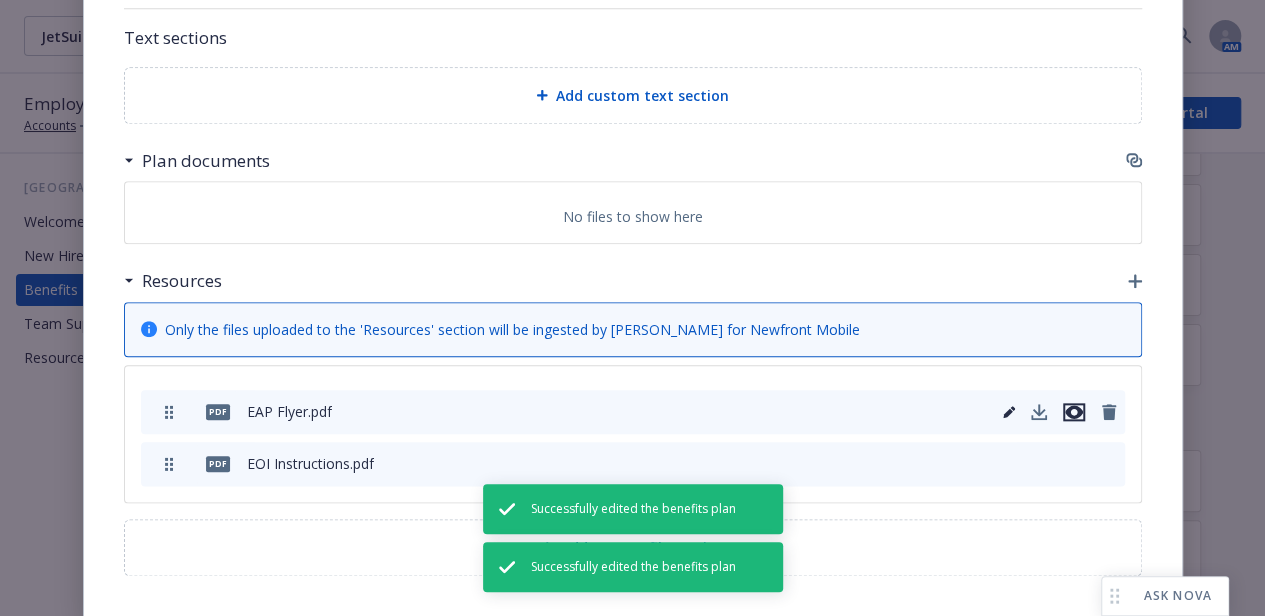 click 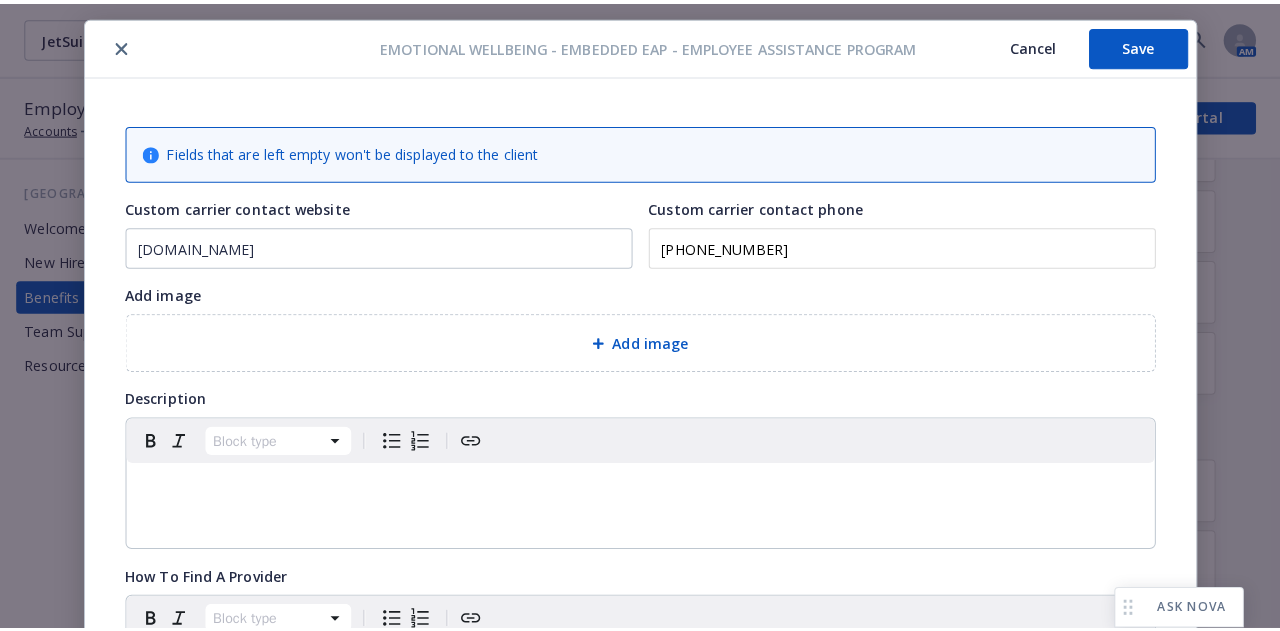 scroll, scrollTop: 0, scrollLeft: 0, axis: both 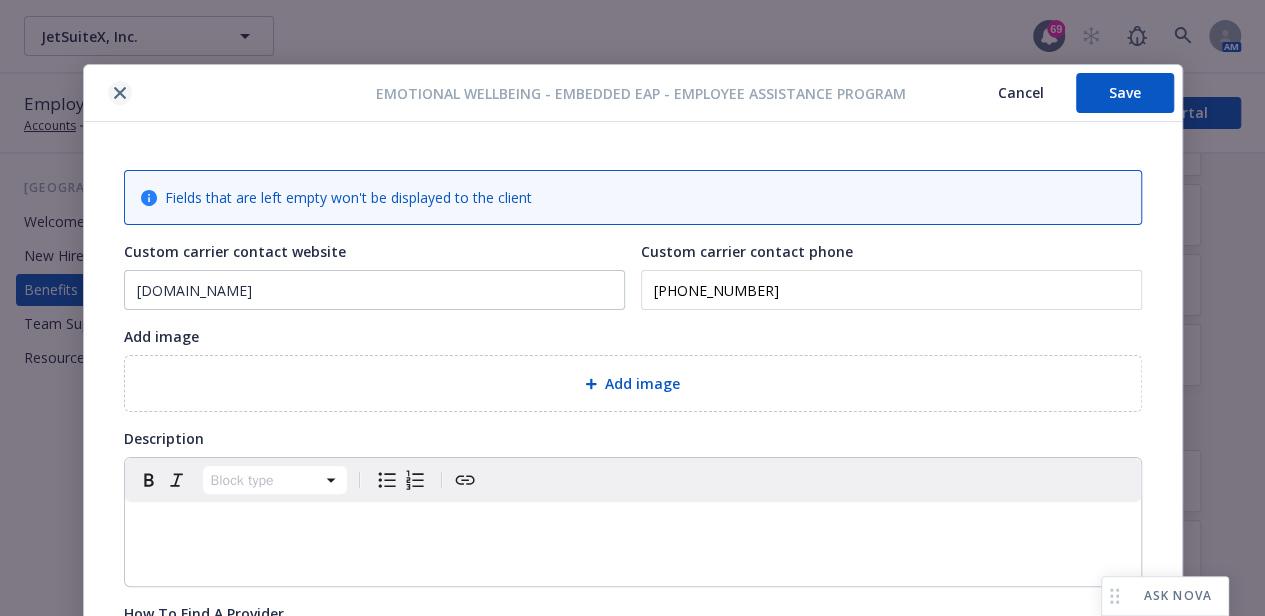 click 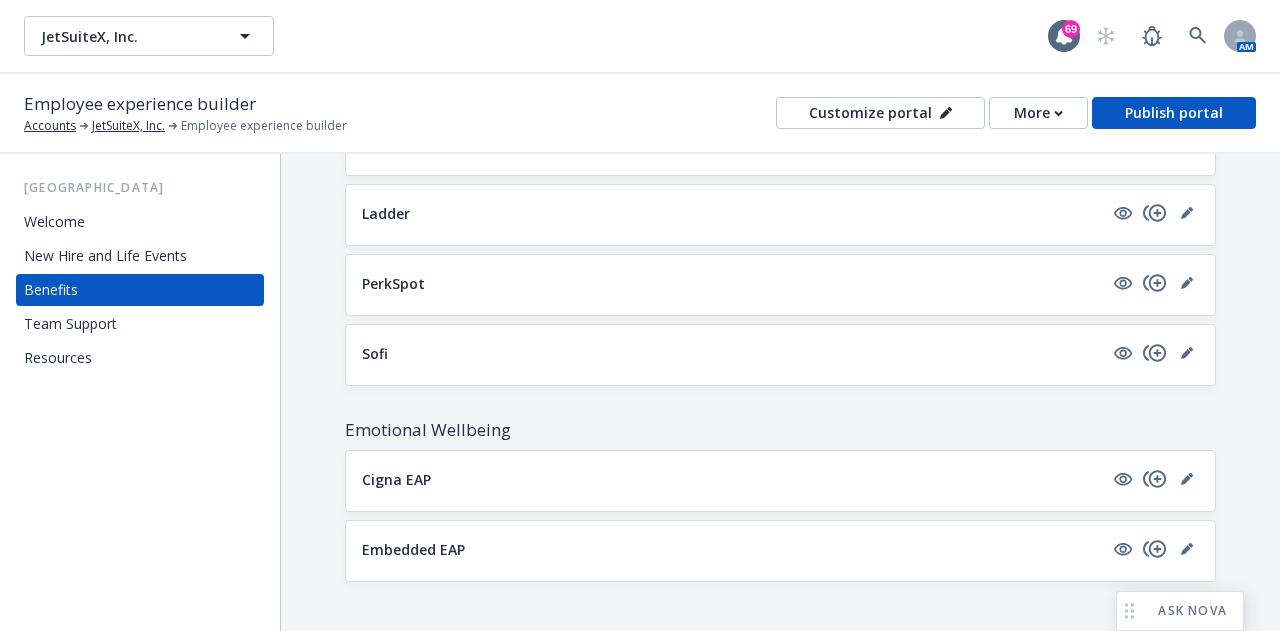 click on "Employee experience builder Accounts JetSuiteX, Inc. Employee experience builder Customize portal More Publish portal" at bounding box center [640, 113] 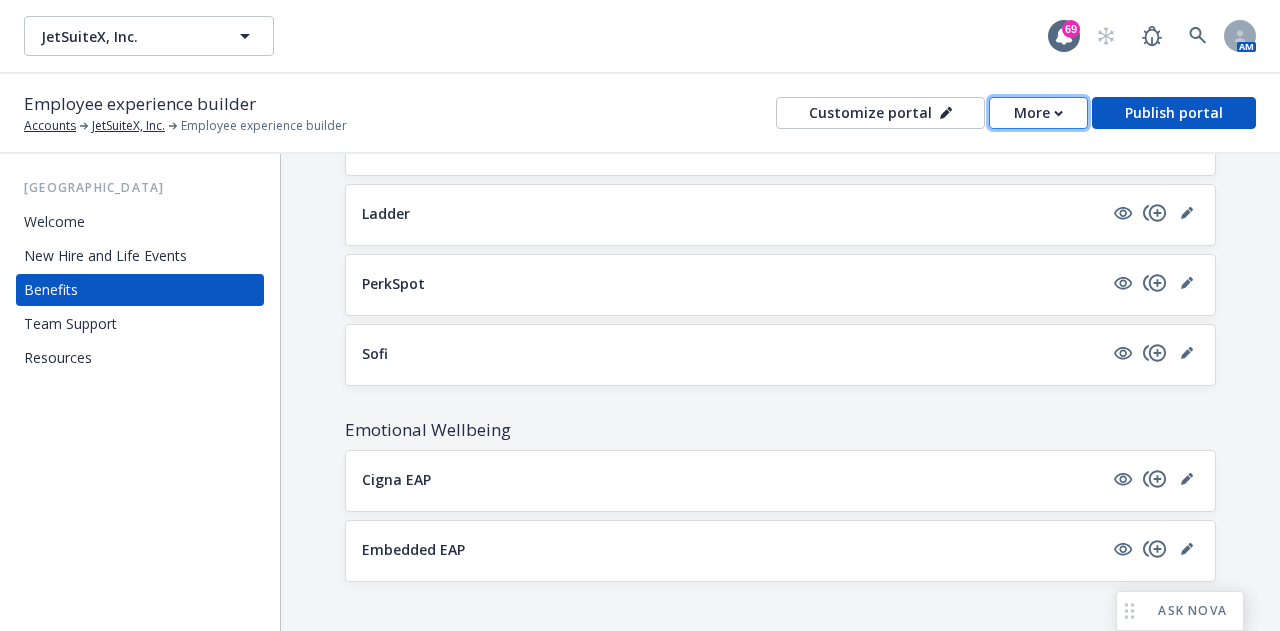 click on "More" at bounding box center (1038, 113) 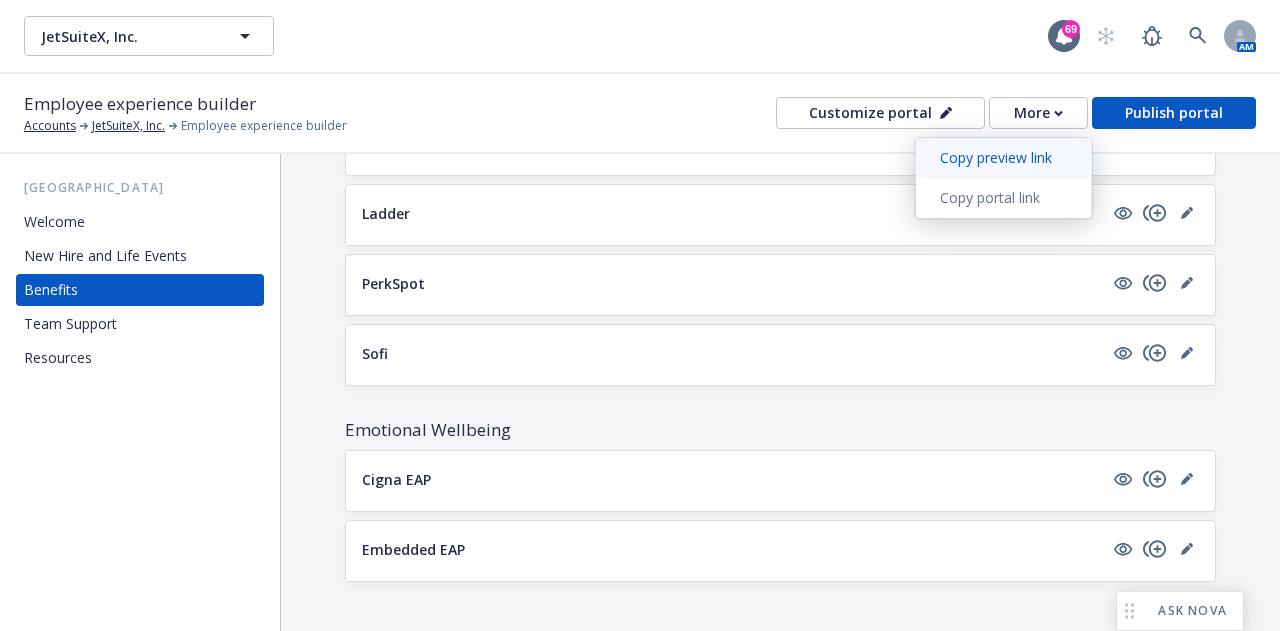 click on "Copy preview link" at bounding box center [1004, 158] 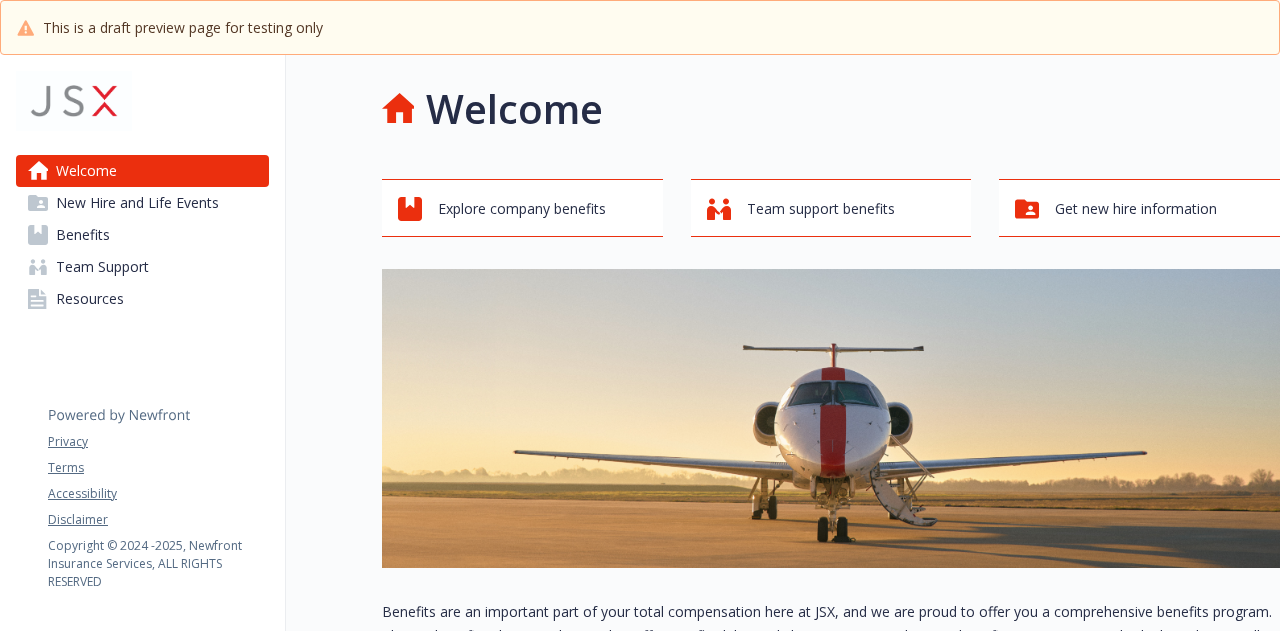 scroll, scrollTop: 0, scrollLeft: 0, axis: both 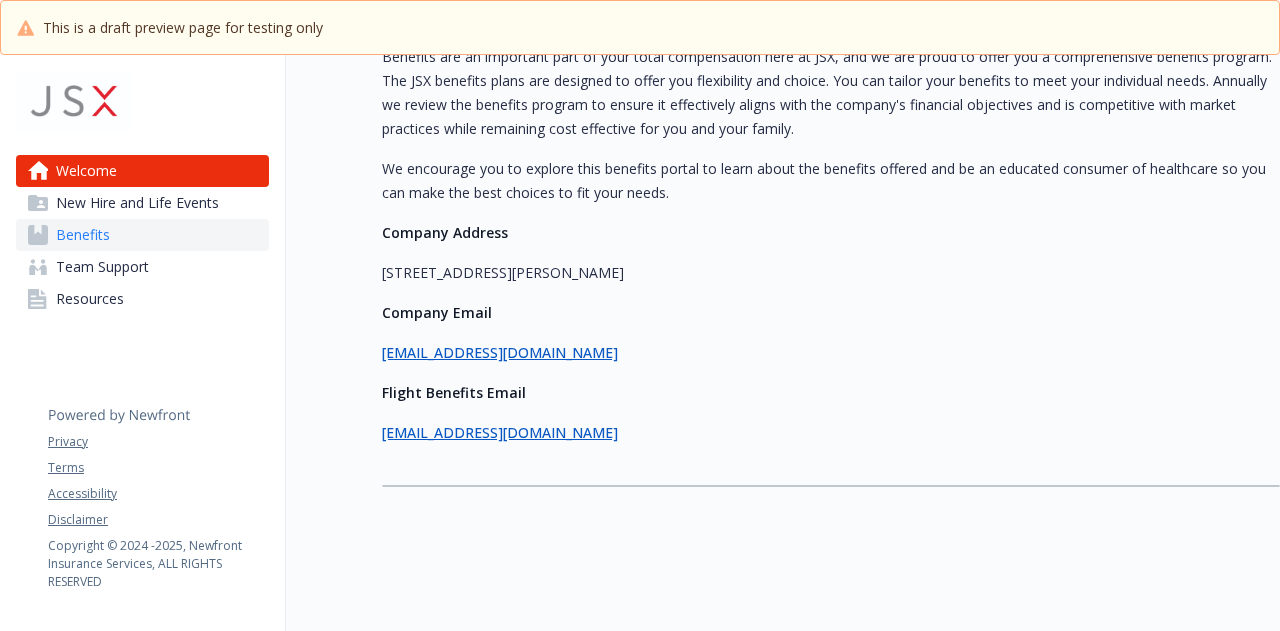 click on "Benefits" at bounding box center [83, 235] 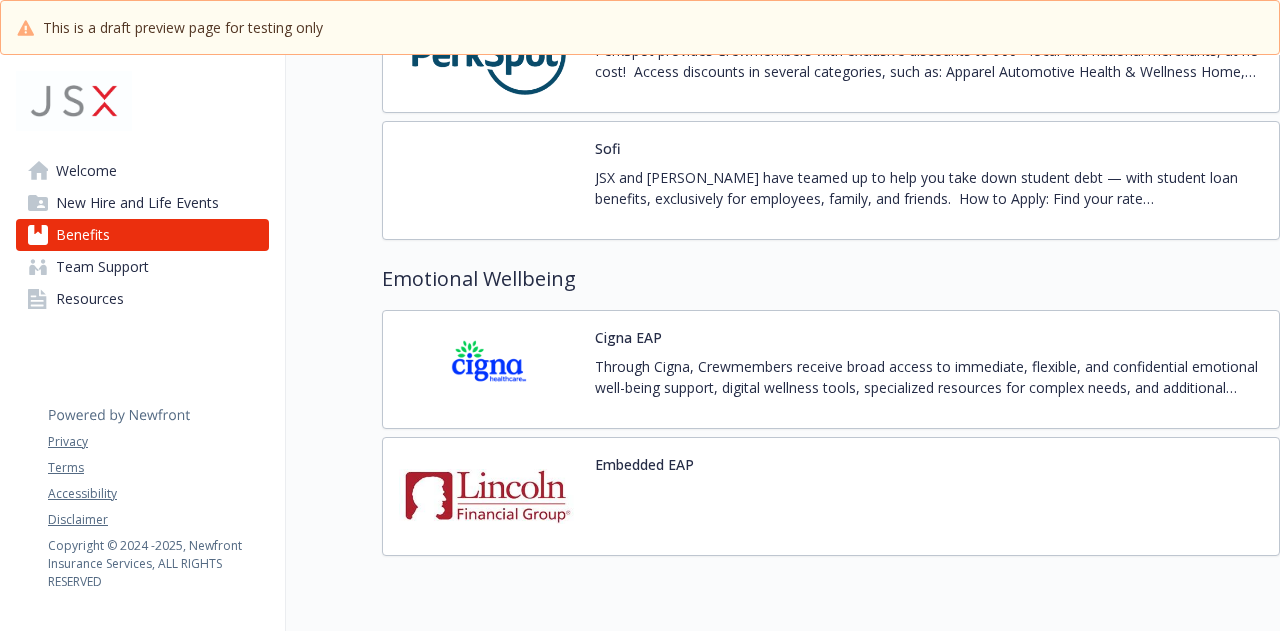 scroll, scrollTop: 2754, scrollLeft: 0, axis: vertical 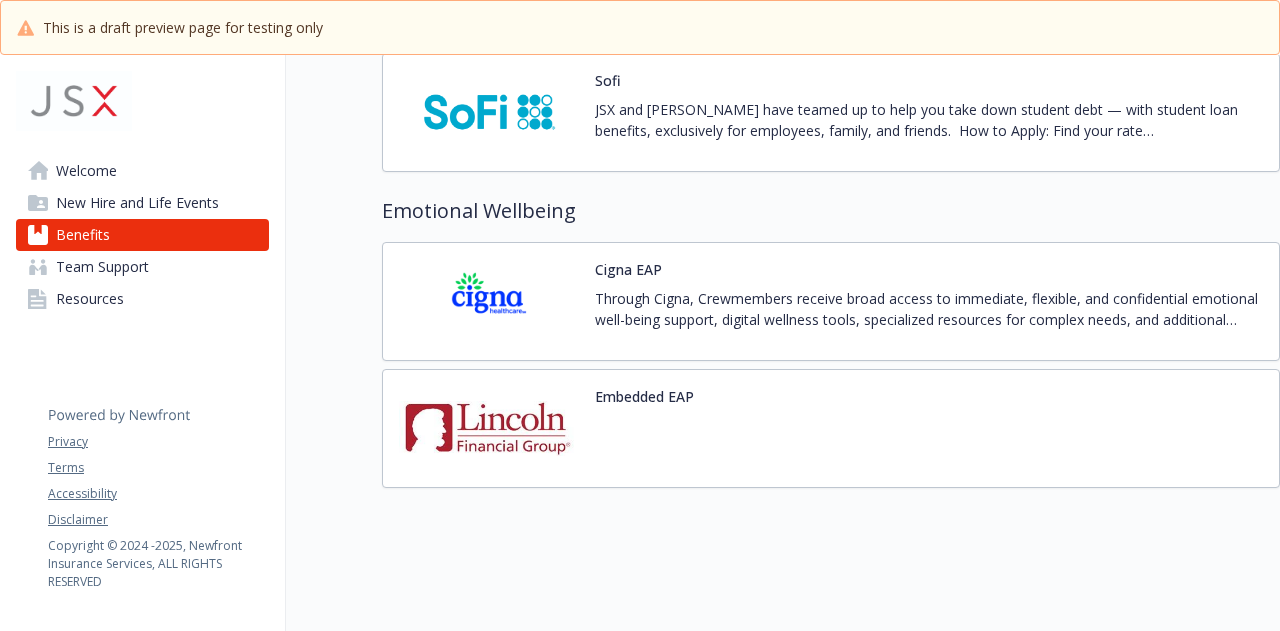 click at bounding box center (489, 301) 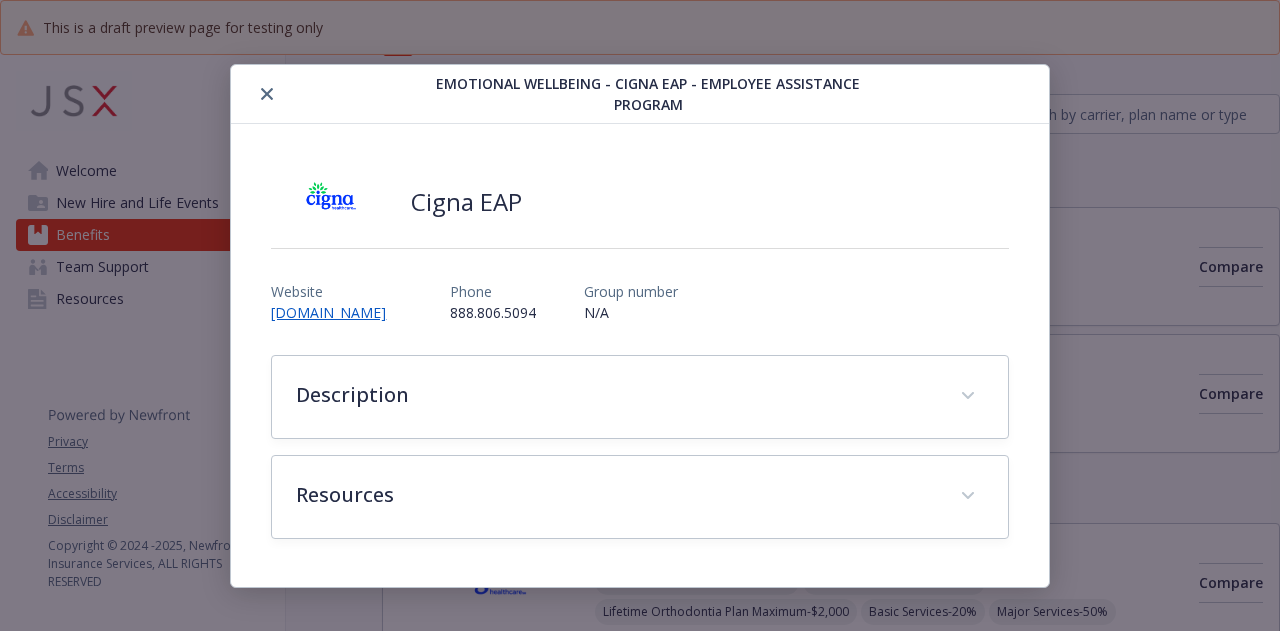 scroll, scrollTop: 2754, scrollLeft: 0, axis: vertical 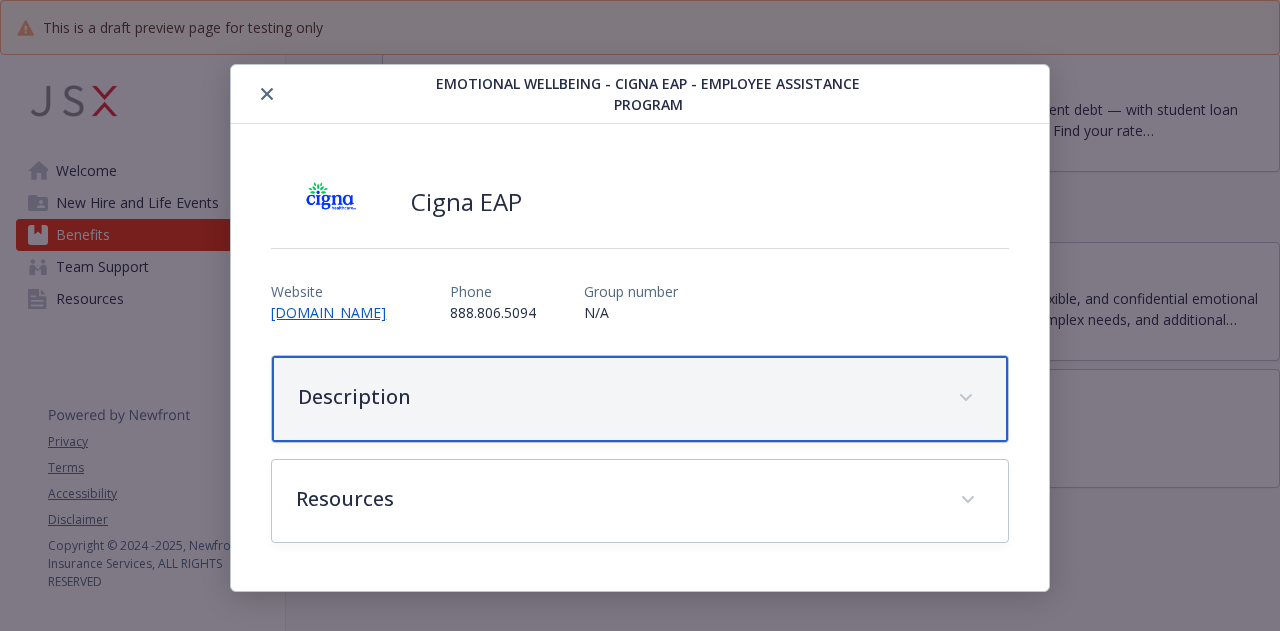 click on "Description" at bounding box center [615, 397] 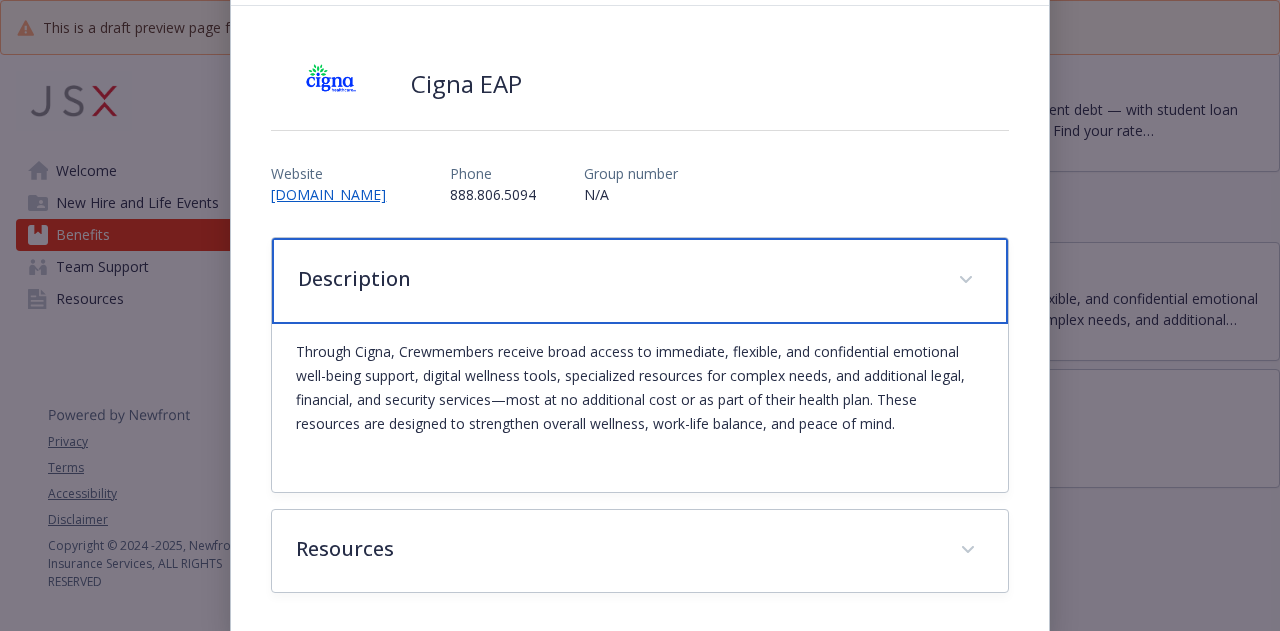 scroll, scrollTop: 126, scrollLeft: 0, axis: vertical 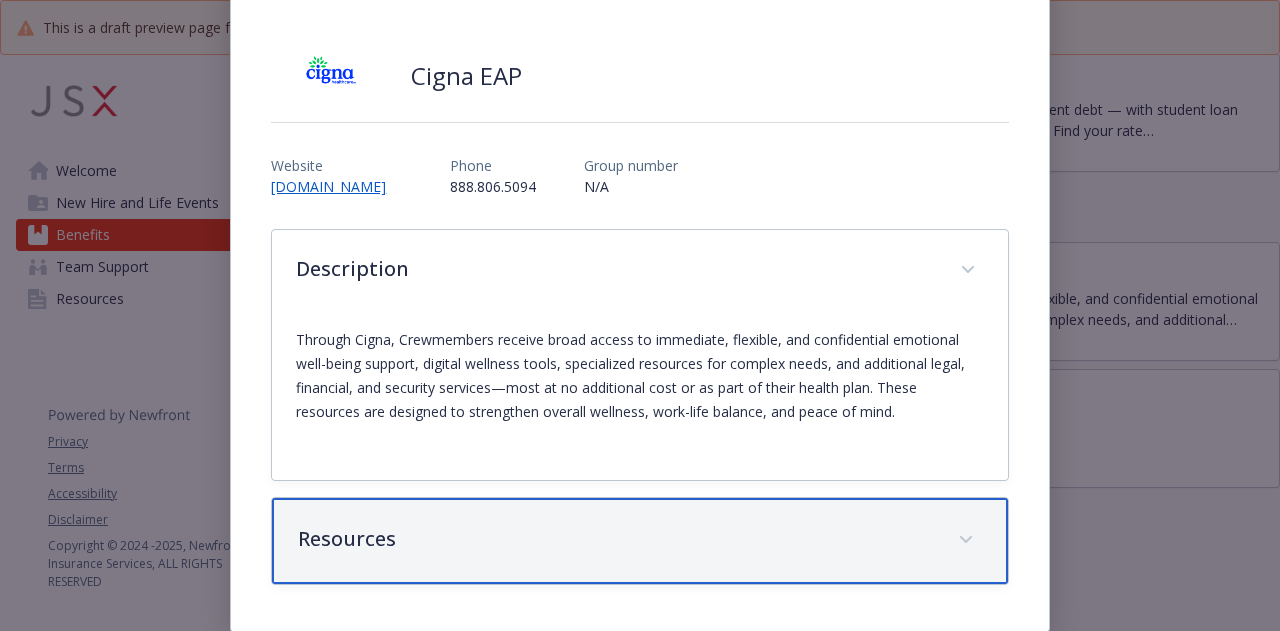click on "Resources" at bounding box center [615, 539] 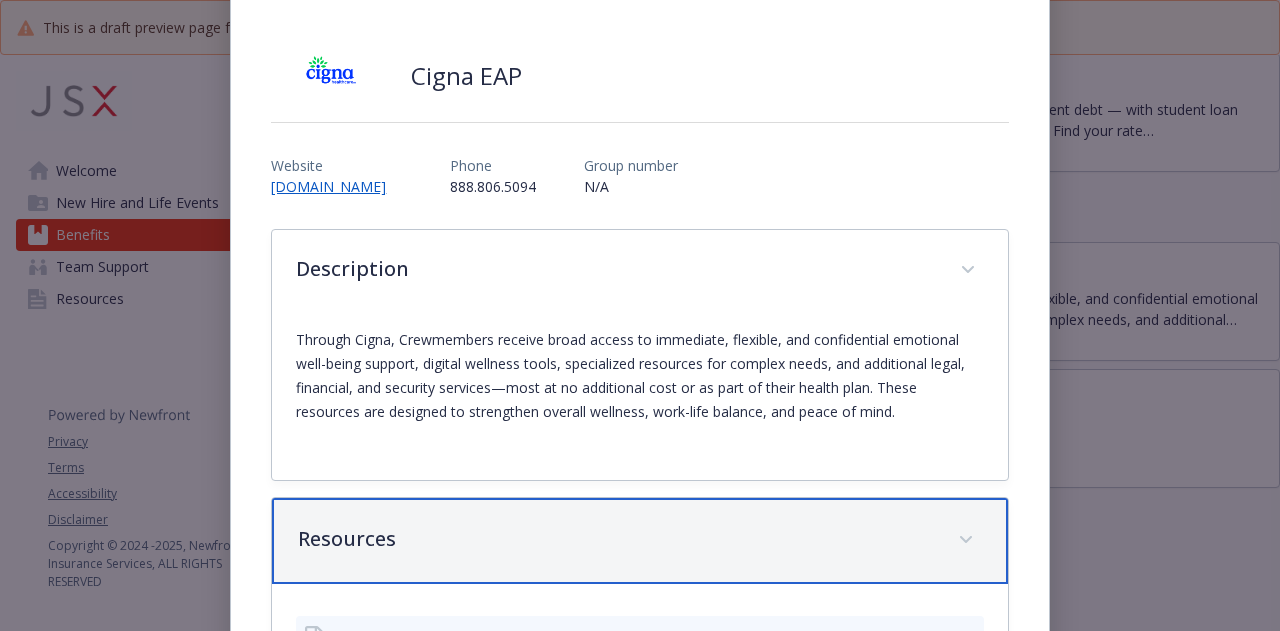 click on "Resources" at bounding box center (639, 541) 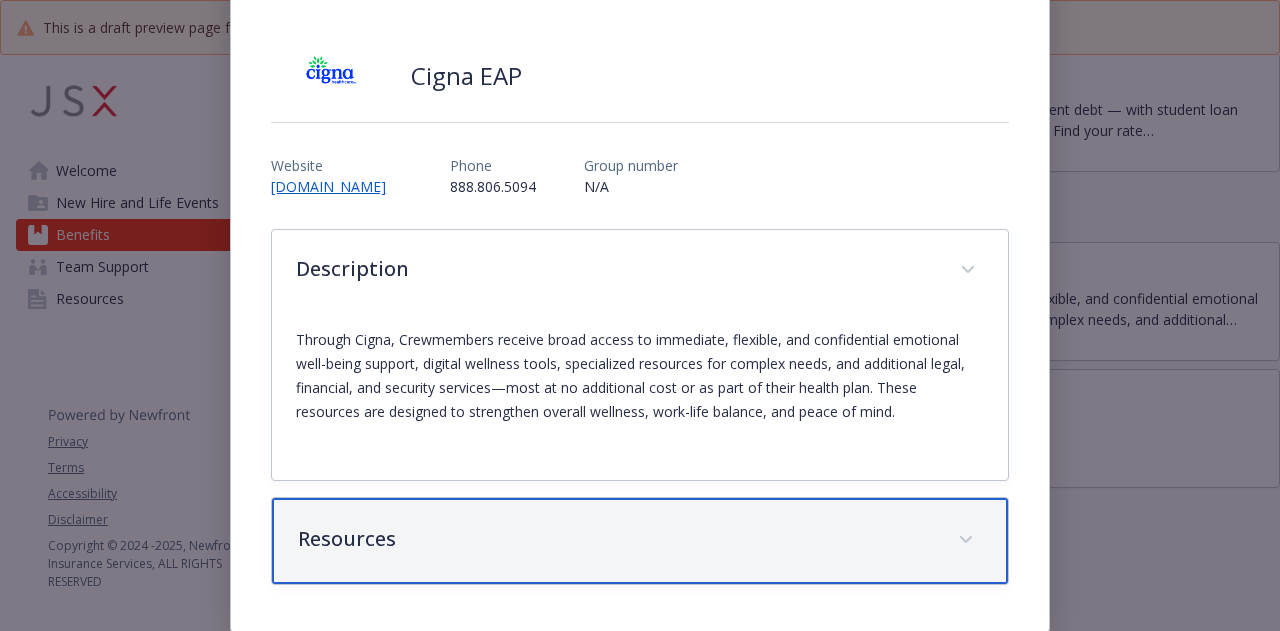 click on "Resources" at bounding box center (639, 541) 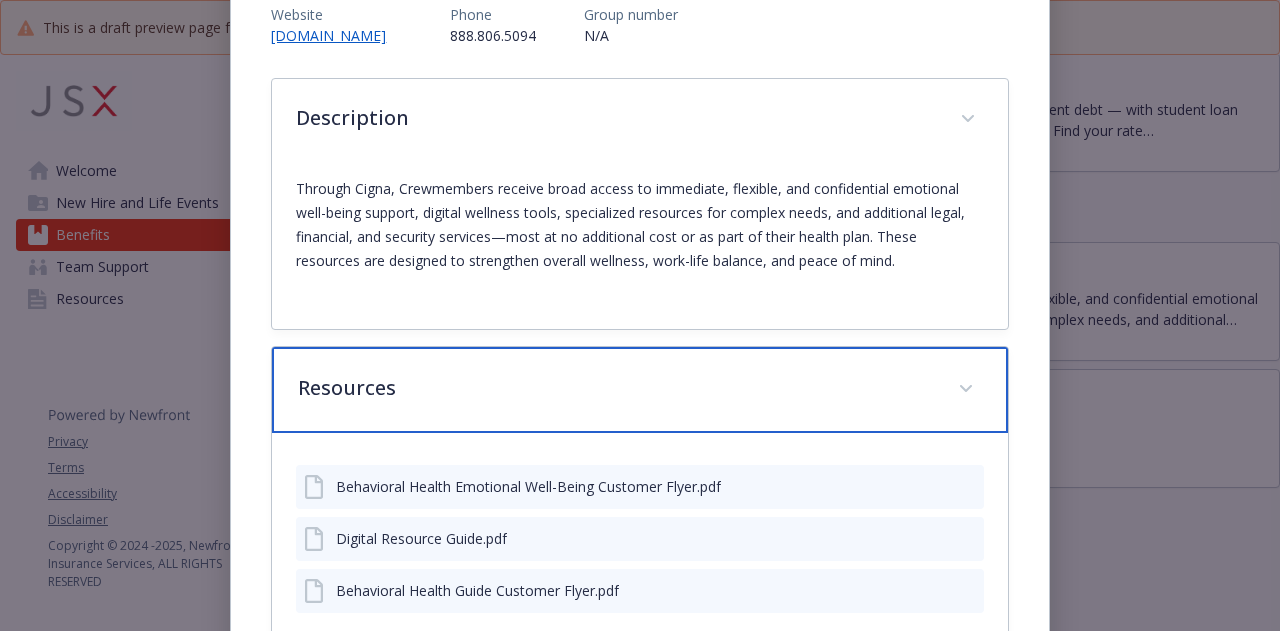scroll, scrollTop: 246, scrollLeft: 0, axis: vertical 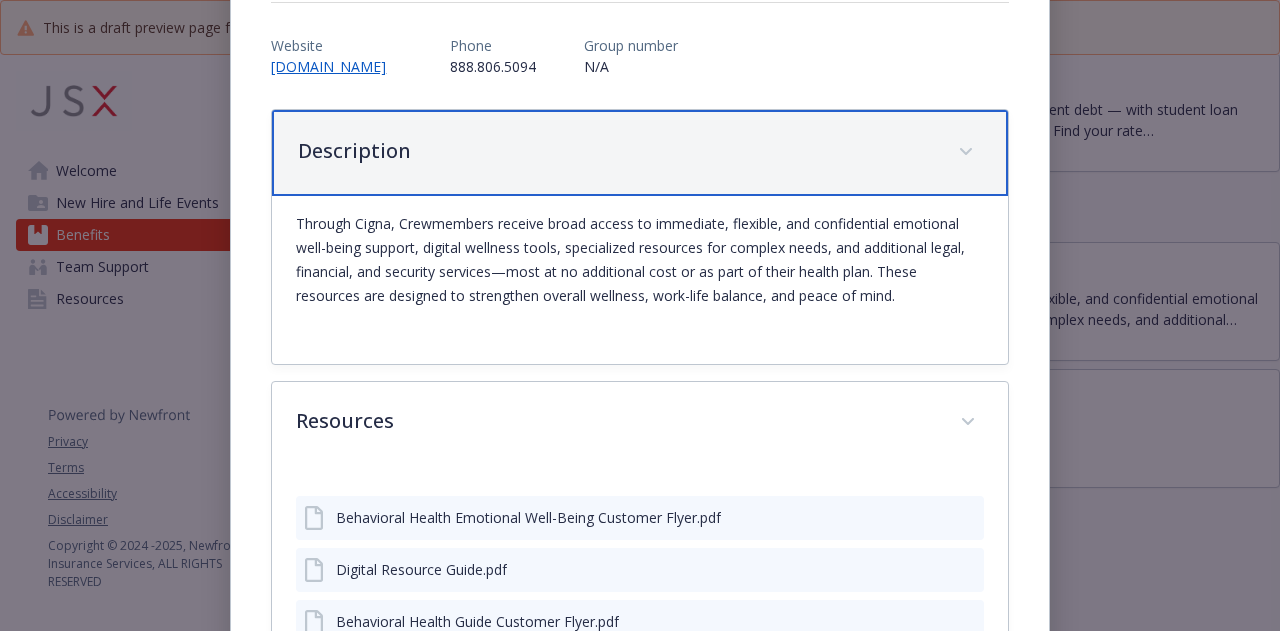 click on "Description" at bounding box center [639, 153] 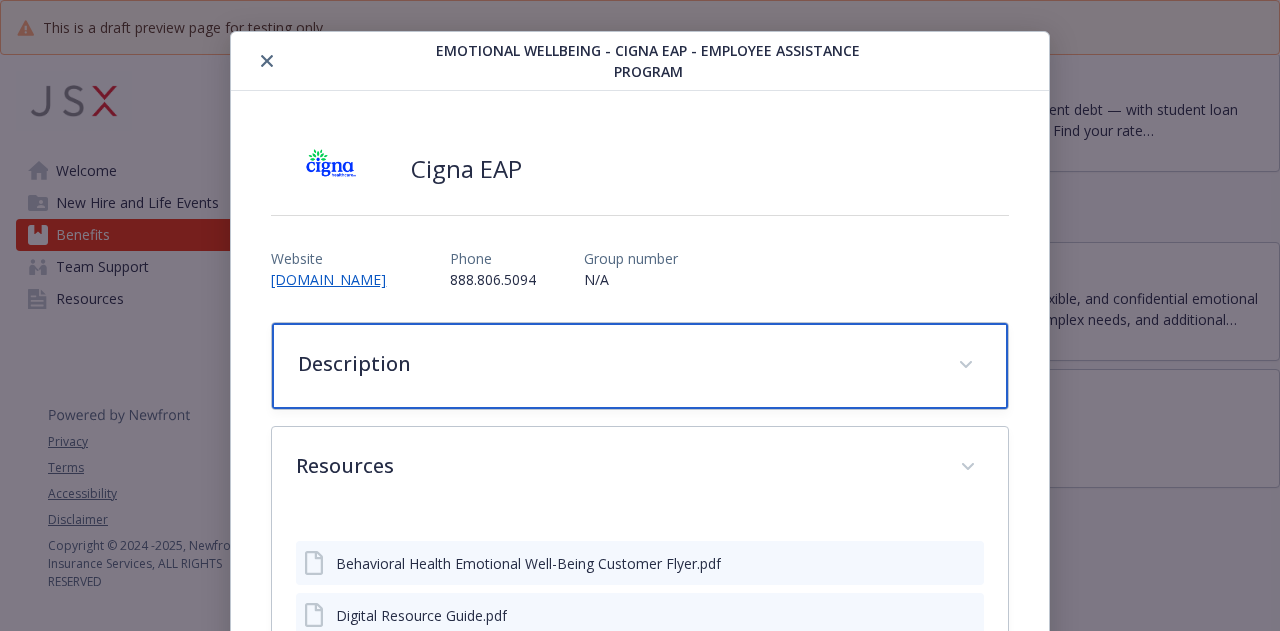 scroll, scrollTop: 0, scrollLeft: 0, axis: both 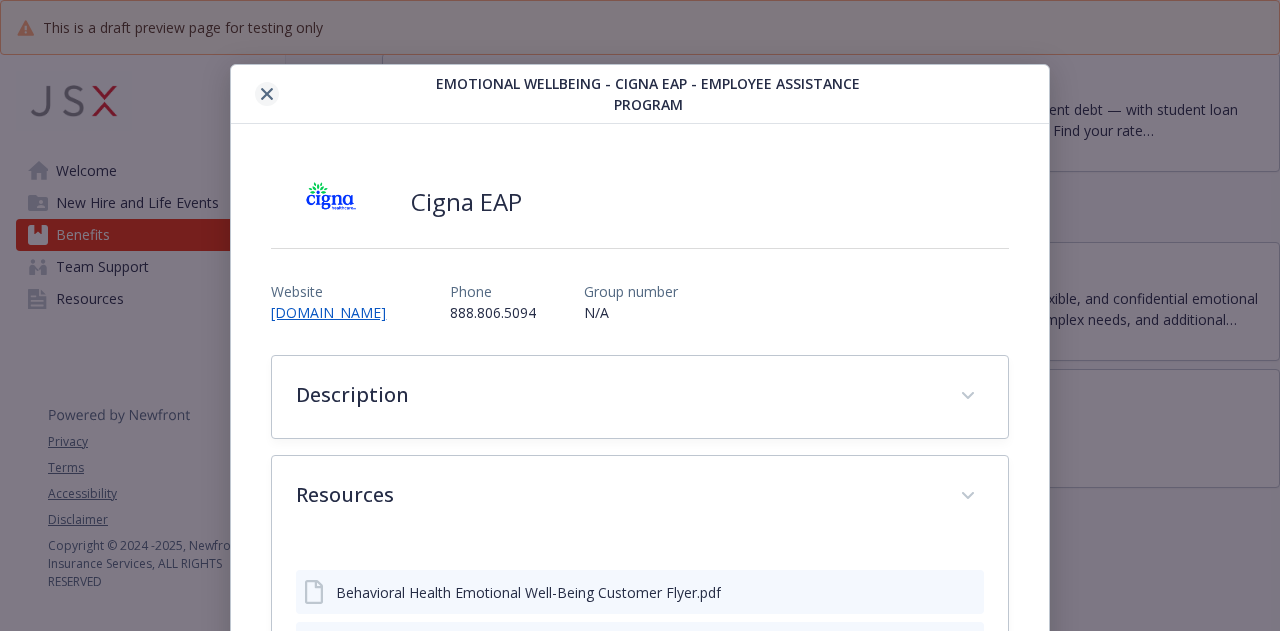 click 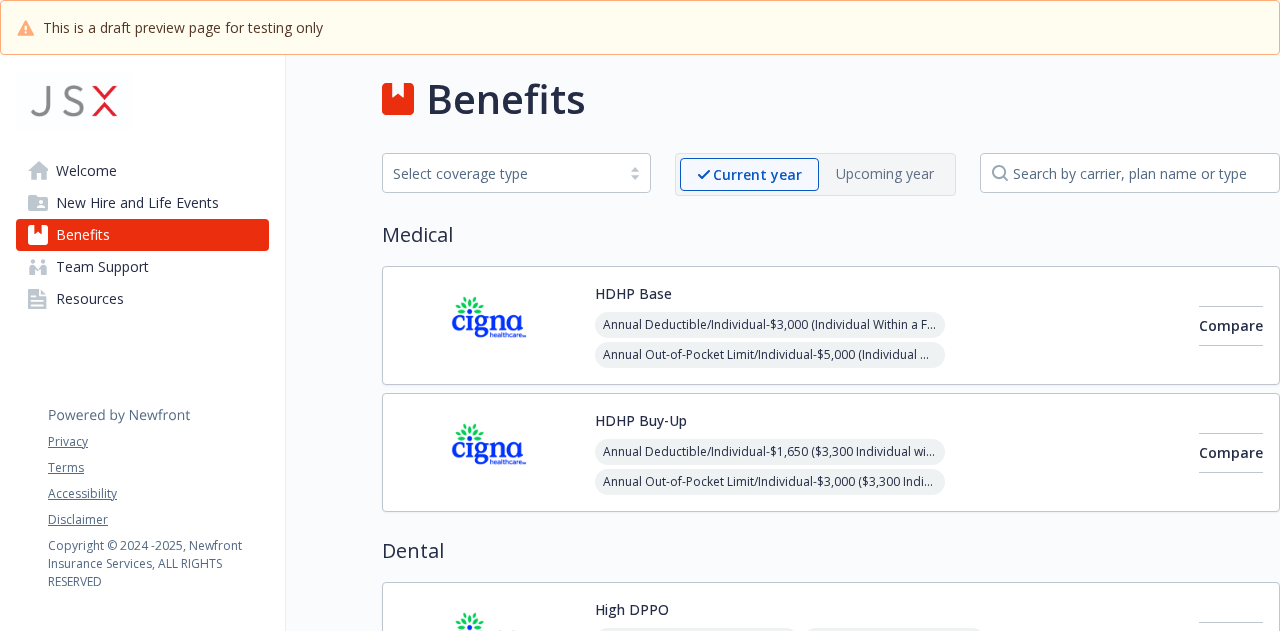 scroll, scrollTop: 0, scrollLeft: 0, axis: both 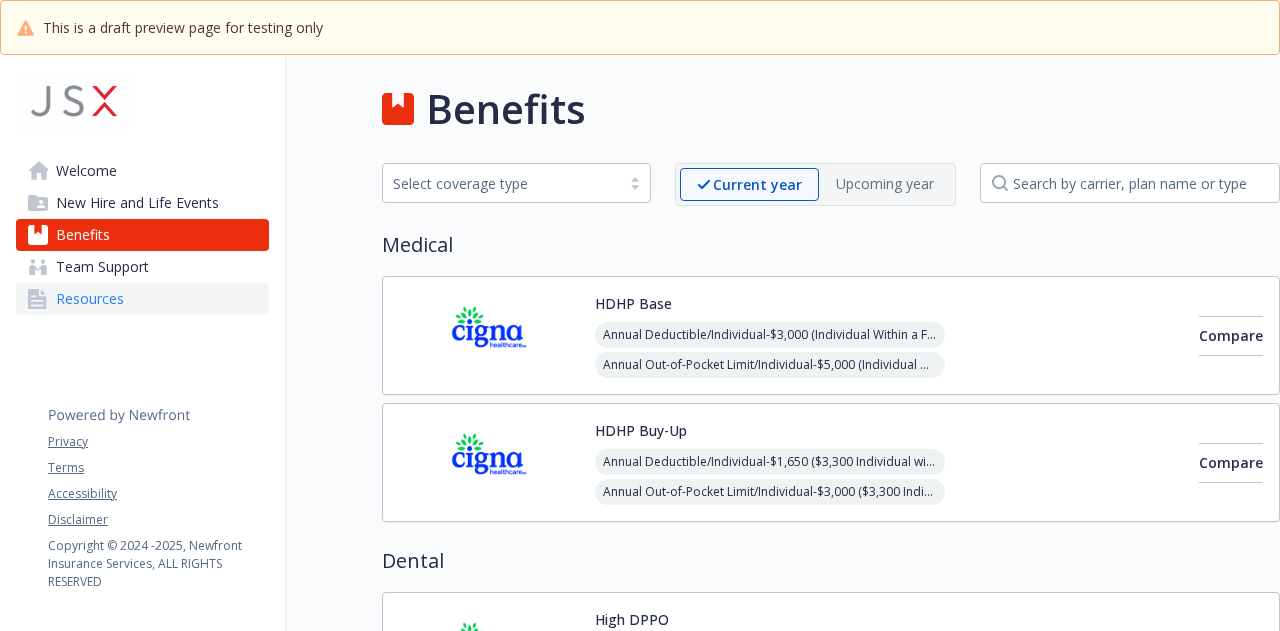 click on "Resources" at bounding box center [90, 299] 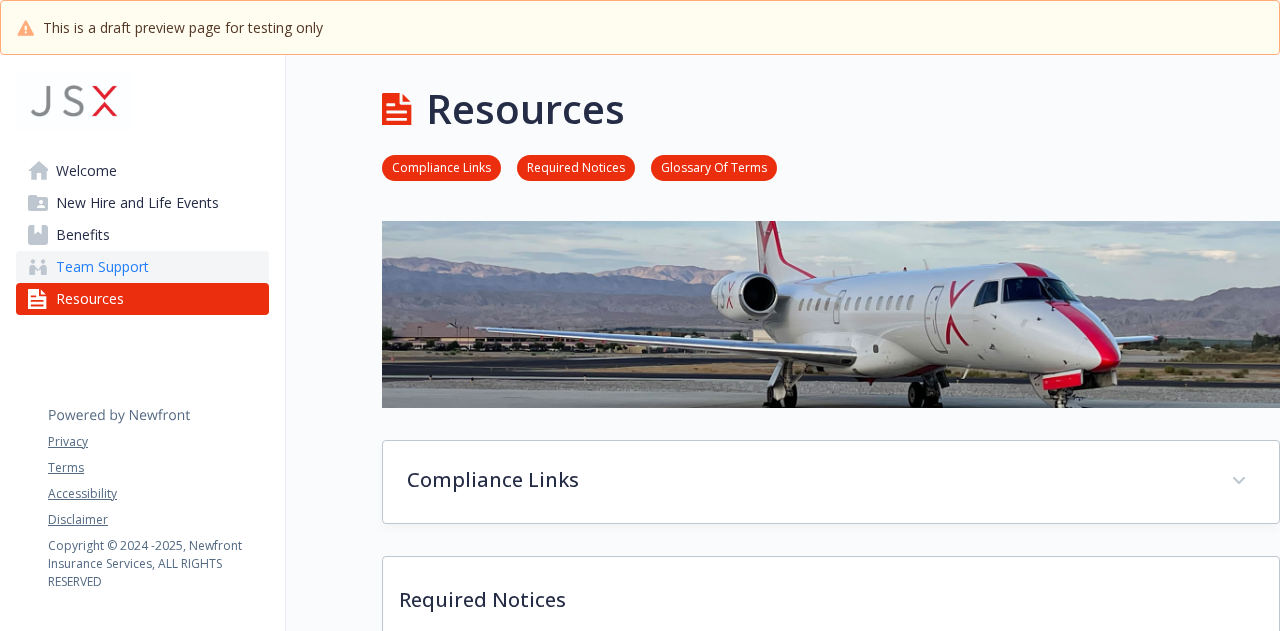 click on "Team Support" at bounding box center [142, 267] 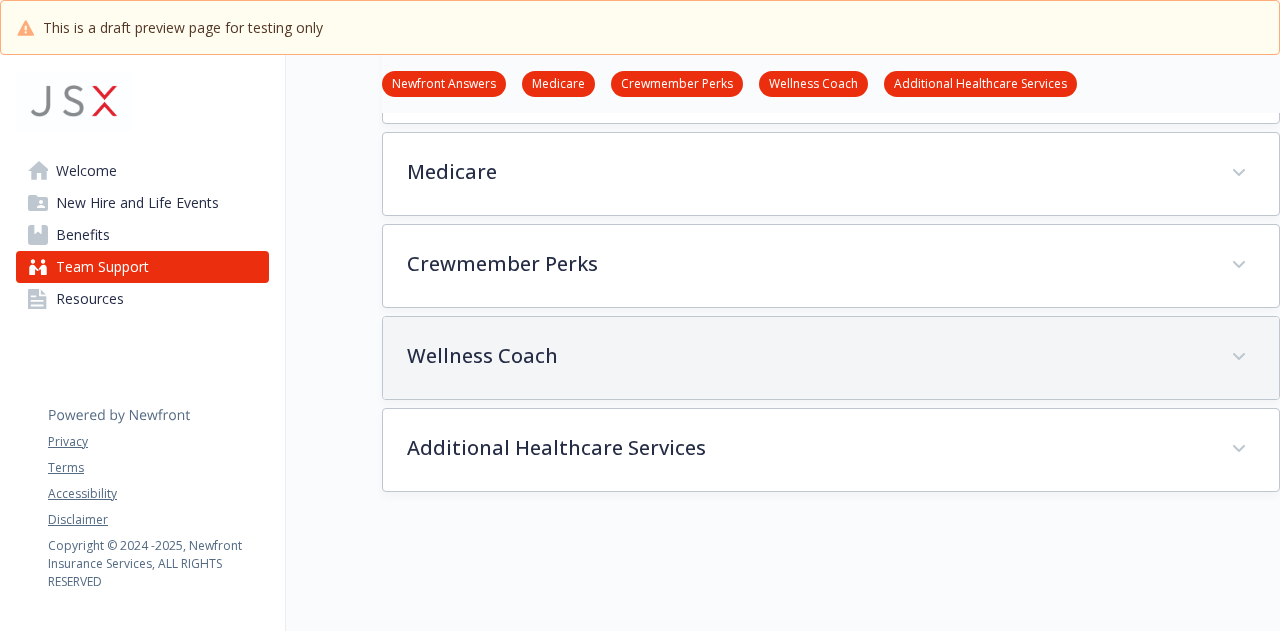 scroll, scrollTop: 500, scrollLeft: 0, axis: vertical 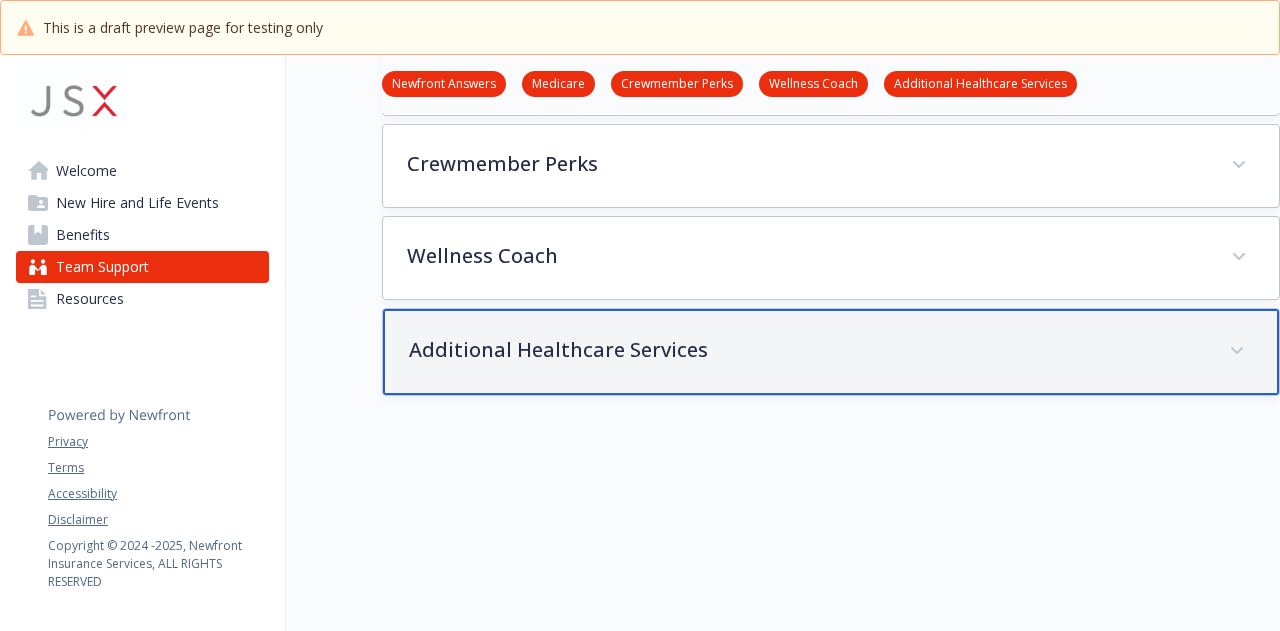 click on "Additional Healthcare Services" at bounding box center [807, 350] 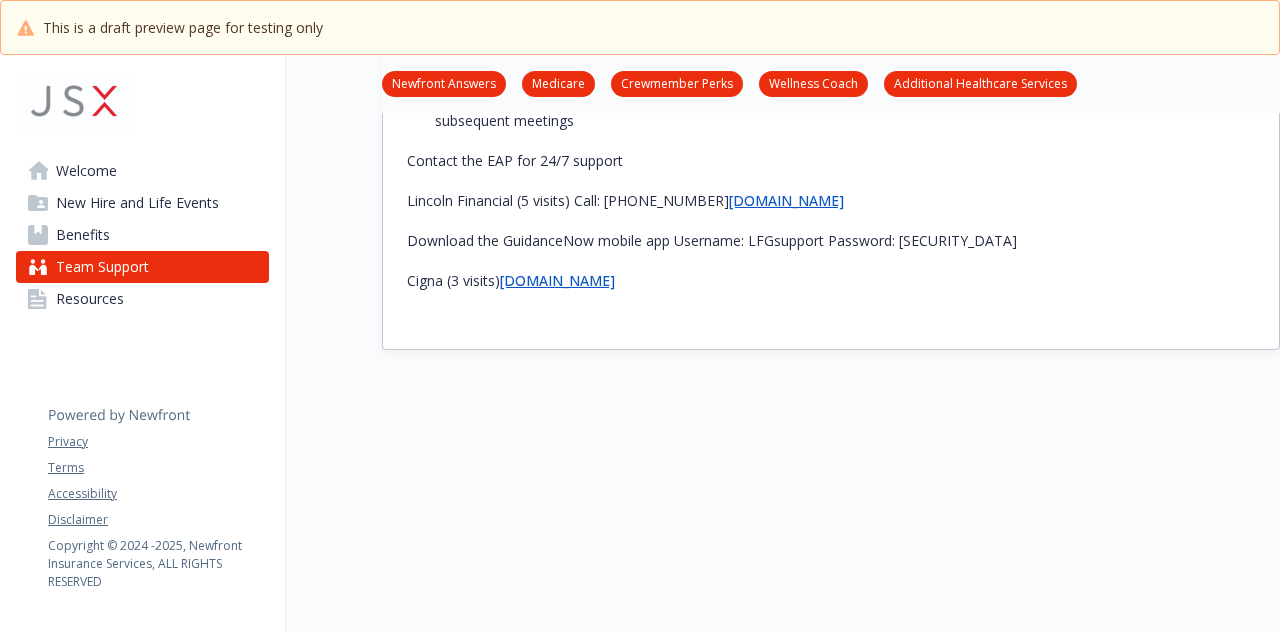 scroll, scrollTop: 2000, scrollLeft: 0, axis: vertical 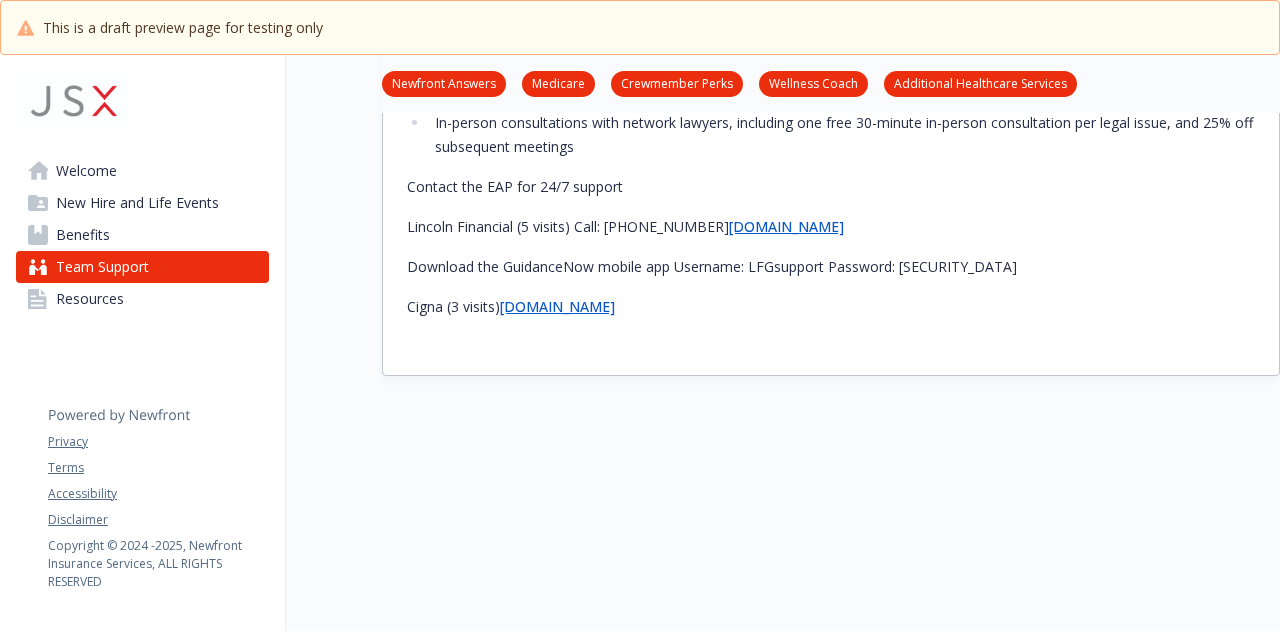 click on "Lincoln Financial (5 visits)
Call: (888)628-4824
www.guidanceresources.com" at bounding box center (831, 227) 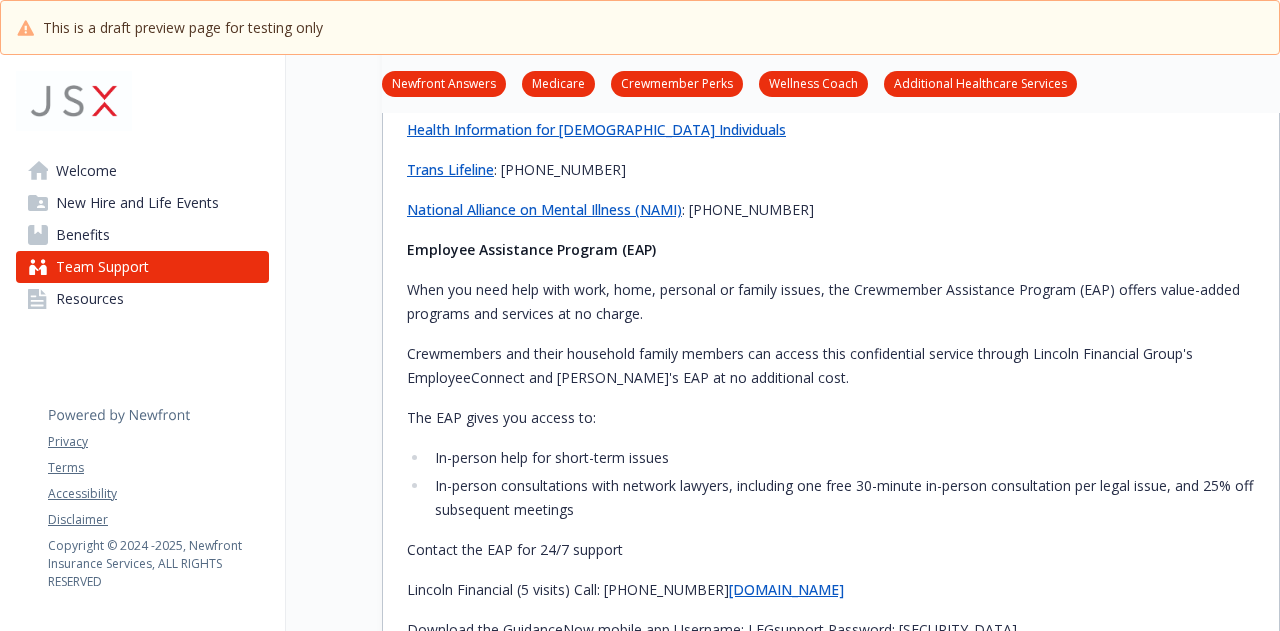 scroll, scrollTop: 1600, scrollLeft: 0, axis: vertical 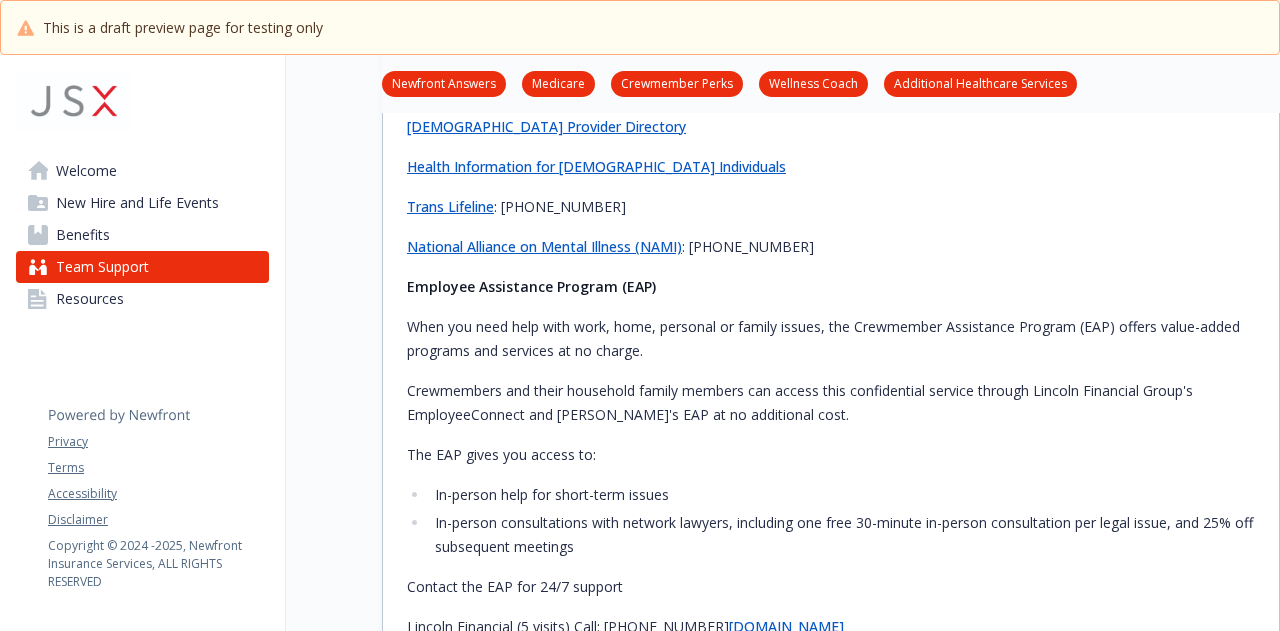 click on "Cigna Healthcare Services
Removing barriers to health is at the forefront of what drives Cigna Healthcare to be a better partner for you and your workforce. We know that not everyone starts from the same social standing or environment. True health equity will come when no one is prevented from reaching their full health potential because of these factors.​
Achieving optimal health and vitality for the LGBTQ+ community through:
Improved access to care
Better Engagement
Innovative Experiences
Tailored products
Stronger communities
Healthcare Services and Treatment Options
HIV testing including self-treatment options
Pre-exposure prophylaxis (PrEP) including the injectable treatment Post-exposure prophylaxis (PEP)
Antiretroviral therapy (ART) including the injectable treatment
Medically Necessary treatment may include:
A variety of gender reassignment surgery procedures are covered under the Cigna plan, see you Evidence of Coverage booklet (EOC) for full details." at bounding box center (831, 13) 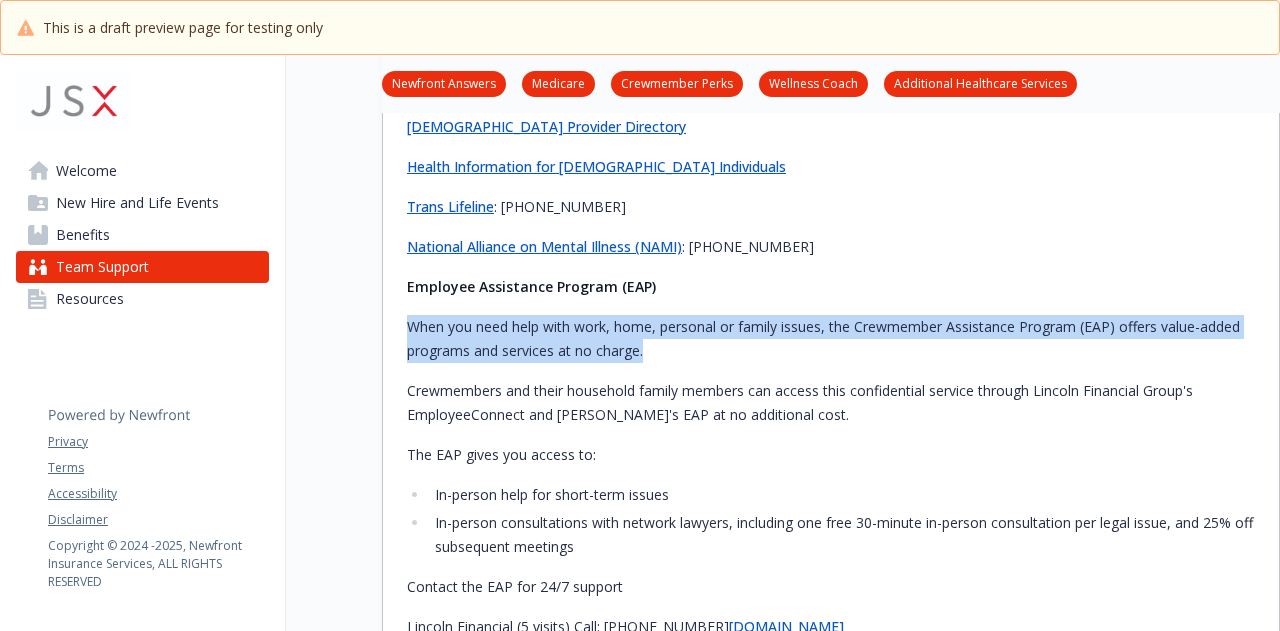 drag, startPoint x: 410, startPoint y: 326, endPoint x: 649, endPoint y: 345, distance: 239.75404 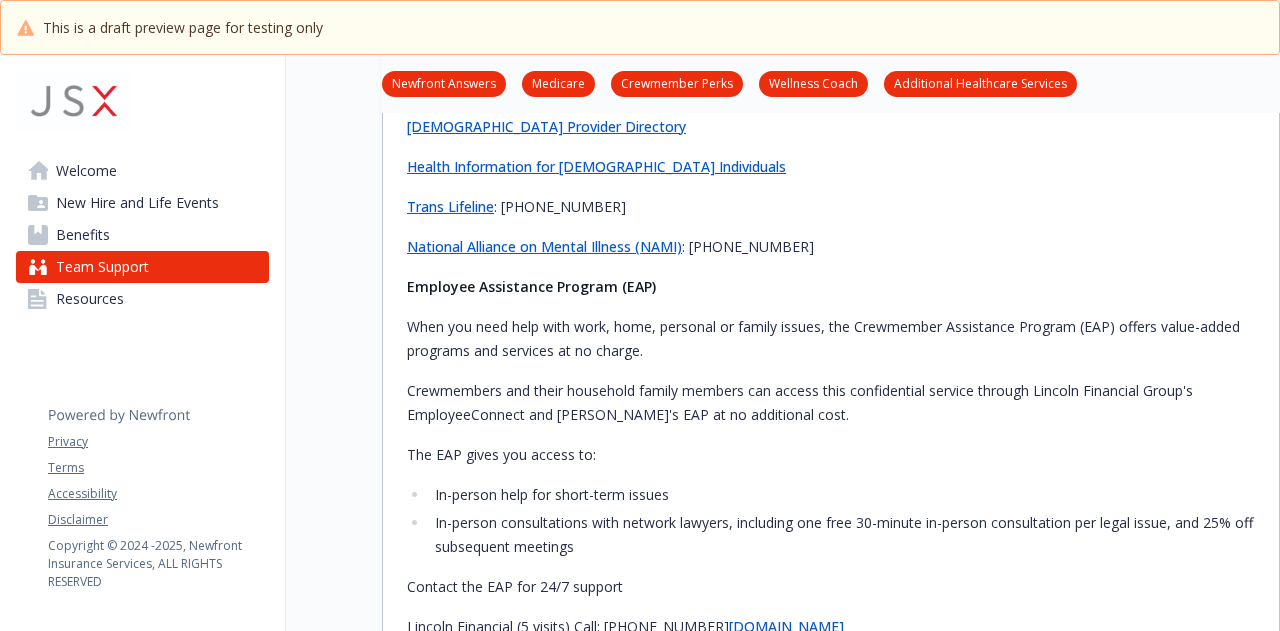 click on "Cigna Healthcare Services
Removing barriers to health is at the forefront of what drives Cigna Healthcare to be a better partner for you and your workforce. We know that not everyone starts from the same social standing or environment. True health equity will come when no one is prevented from reaching their full health potential because of these factors.​
Achieving optimal health and vitality for the LGBTQ+ community through:
Improved access to care
Better Engagement
Innovative Experiences
Tailored products
Stronger communities
Healthcare Services and Treatment Options
HIV testing including self-treatment options
Pre-exposure prophylaxis (PrEP) including the injectable treatment Post-exposure prophylaxis (PEP)
Antiretroviral therapy (ART) including the injectable treatment
Medically Necessary treatment may include:
A variety of gender reassignment surgery procedures are covered under the Cigna plan, see you Evidence of Coverage booklet (EOC) for full details." at bounding box center [831, 13] 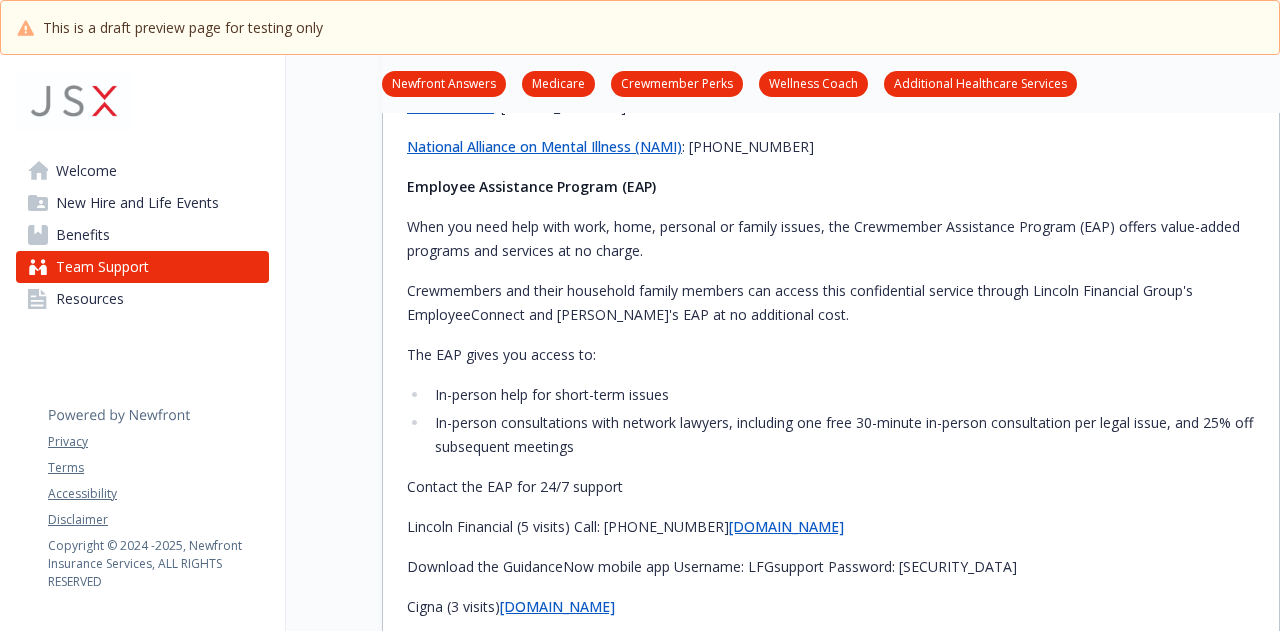 scroll, scrollTop: 1800, scrollLeft: 0, axis: vertical 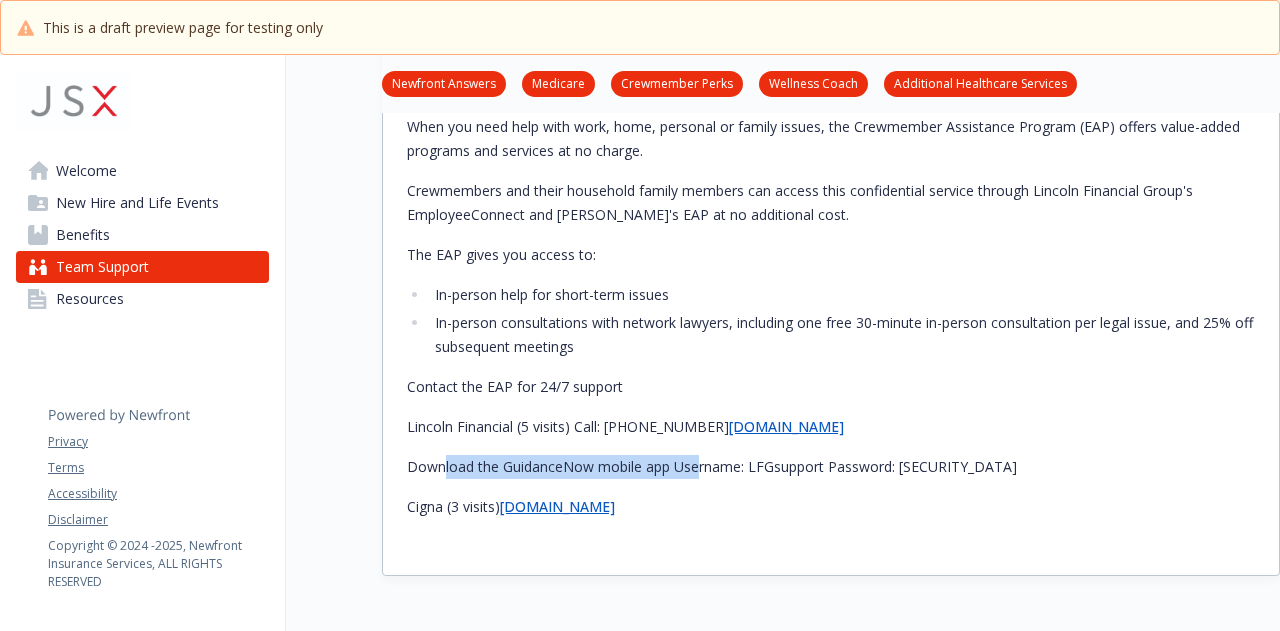drag, startPoint x: 444, startPoint y: 462, endPoint x: 698, endPoint y: 443, distance: 254.70964 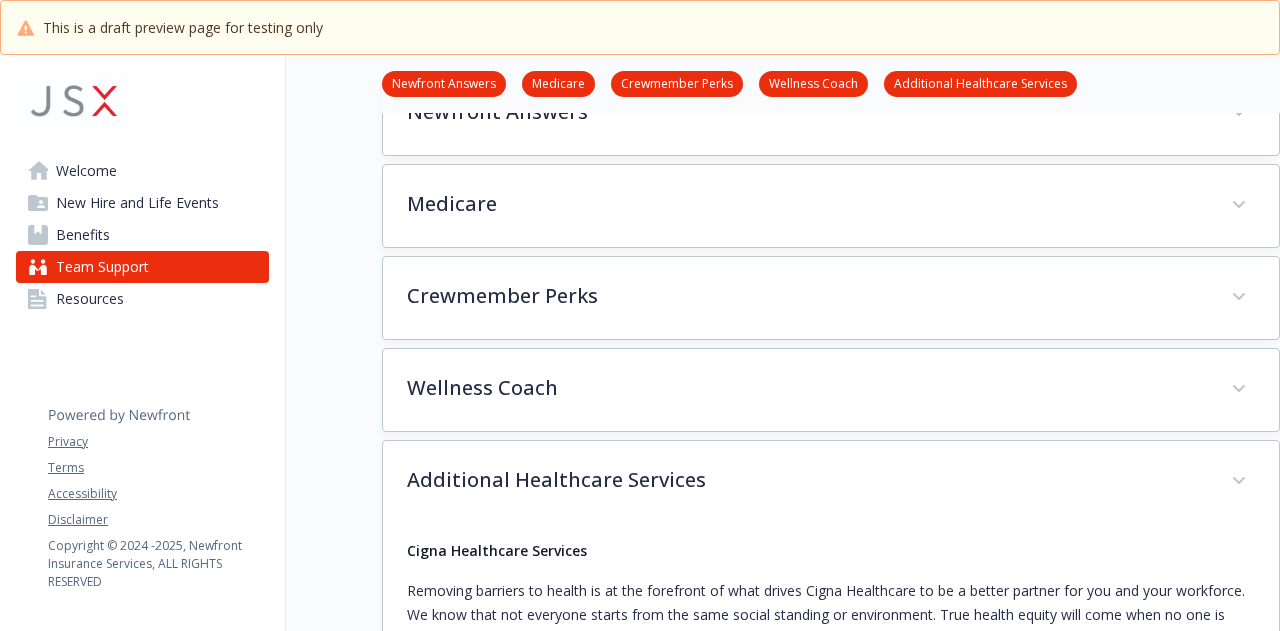 scroll, scrollTop: 200, scrollLeft: 0, axis: vertical 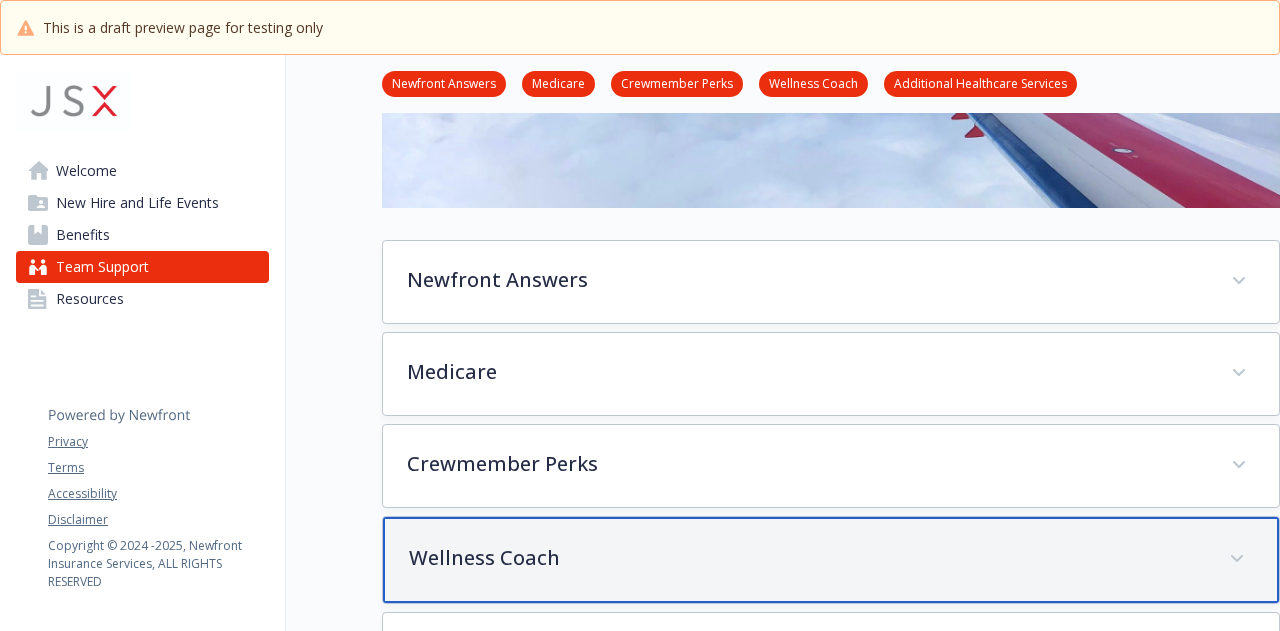 click on "Wellness Coach" at bounding box center [807, 558] 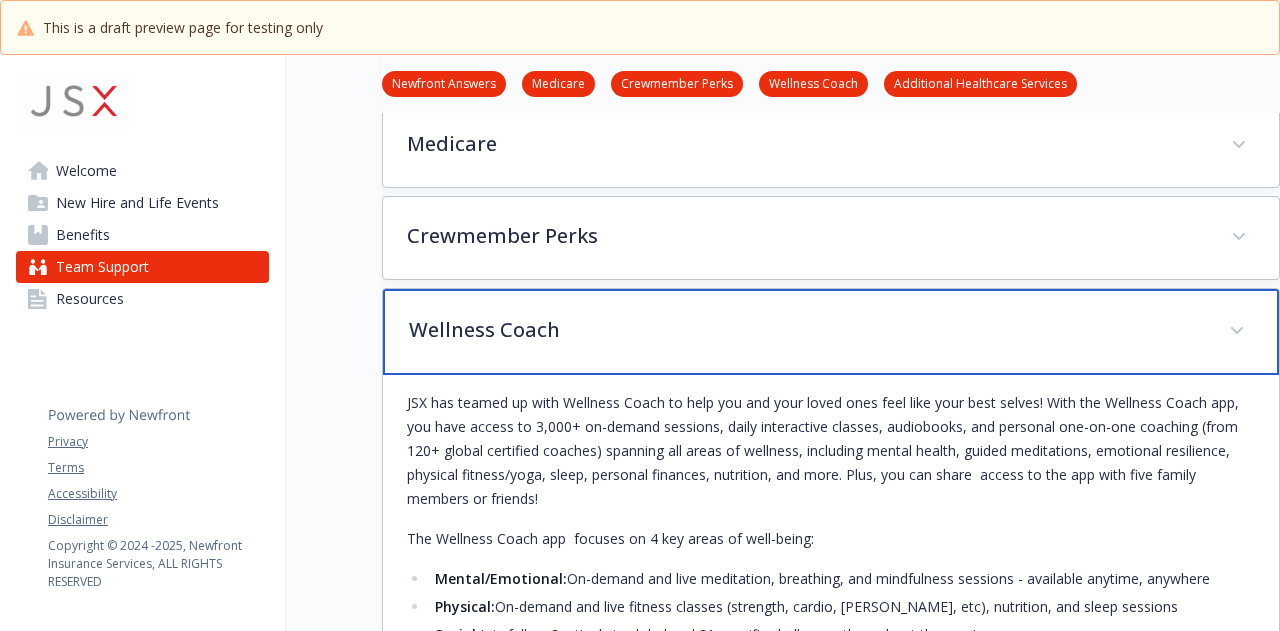scroll, scrollTop: 500, scrollLeft: 0, axis: vertical 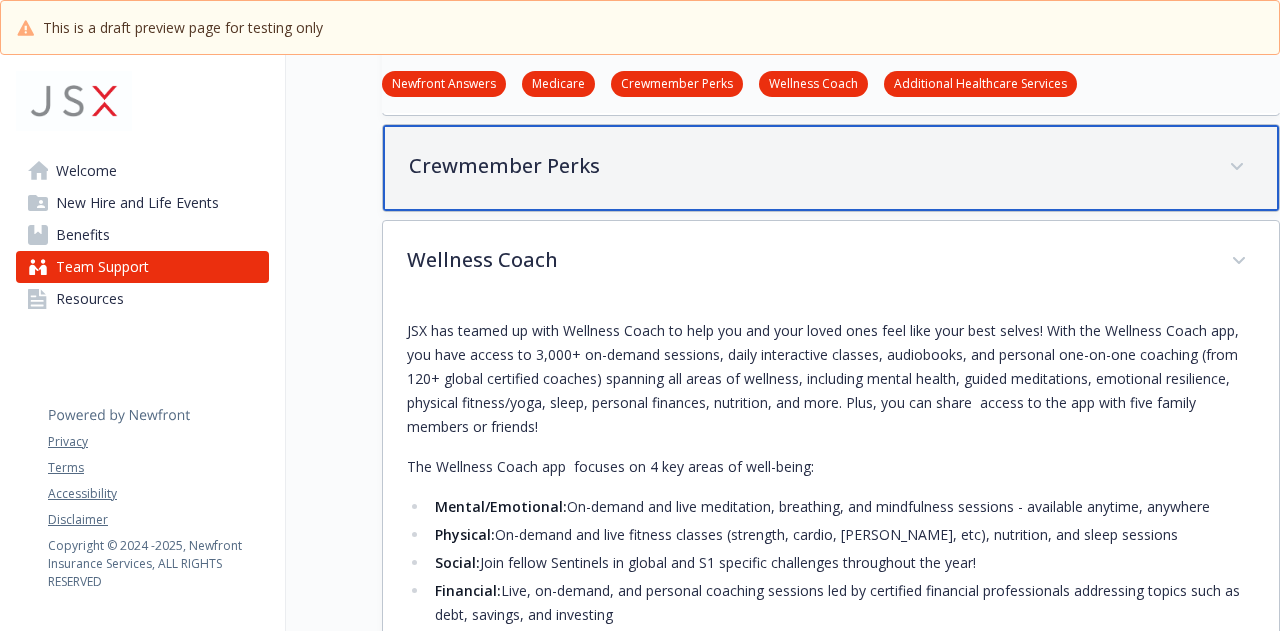 click on "Crewmember Perks" at bounding box center [807, 166] 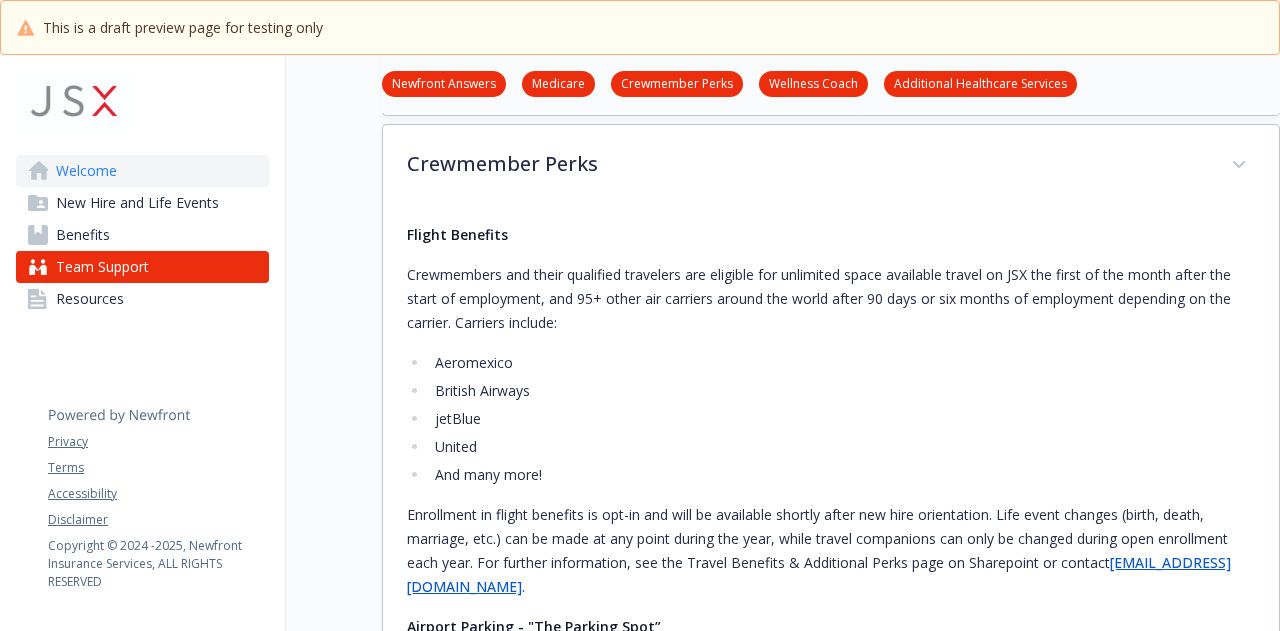 click on "Welcome" at bounding box center [142, 171] 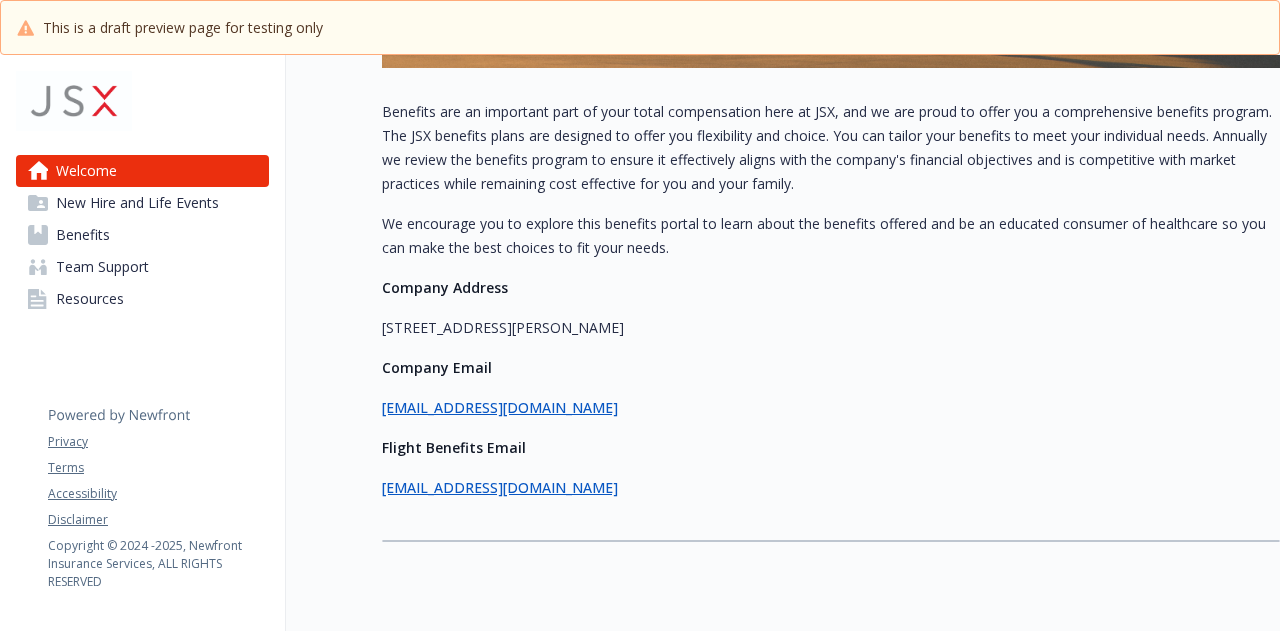 scroll, scrollTop: 0, scrollLeft: 0, axis: both 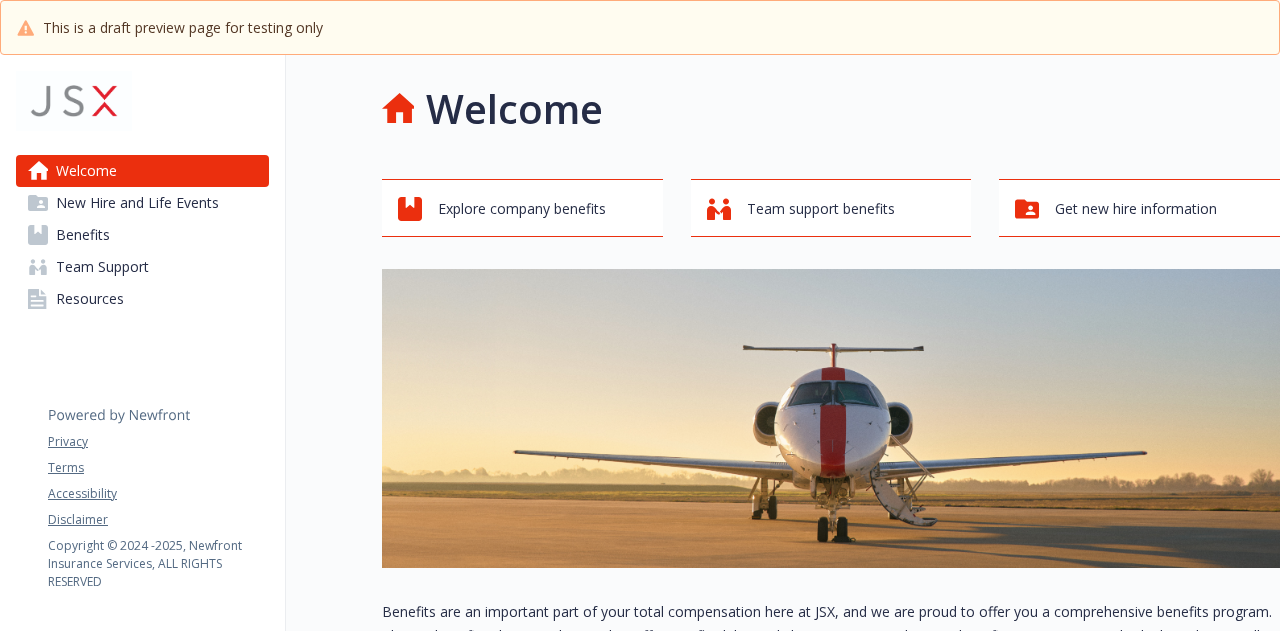 click on "Welcome New Hire and Life Events Benefits Team Support Resources Privacy Terms Accessibility Disclaimer Copyright © 2024 -  2025 , Newfront Insurance Services, ALL RIGHTS RESERVED" at bounding box center (143, 620) 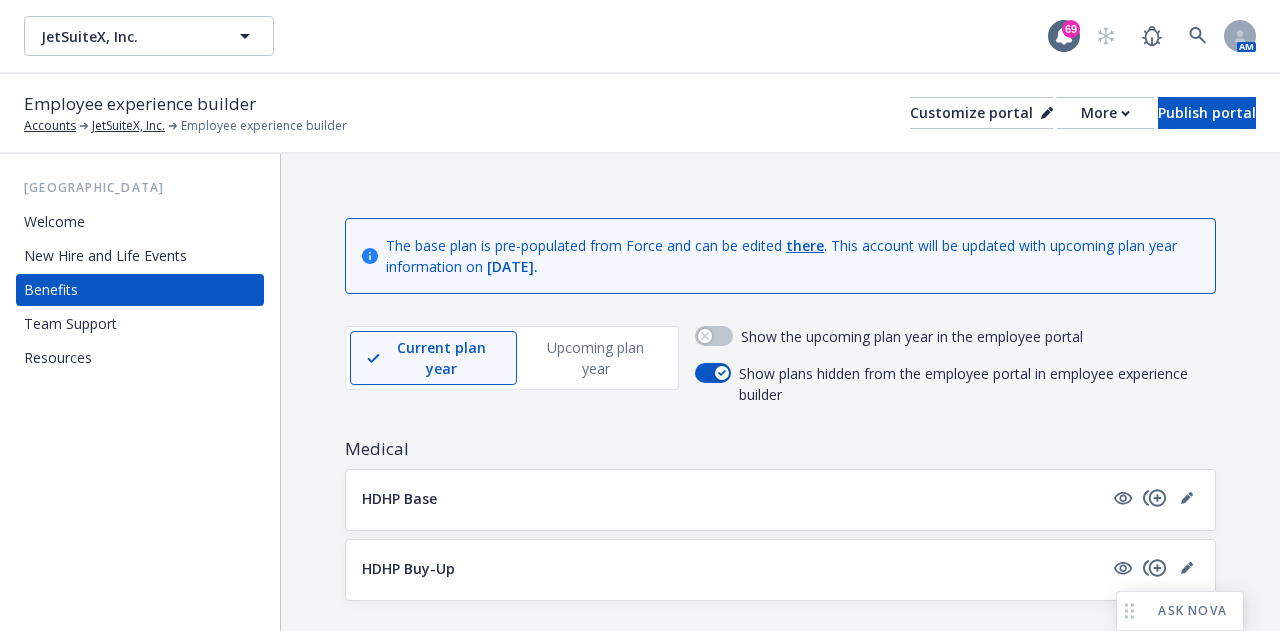scroll, scrollTop: 0, scrollLeft: 0, axis: both 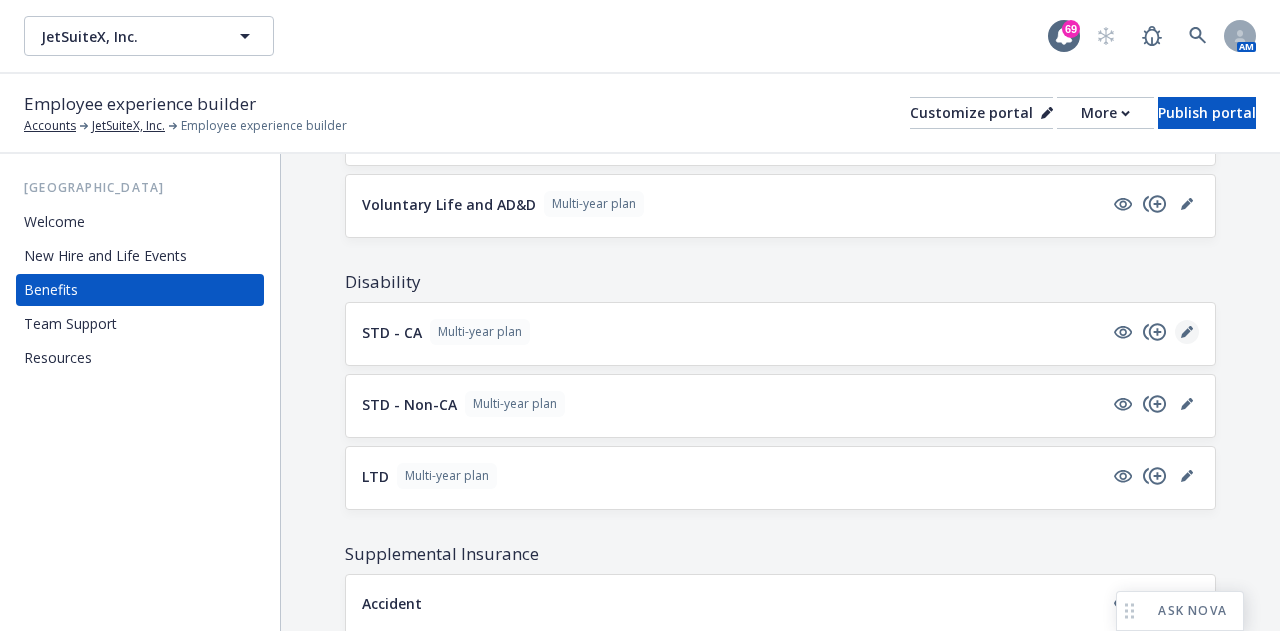 click 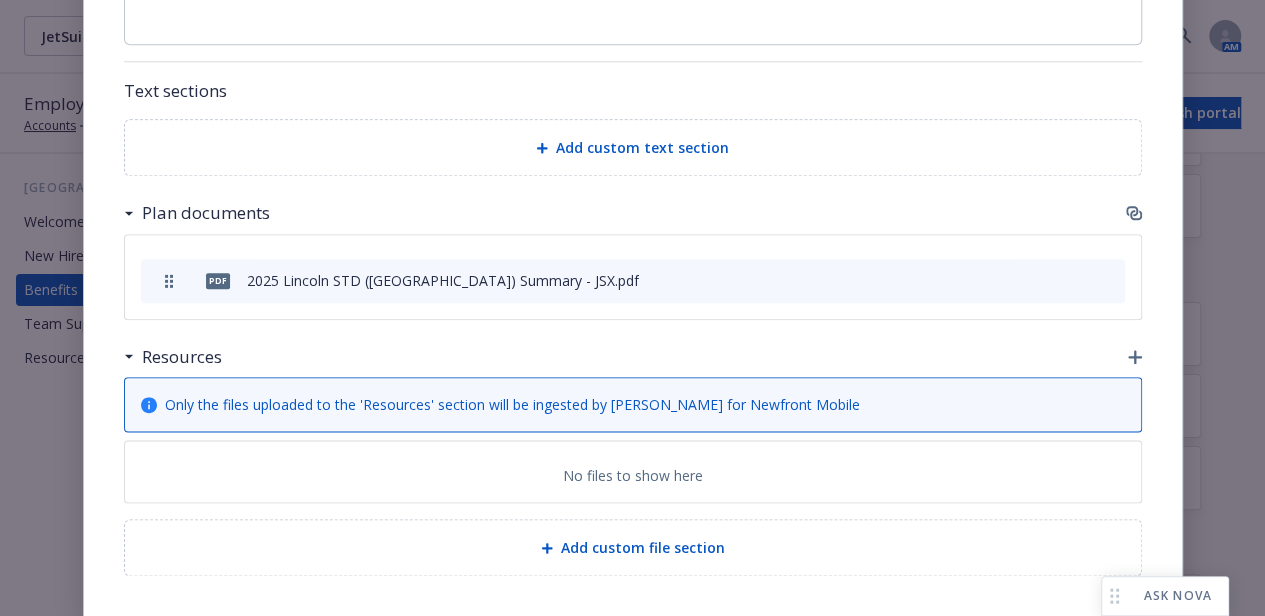 scroll, scrollTop: 1012, scrollLeft: 0, axis: vertical 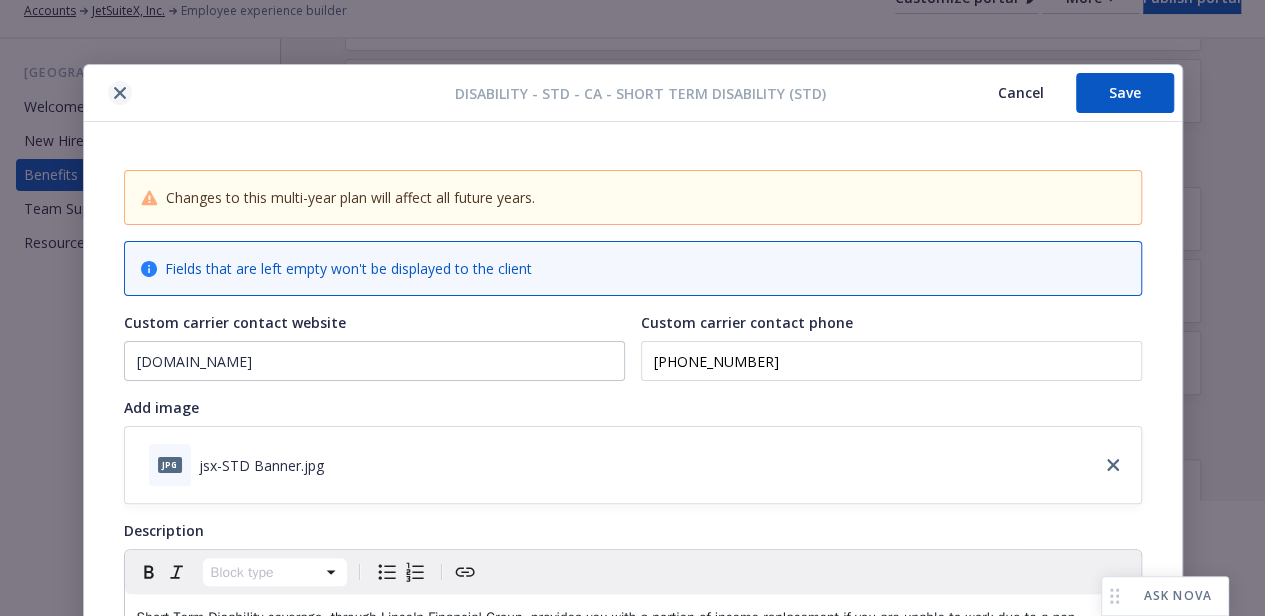 click at bounding box center [120, 93] 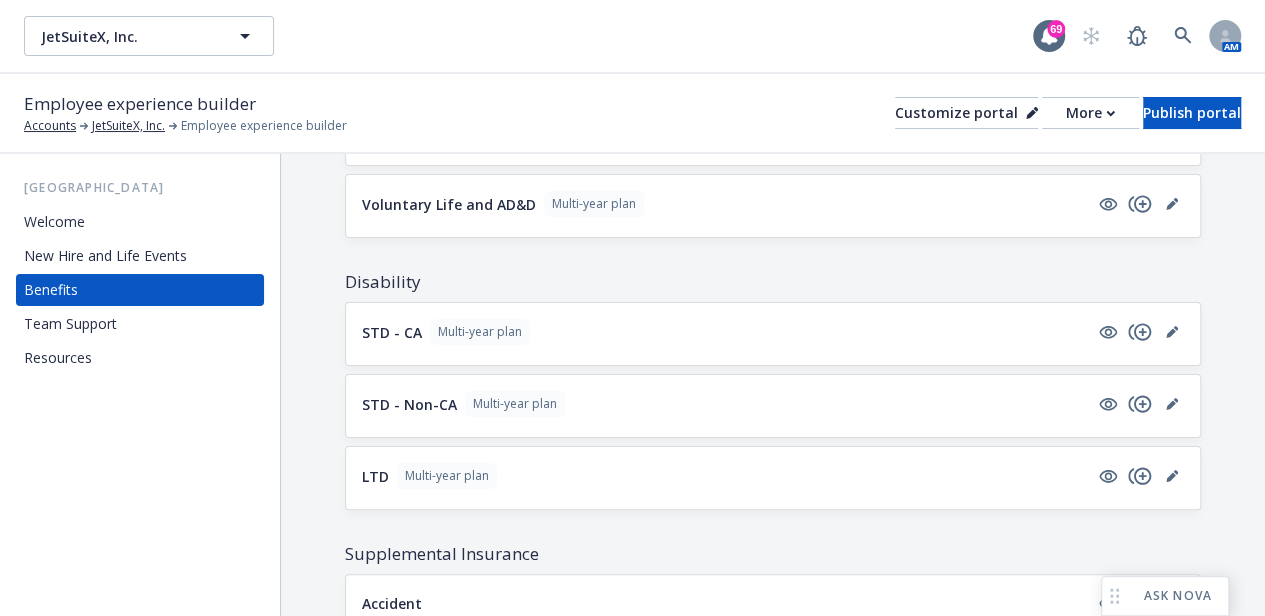 scroll, scrollTop: 0, scrollLeft: 0, axis: both 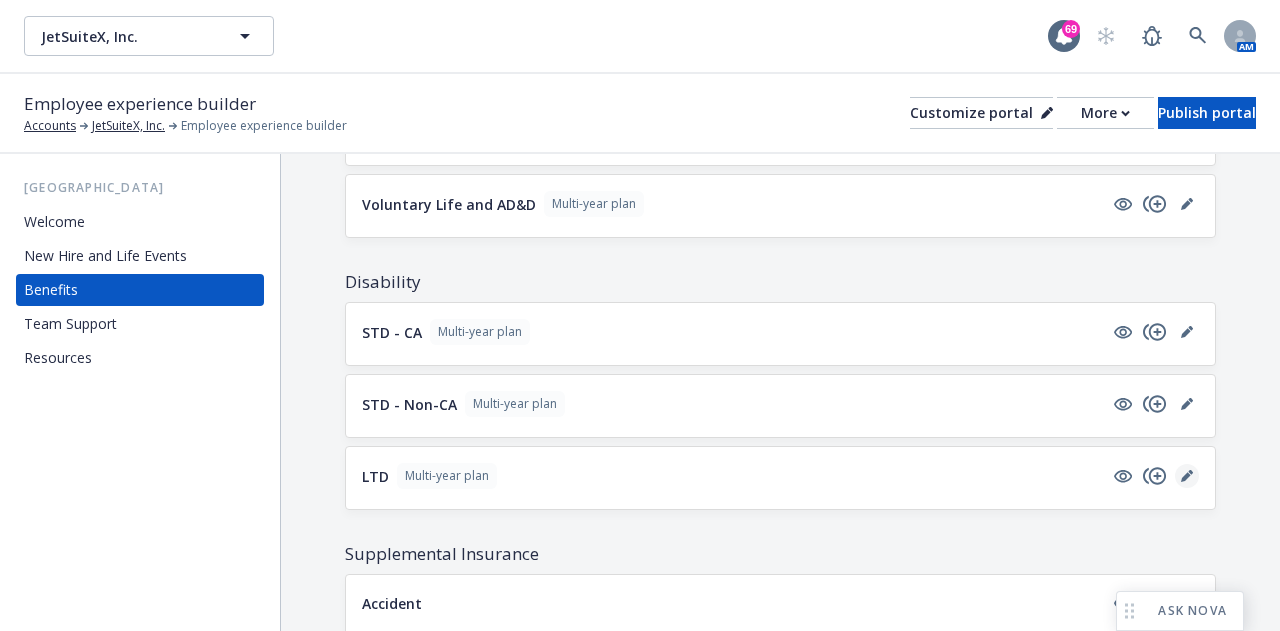 click 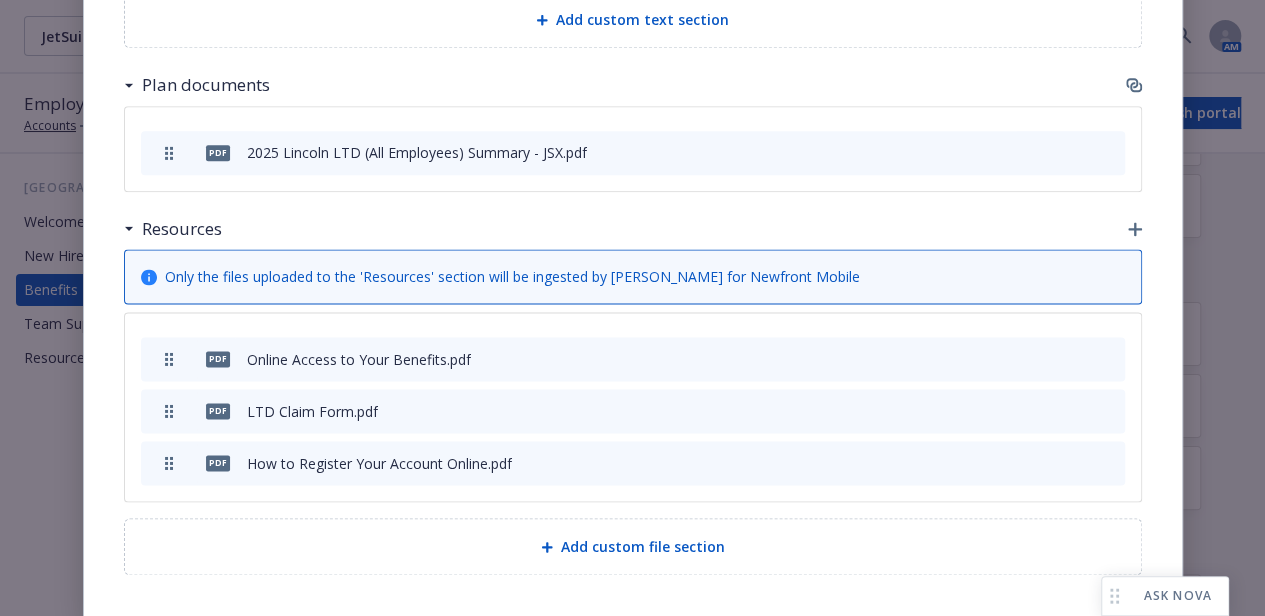 scroll, scrollTop: 1211, scrollLeft: 0, axis: vertical 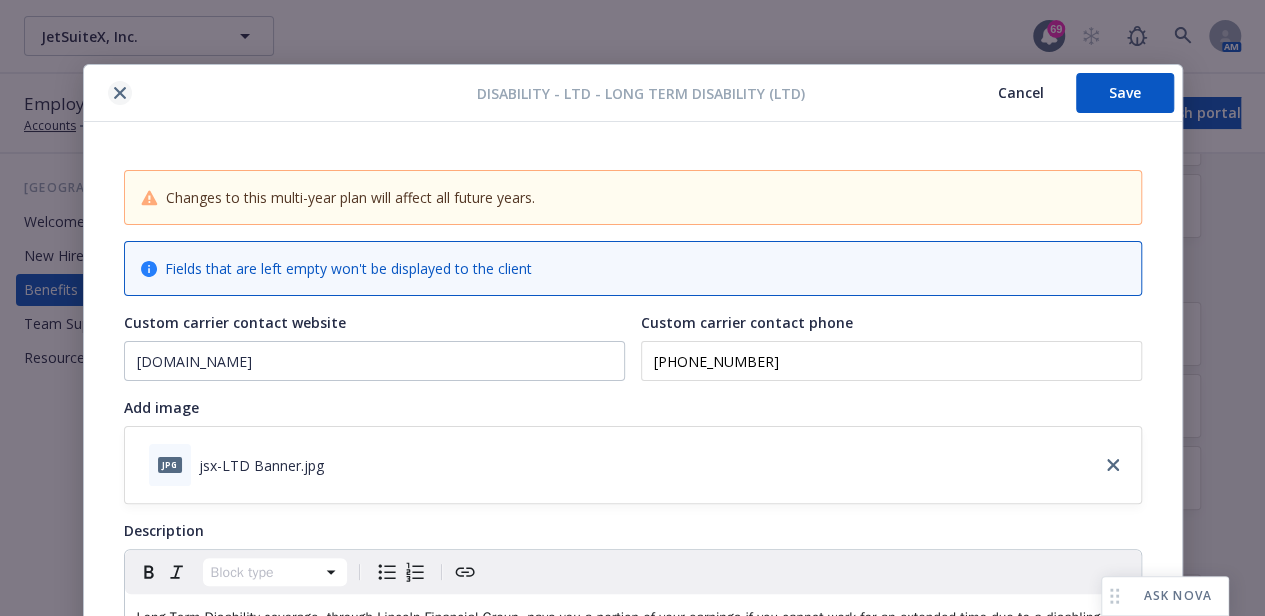 click 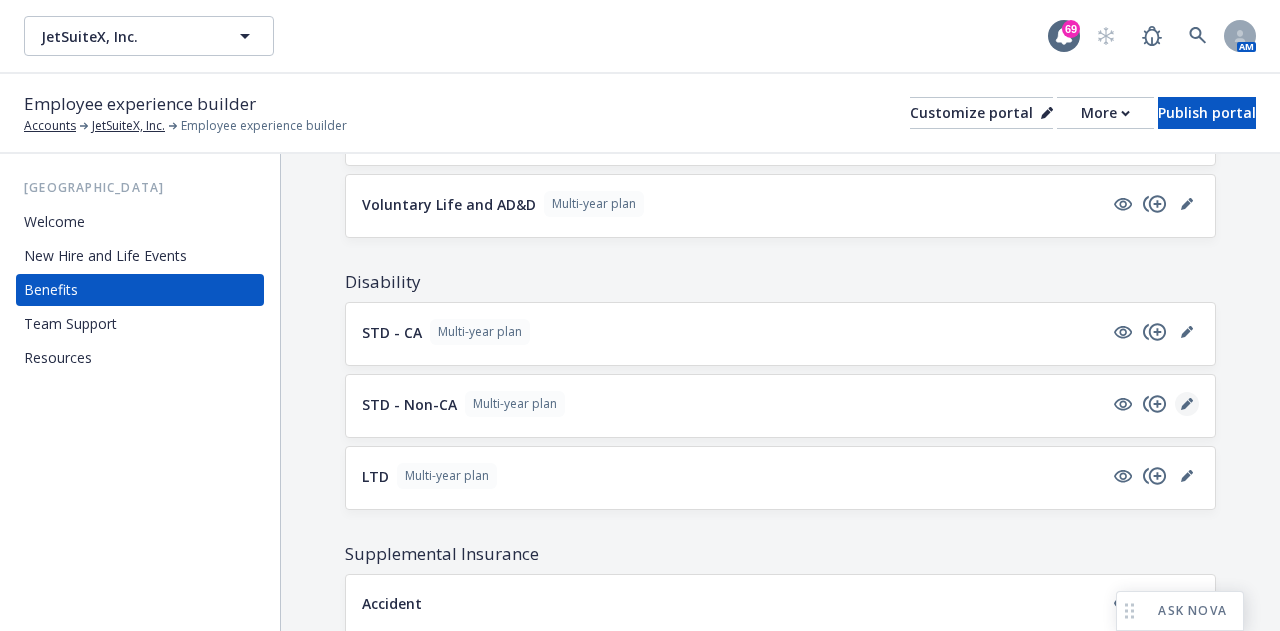 click at bounding box center [1187, 404] 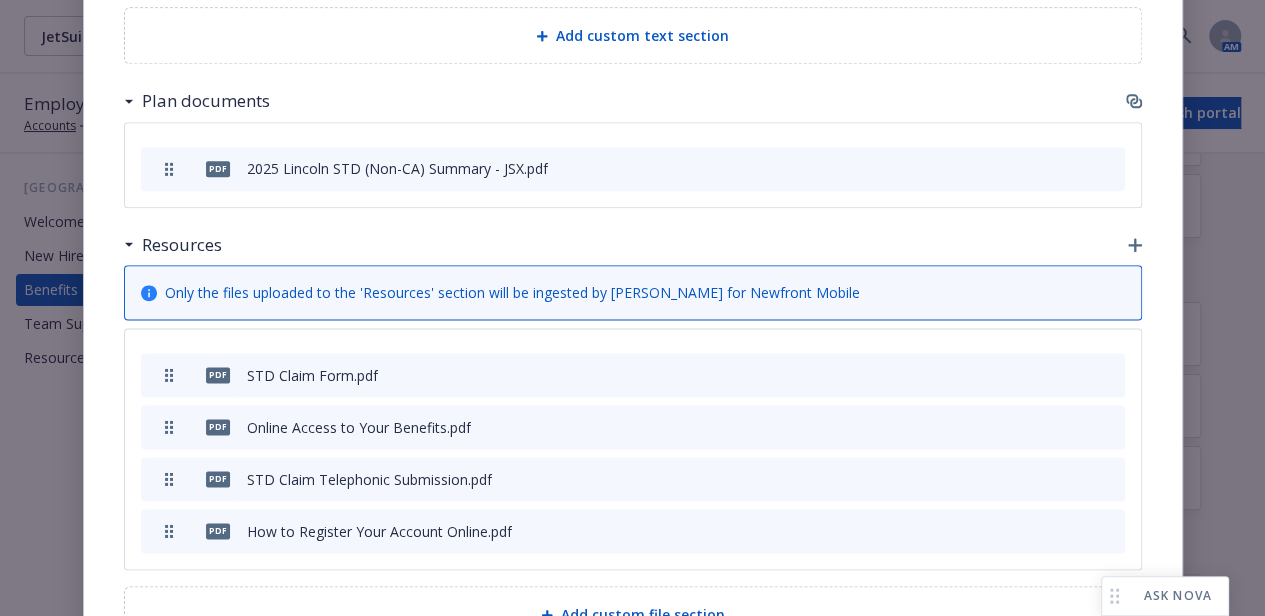scroll, scrollTop: 1124, scrollLeft: 0, axis: vertical 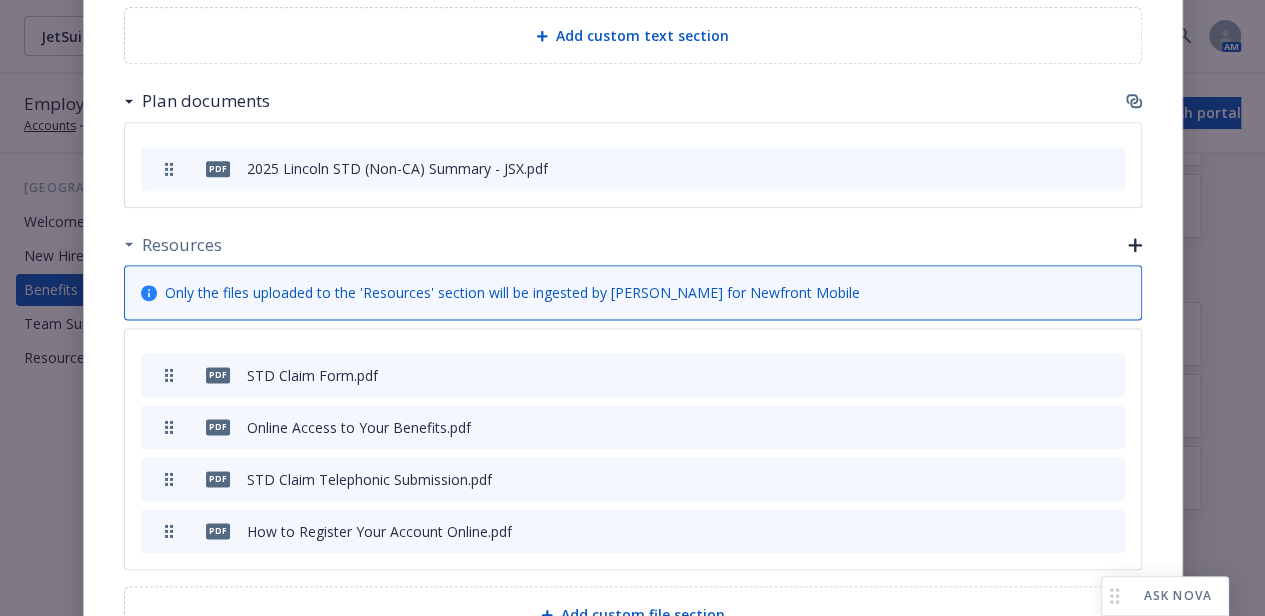 click 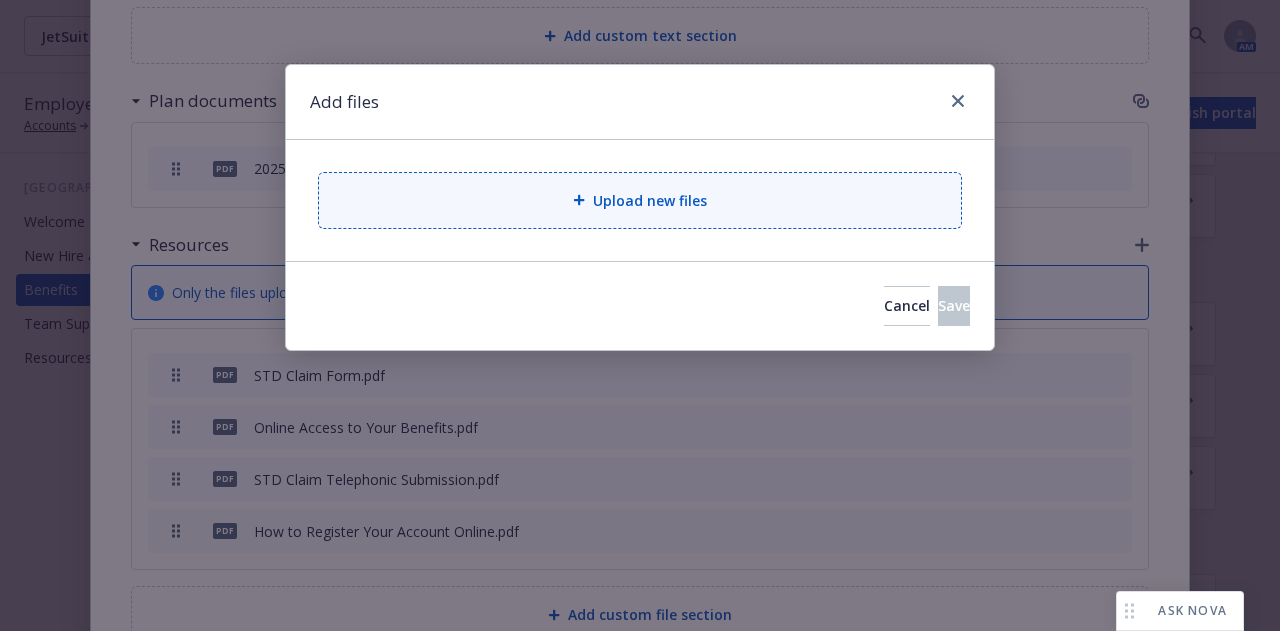 click on "Upload new files" at bounding box center (640, 200) 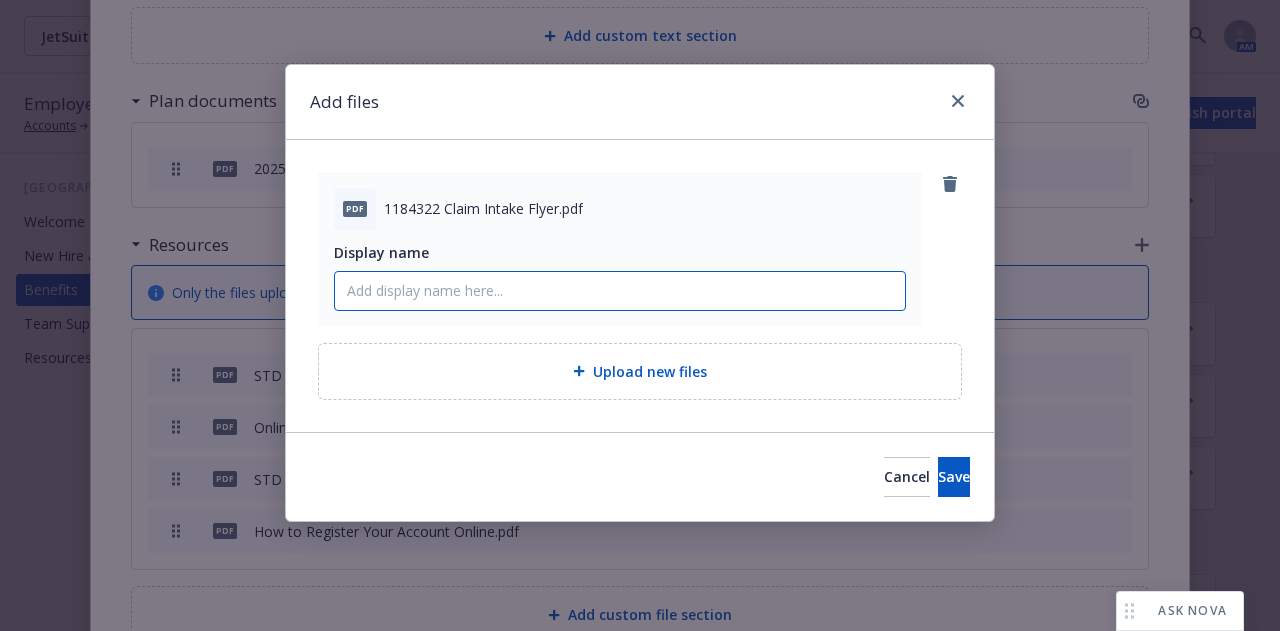 click on "Display name" at bounding box center [620, 291] 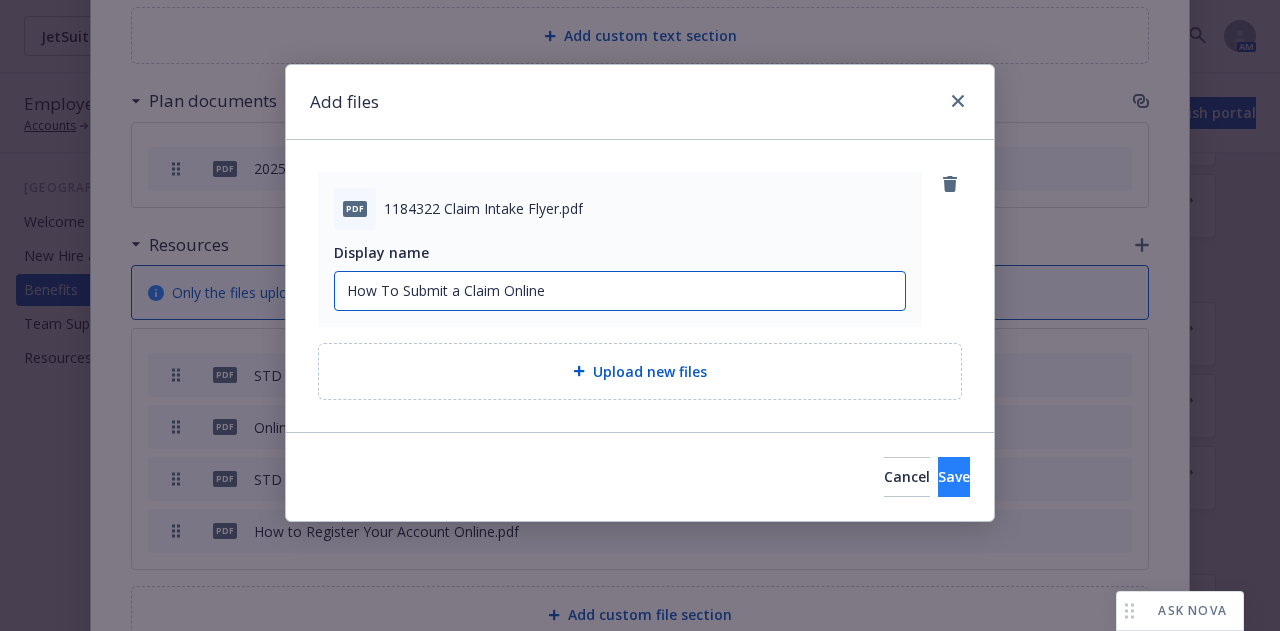 type on "How To Submit a Claim Online" 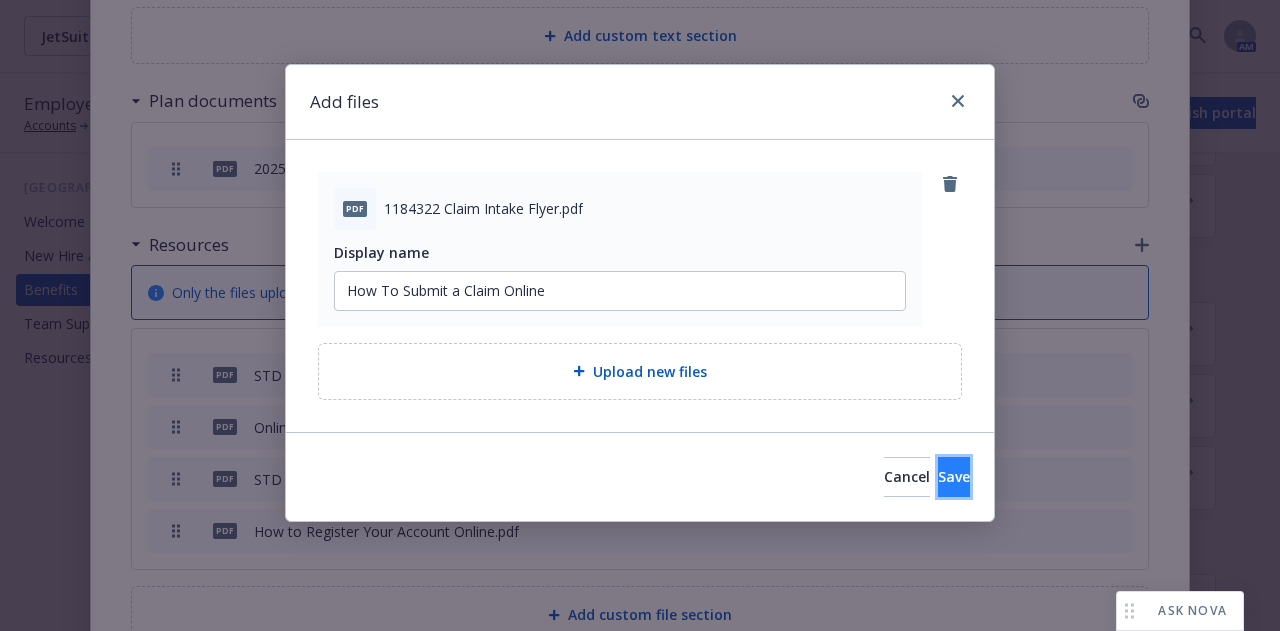 click on "Save" at bounding box center [954, 476] 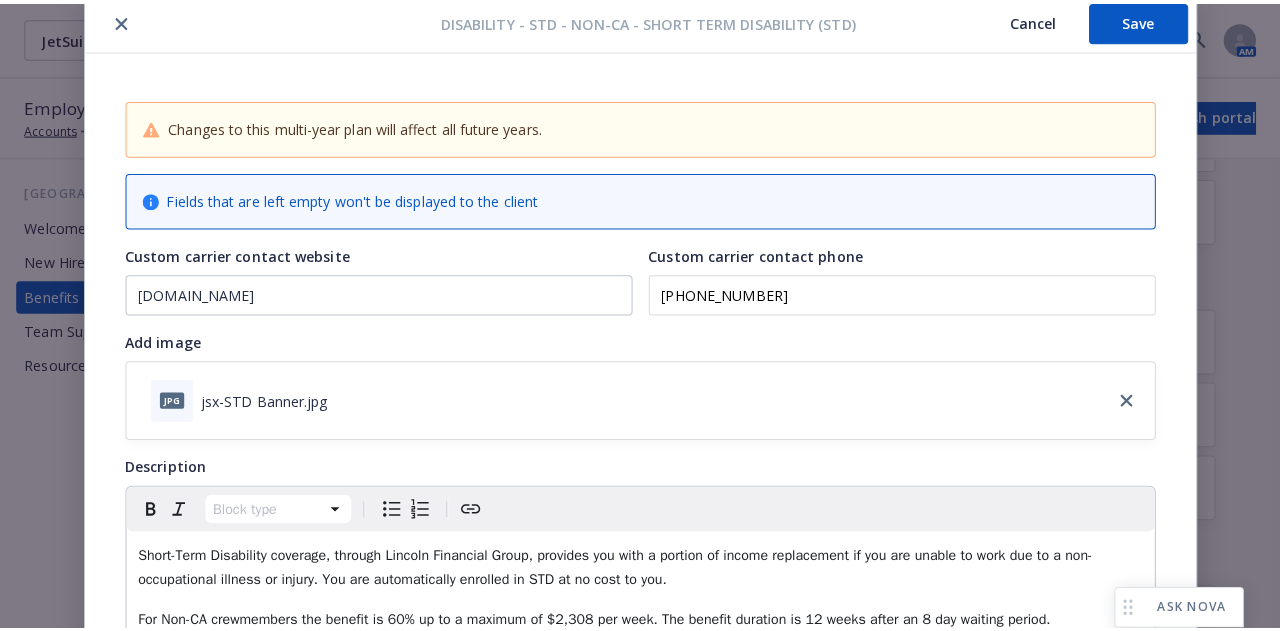 scroll, scrollTop: 0, scrollLeft: 0, axis: both 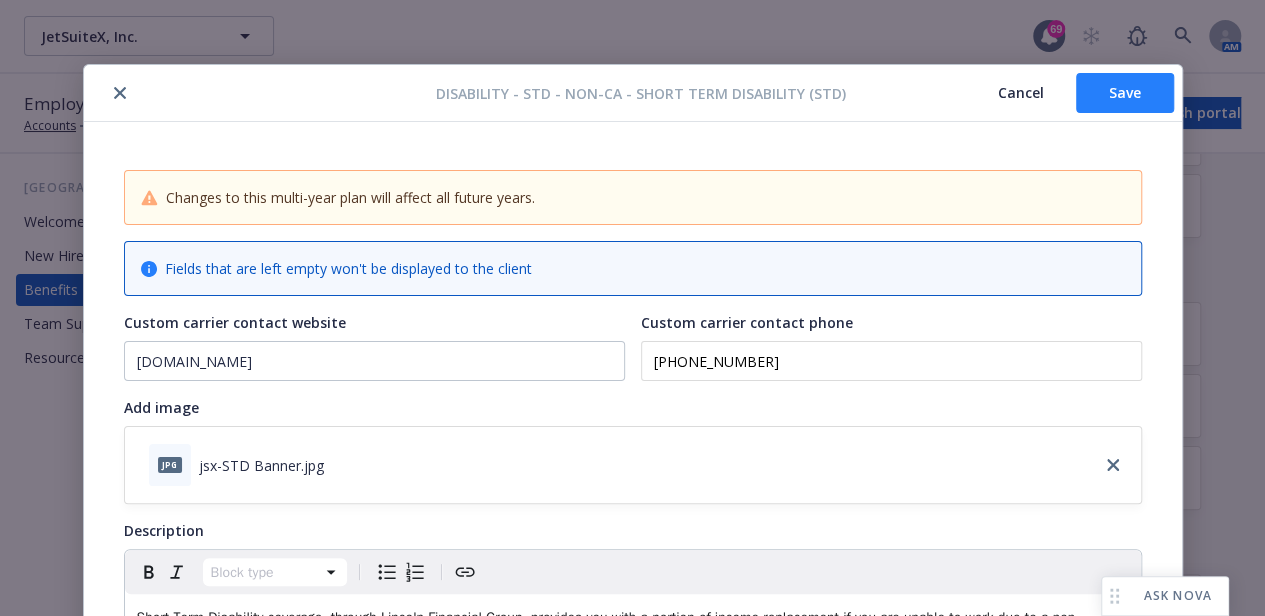 click on "Save" at bounding box center [1125, 93] 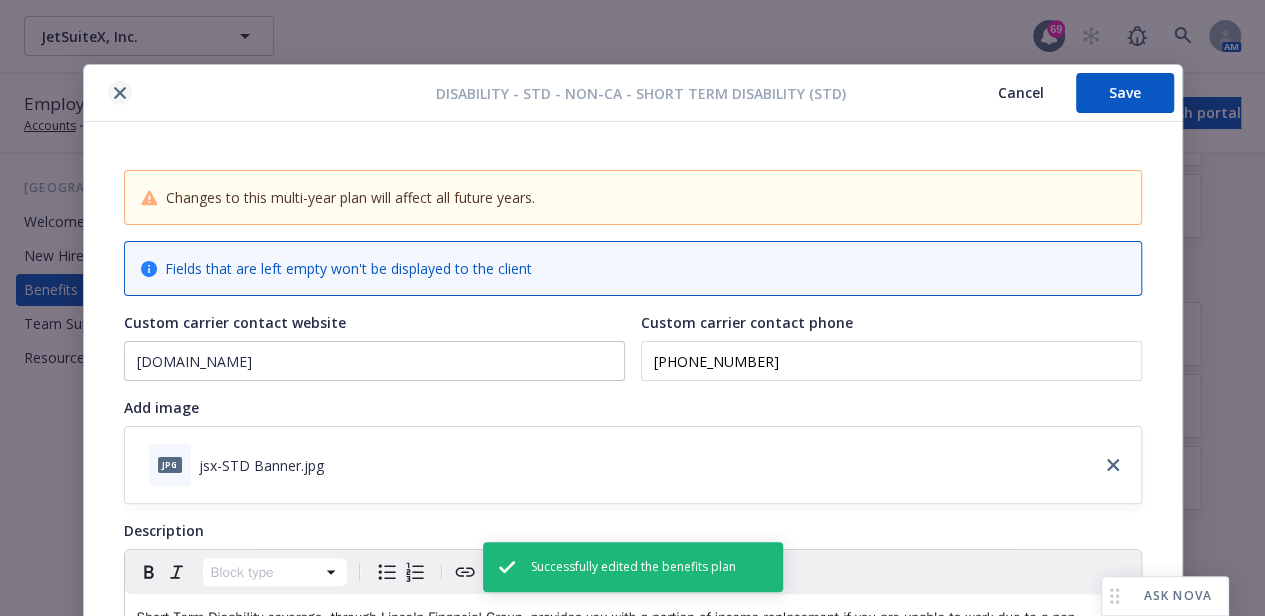 click 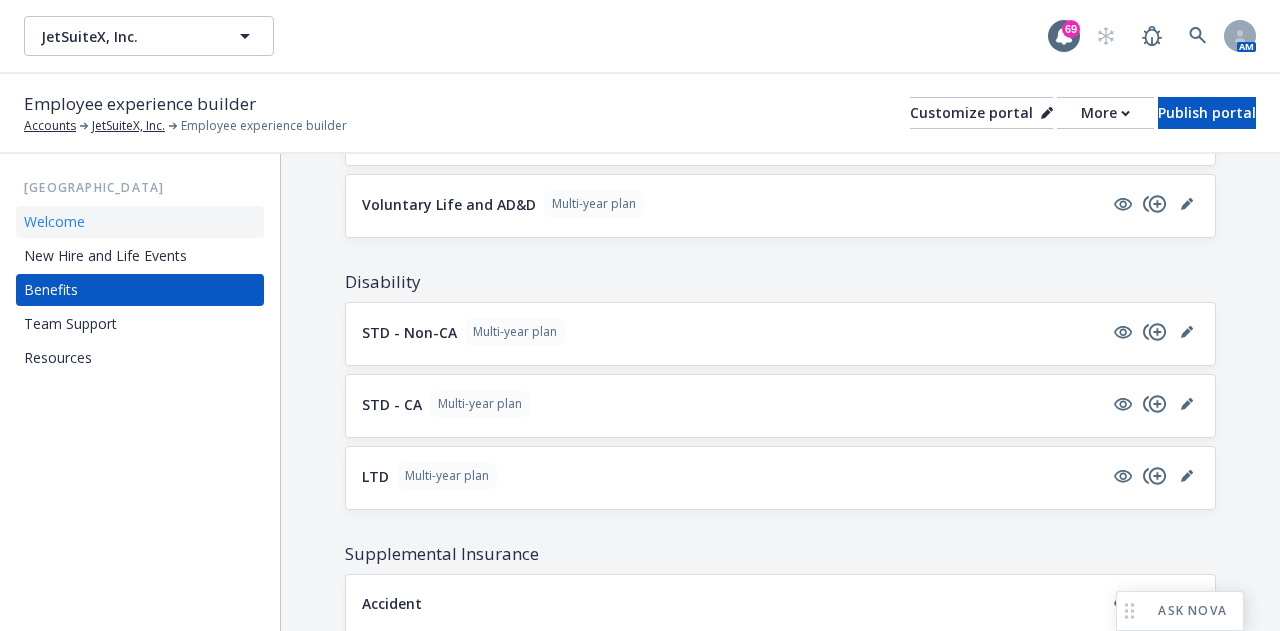 click on "Welcome" at bounding box center [140, 222] 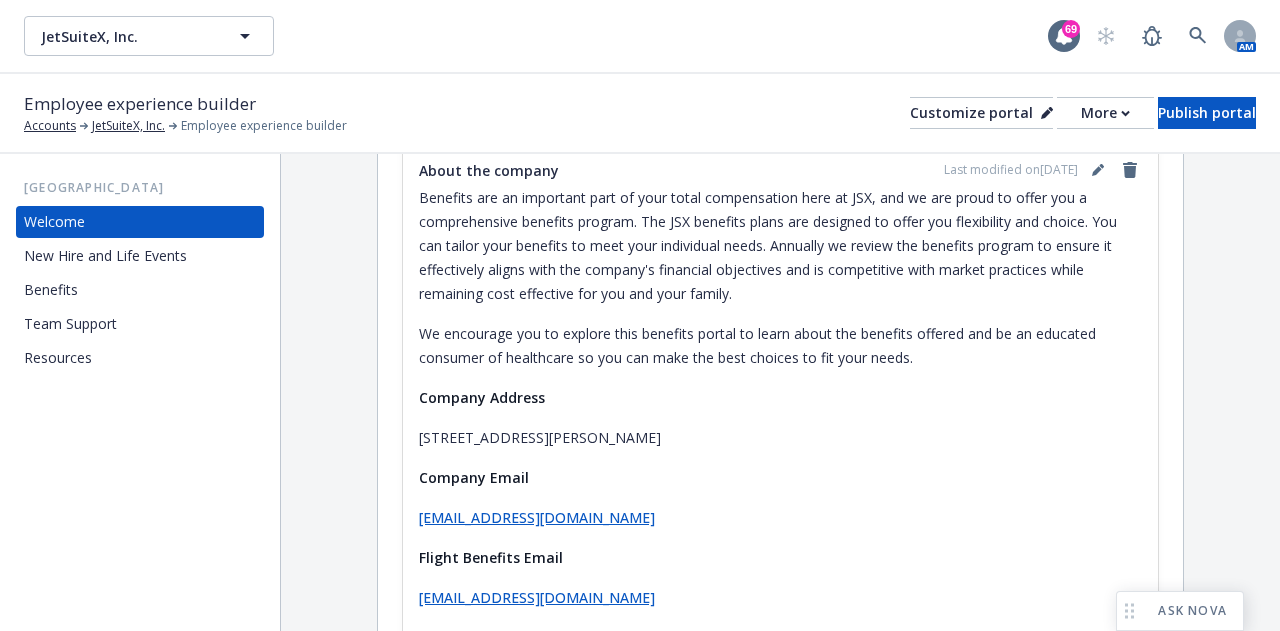 scroll, scrollTop: 496, scrollLeft: 0, axis: vertical 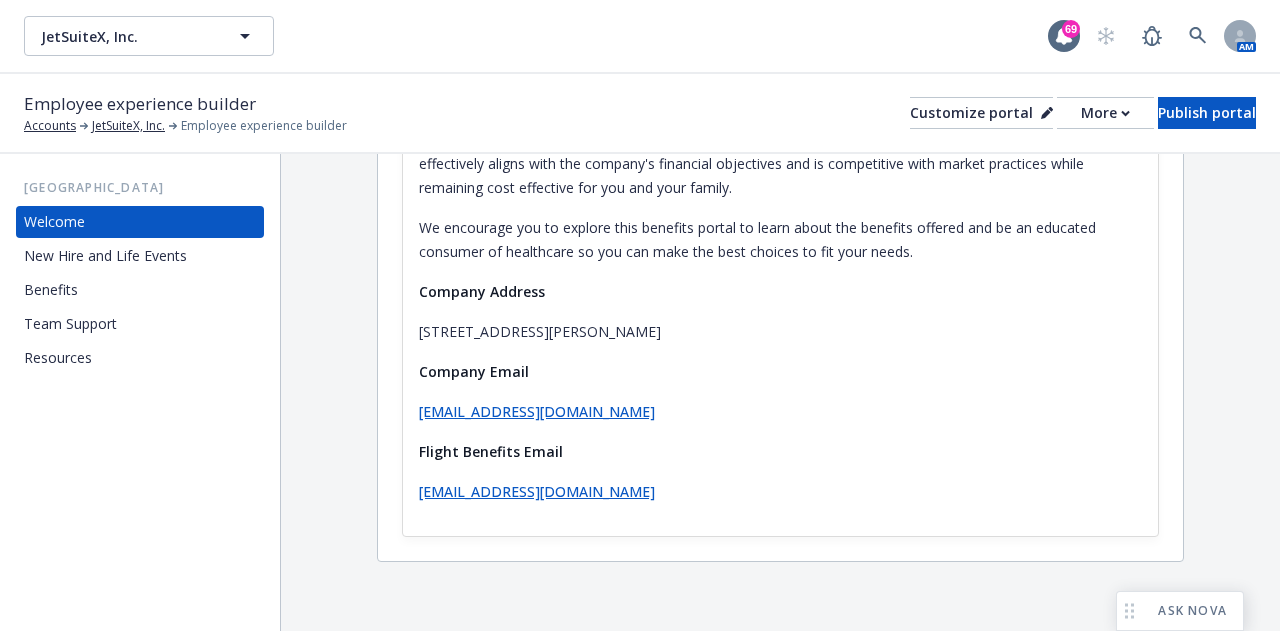 drag, startPoint x: 606, startPoint y: 315, endPoint x: 202, endPoint y: 464, distance: 430.60074 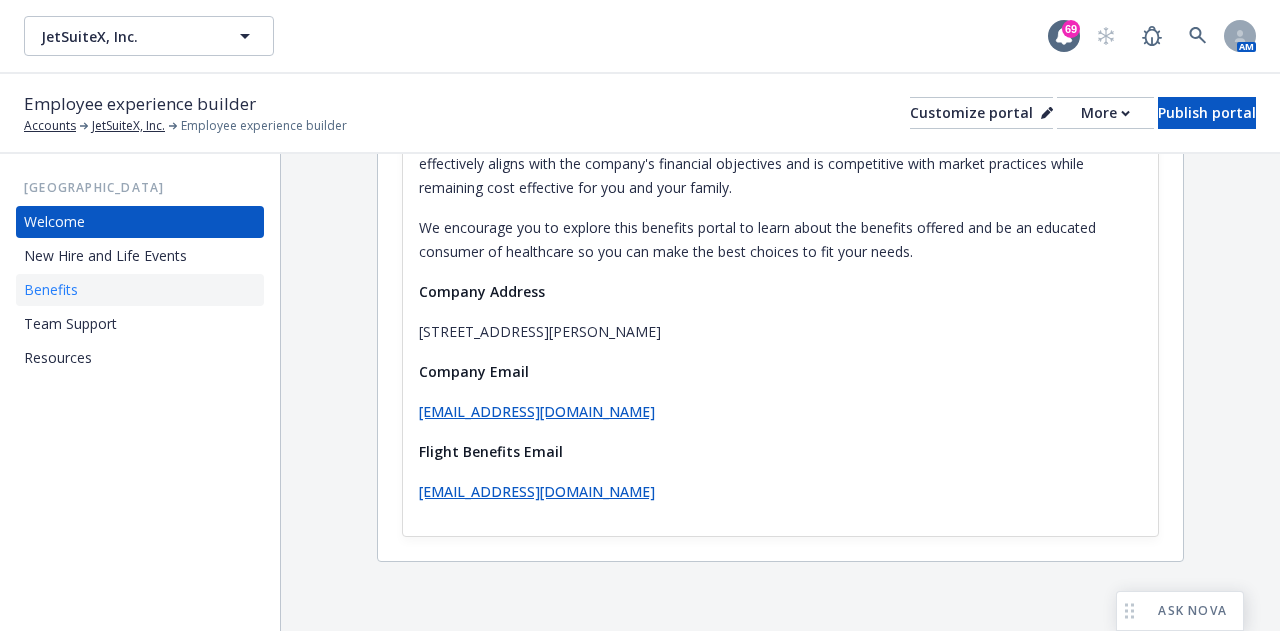 click on "Benefits" at bounding box center (140, 290) 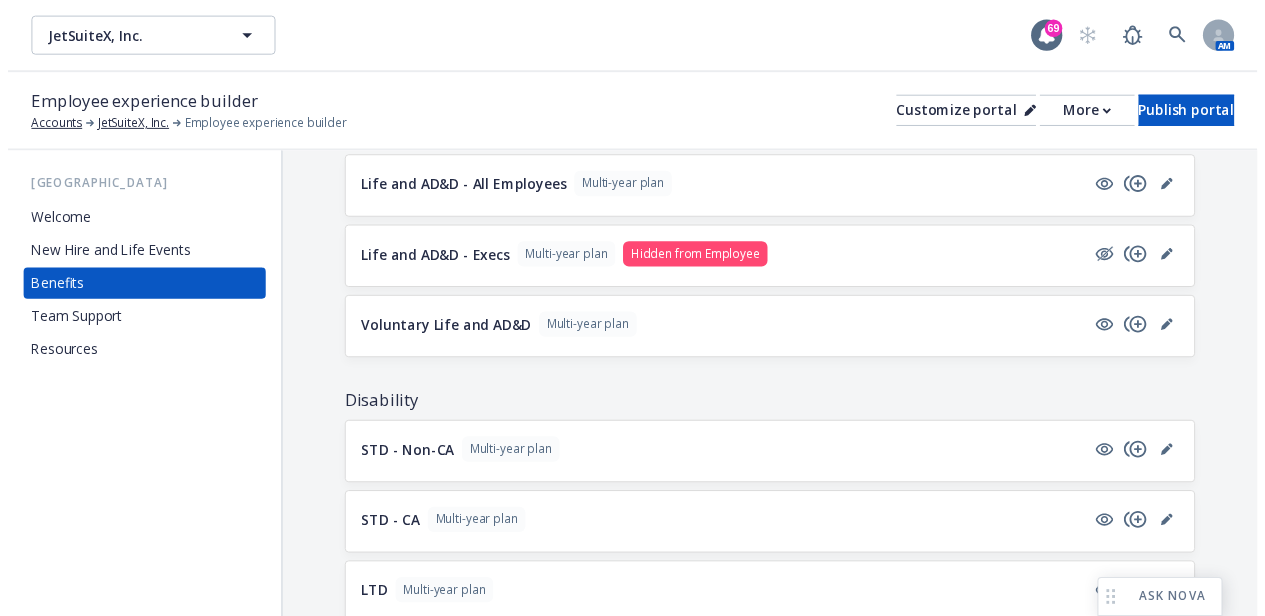 scroll, scrollTop: 958, scrollLeft: 0, axis: vertical 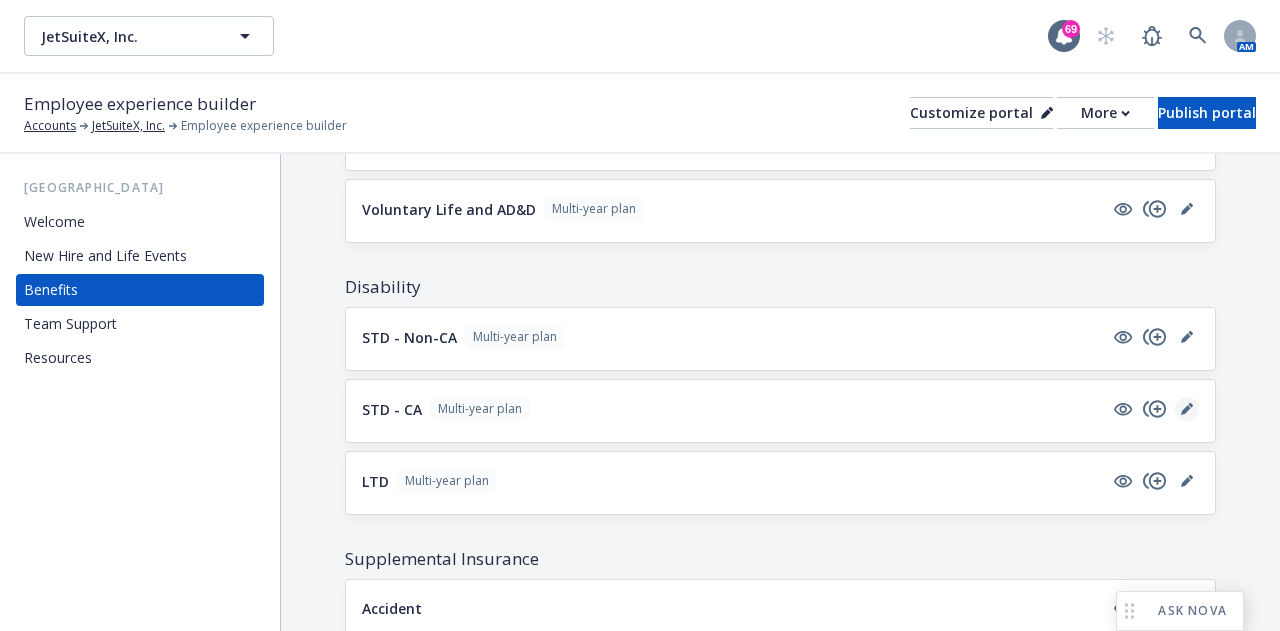 drag, startPoint x: 1161, startPoint y: 410, endPoint x: 1176, endPoint y: 401, distance: 17.492855 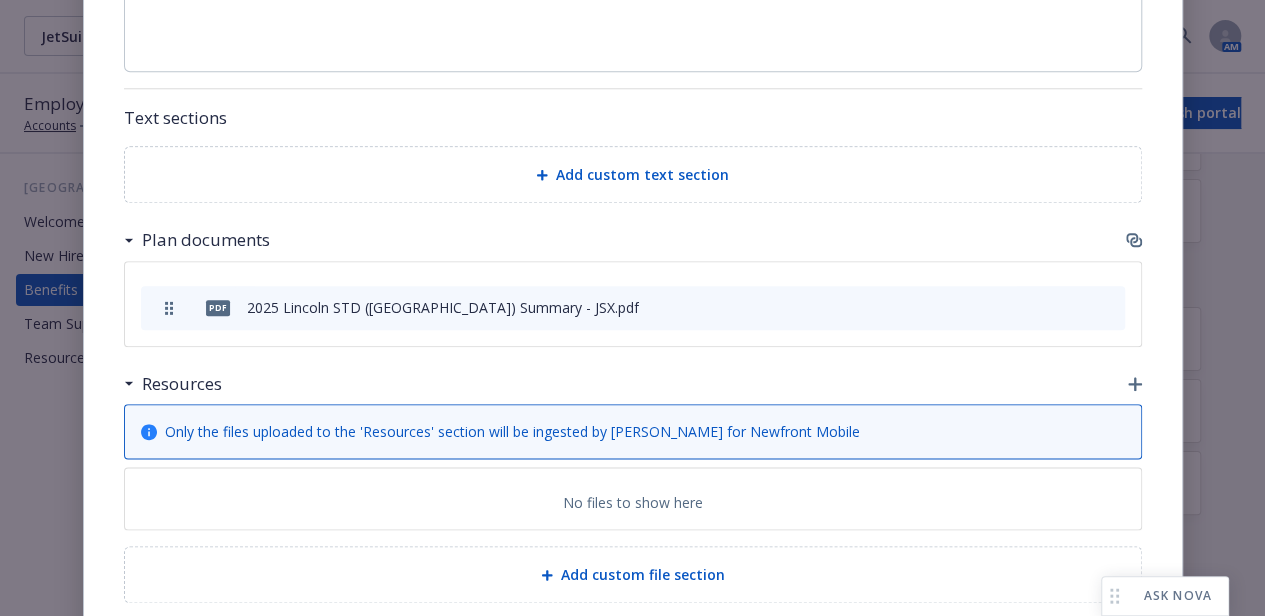scroll, scrollTop: 986, scrollLeft: 0, axis: vertical 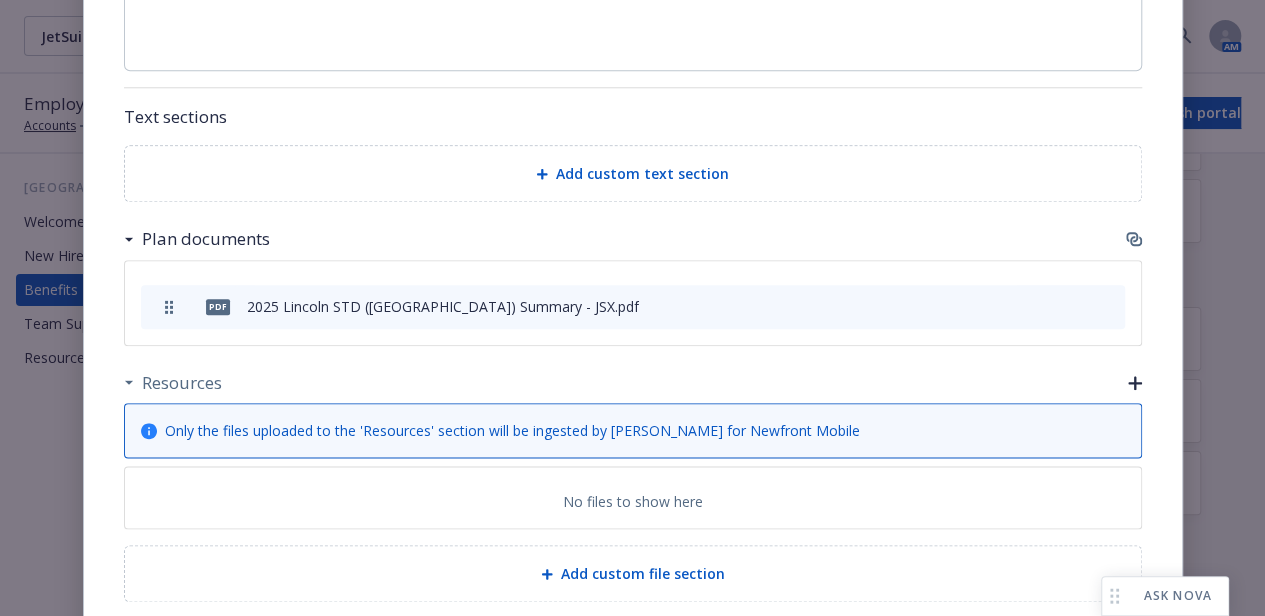 click 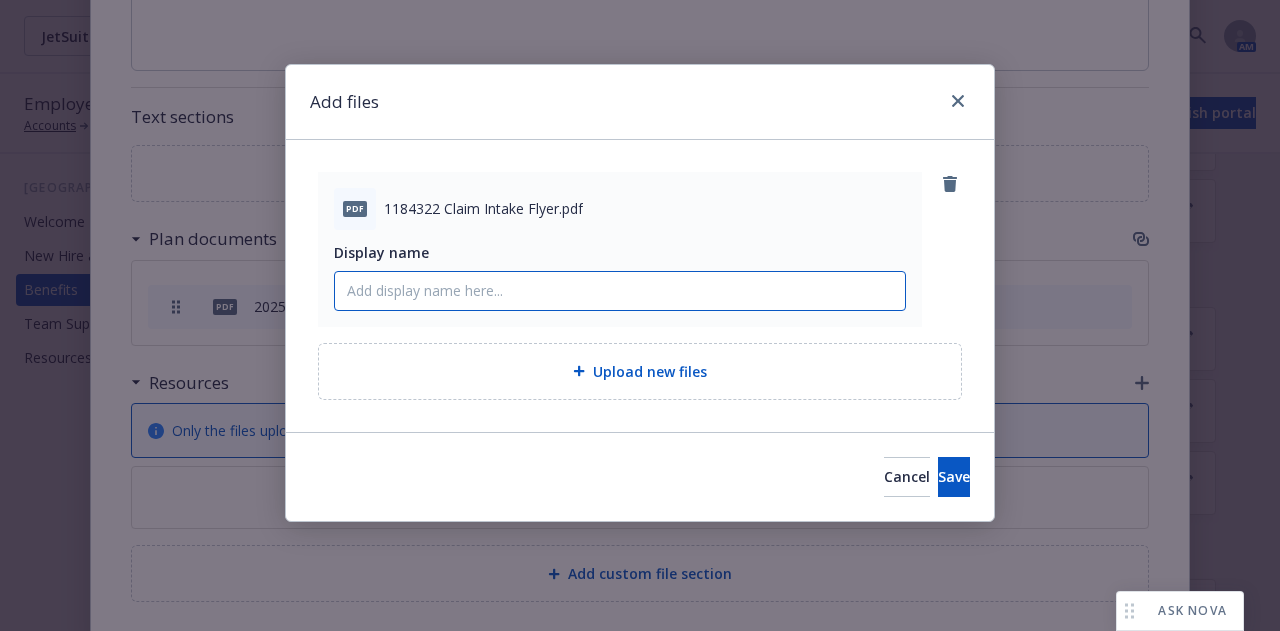 click on "Display name" at bounding box center (620, 291) 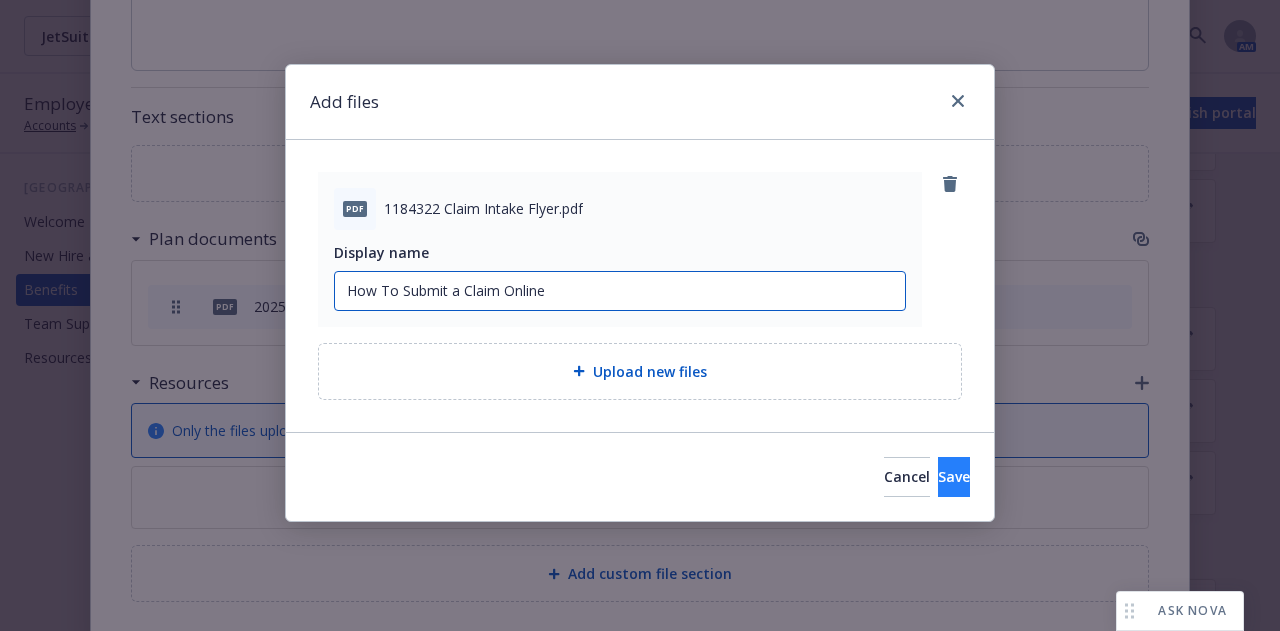 type on "How To Submit a Claim Online" 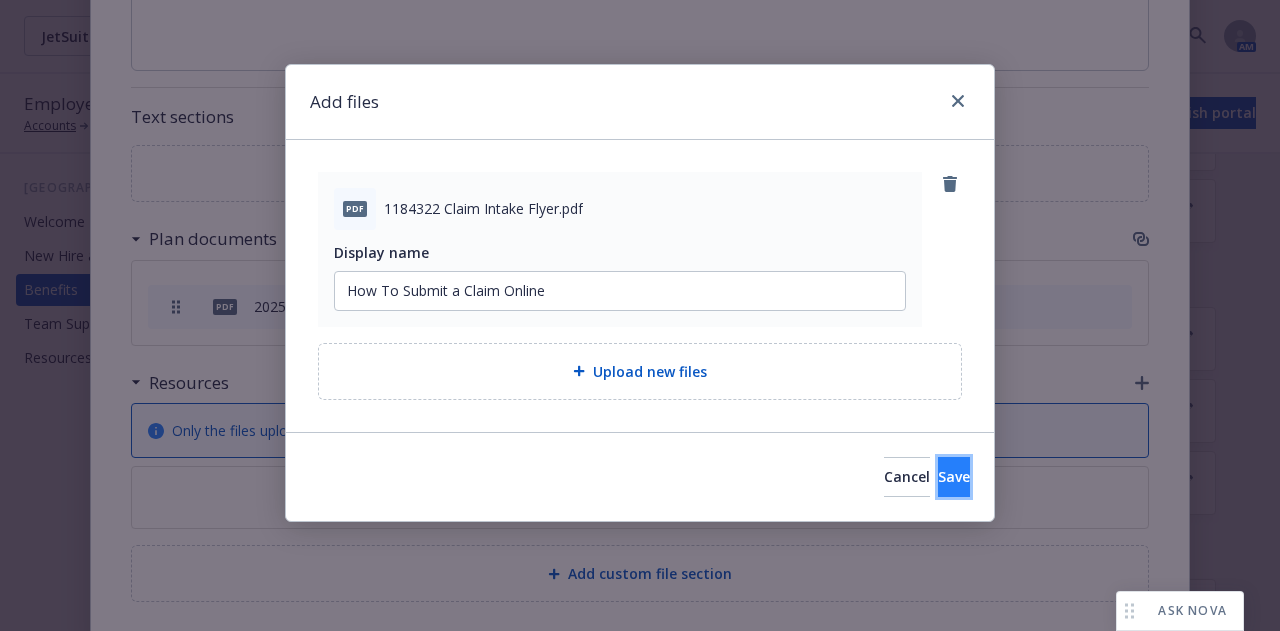 click on "Save" at bounding box center (954, 476) 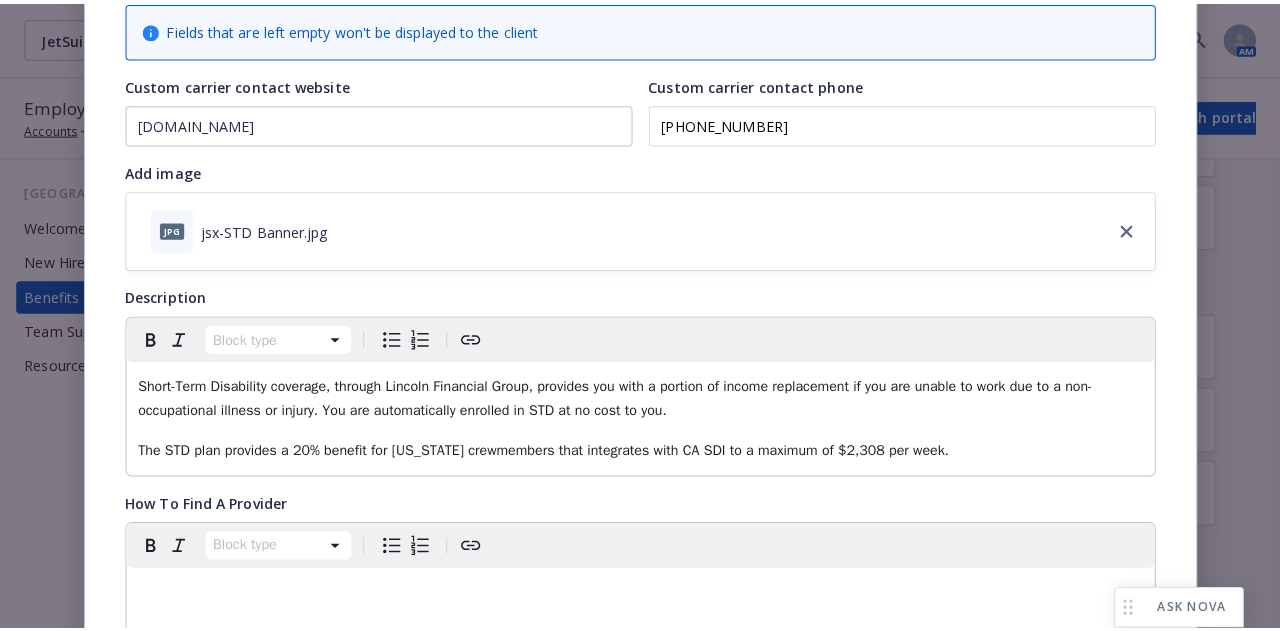 scroll, scrollTop: 0, scrollLeft: 0, axis: both 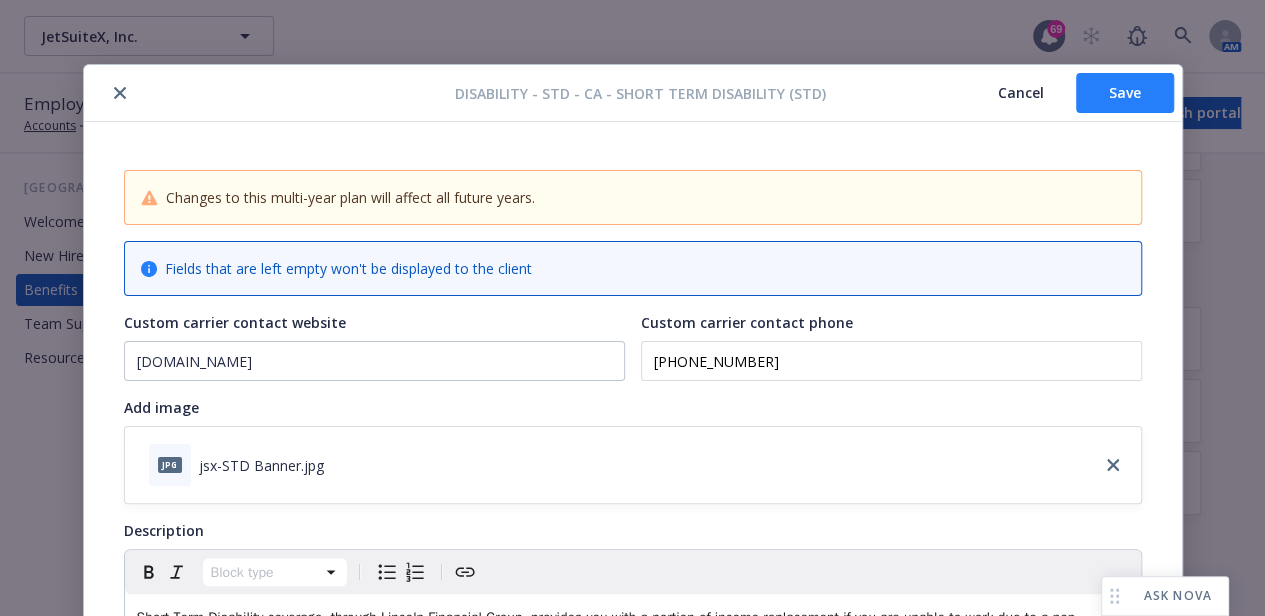 click on "Save" at bounding box center (1125, 93) 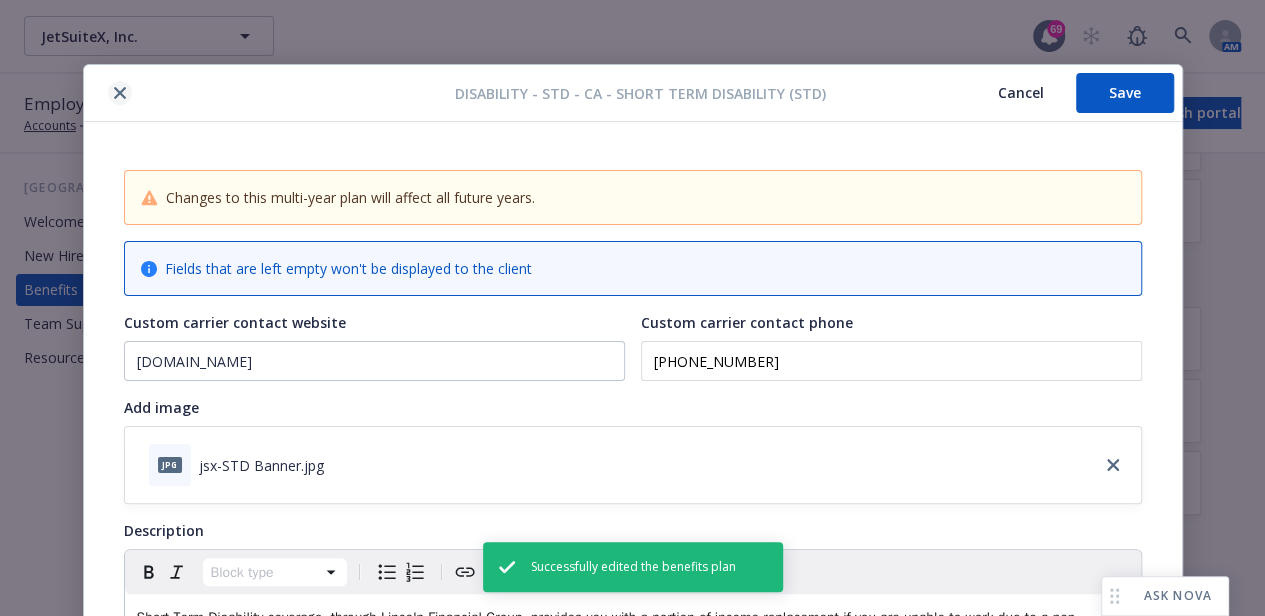 click 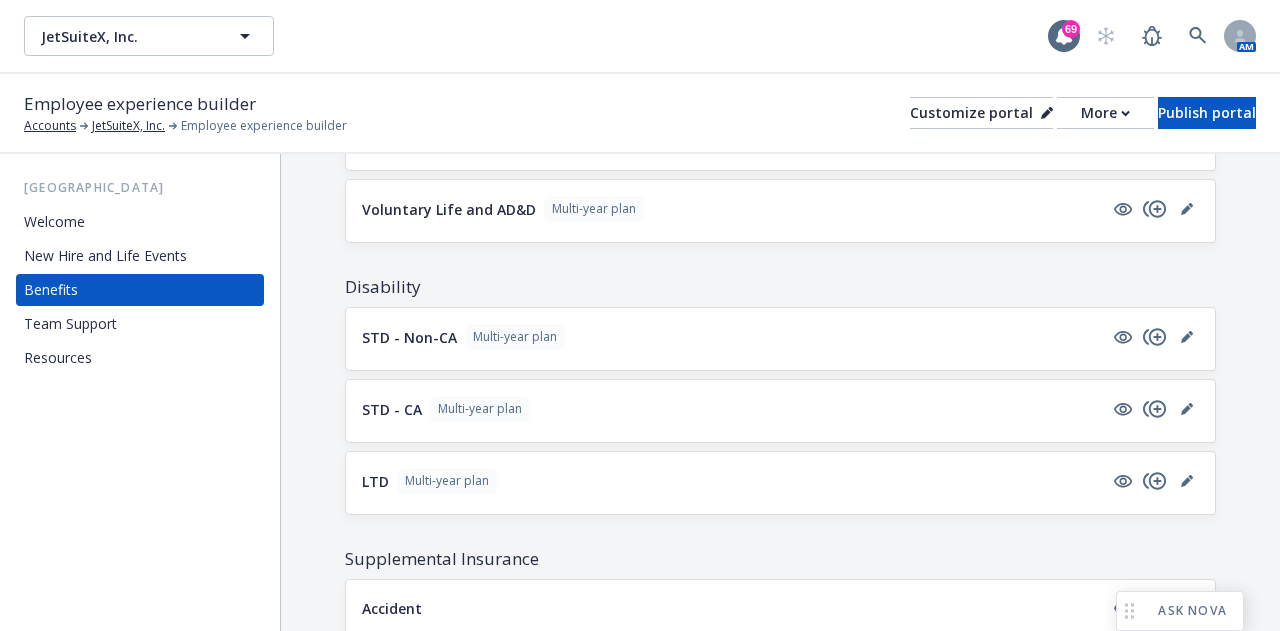 scroll, scrollTop: 540, scrollLeft: 0, axis: vertical 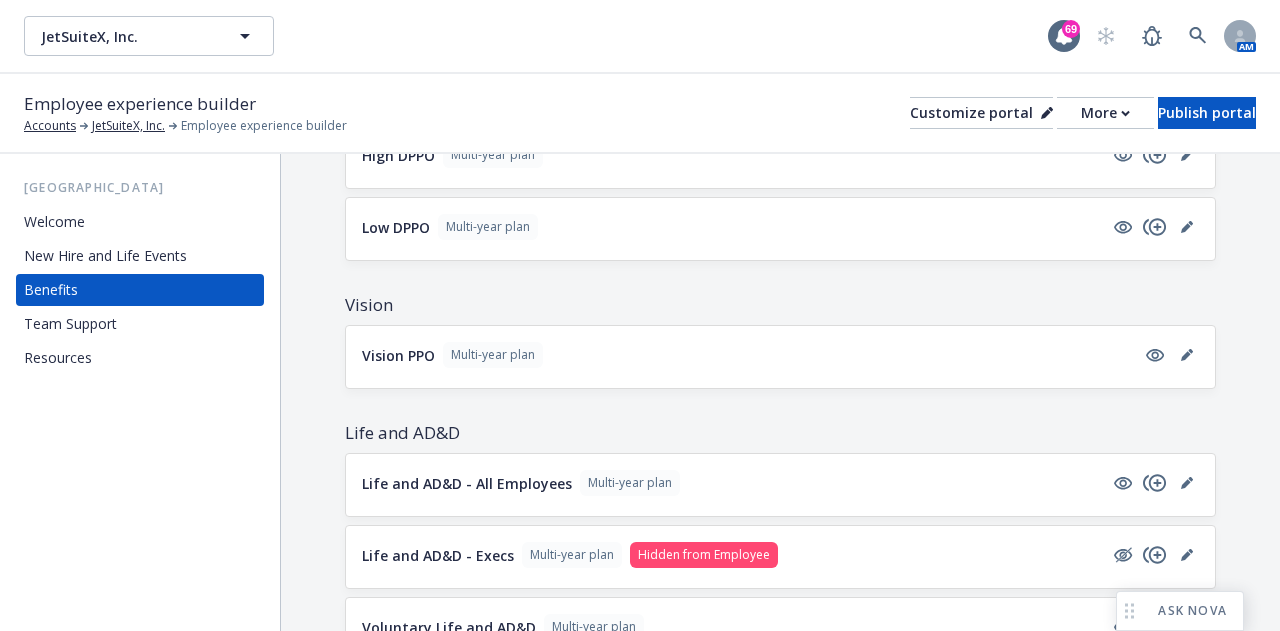 click on "Benefits" at bounding box center (140, 290) 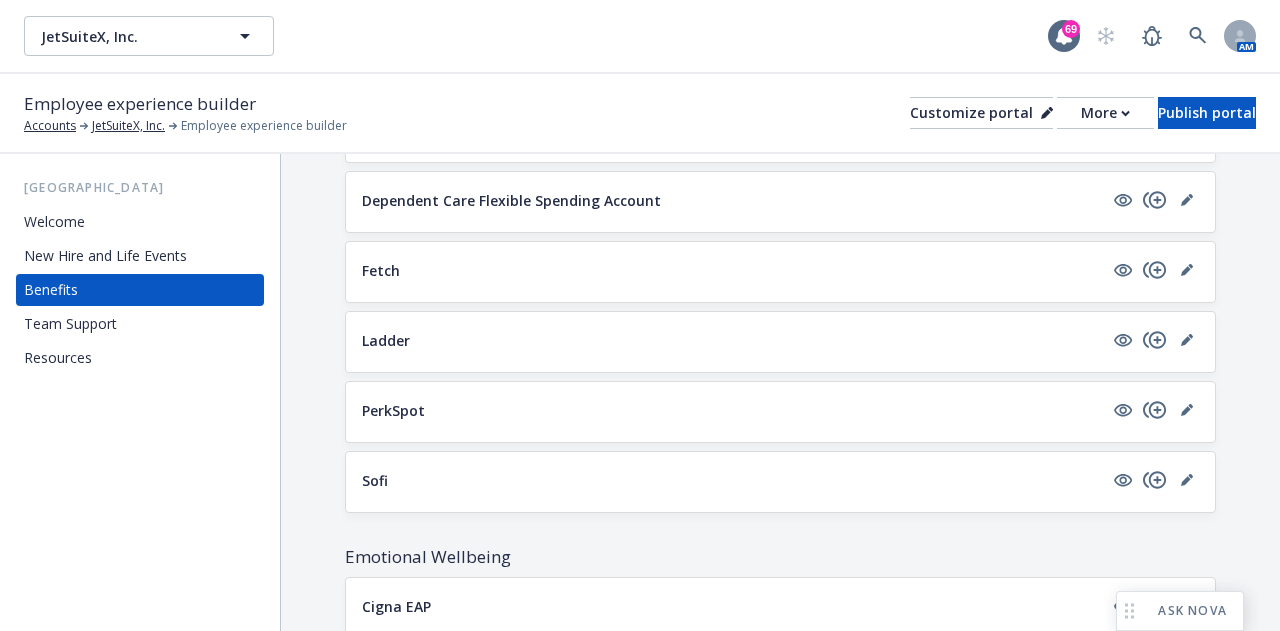 scroll, scrollTop: 1759, scrollLeft: 0, axis: vertical 